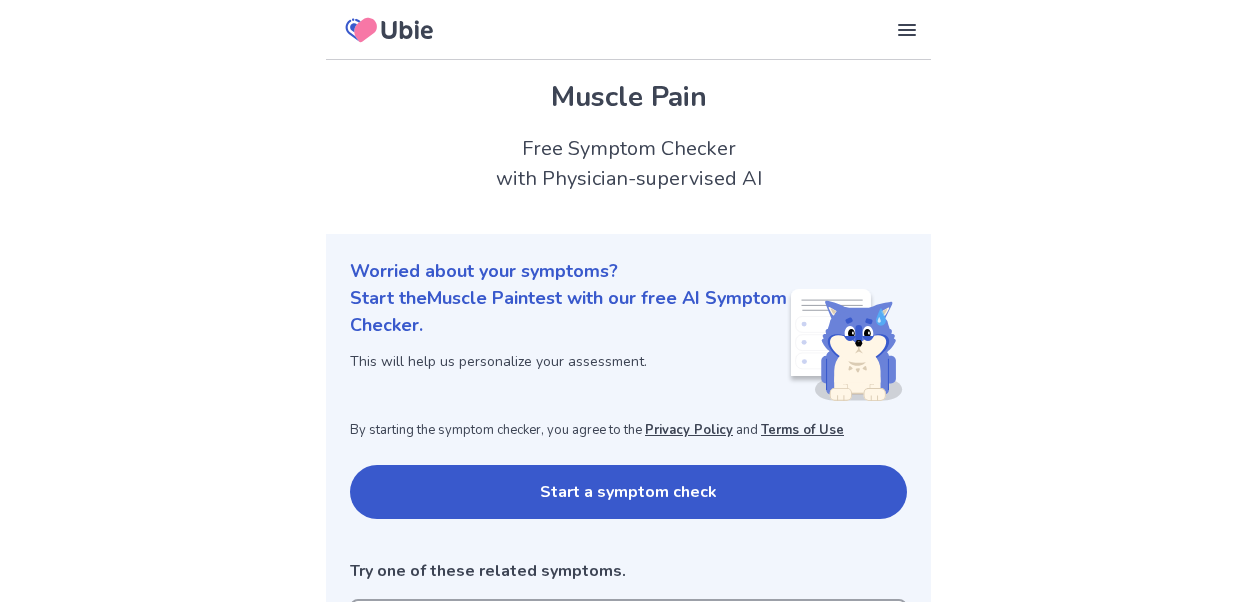 scroll, scrollTop: 0, scrollLeft: 0, axis: both 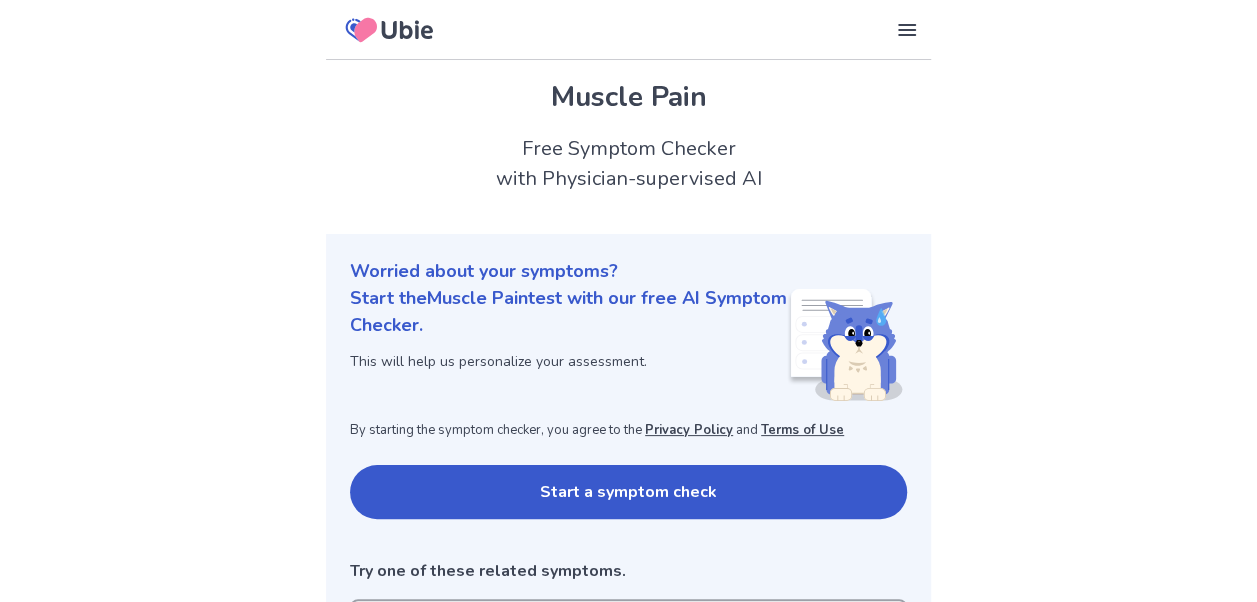click on "Start a symptom check" at bounding box center [628, 492] 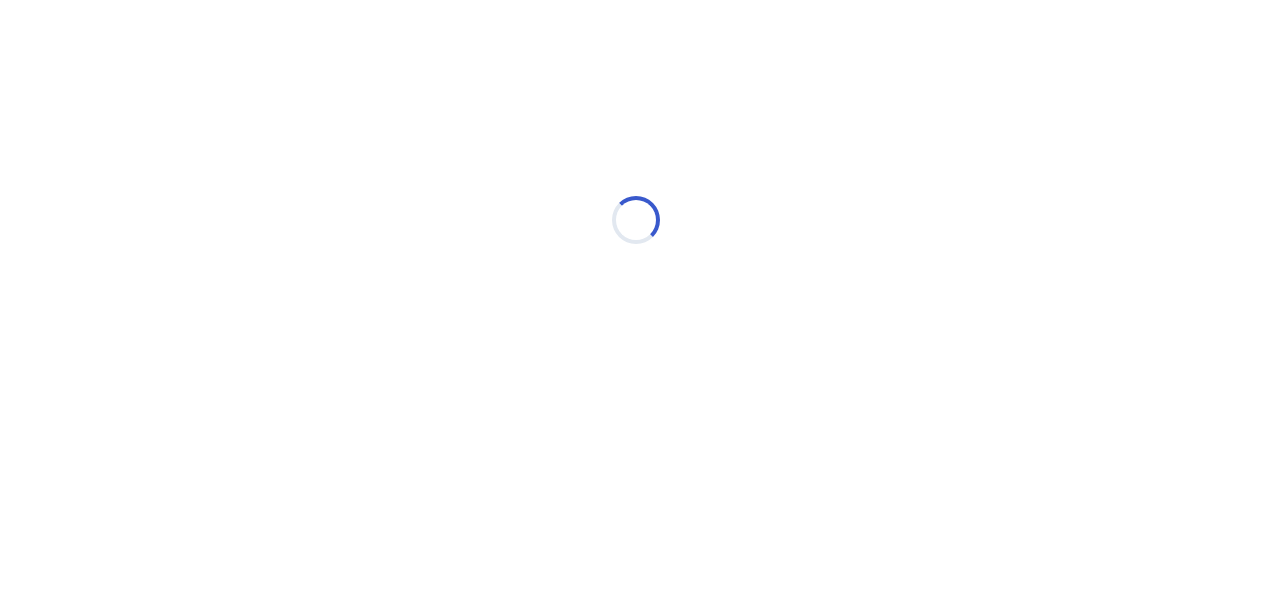 scroll, scrollTop: 0, scrollLeft: 0, axis: both 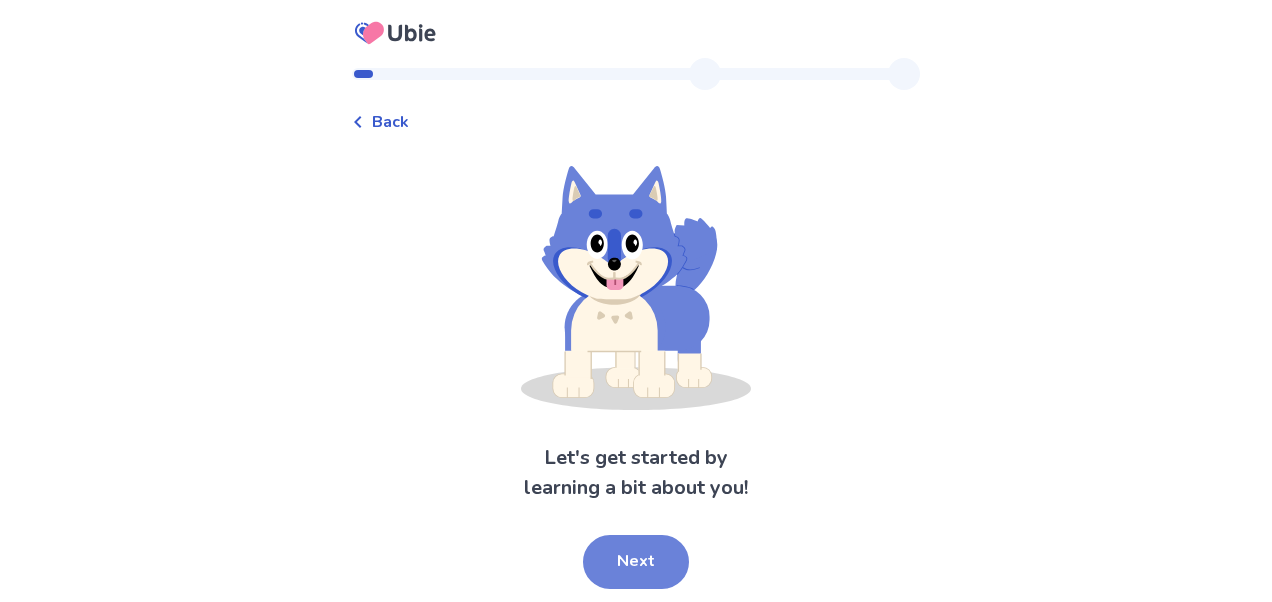 click on "Next" at bounding box center [636, 562] 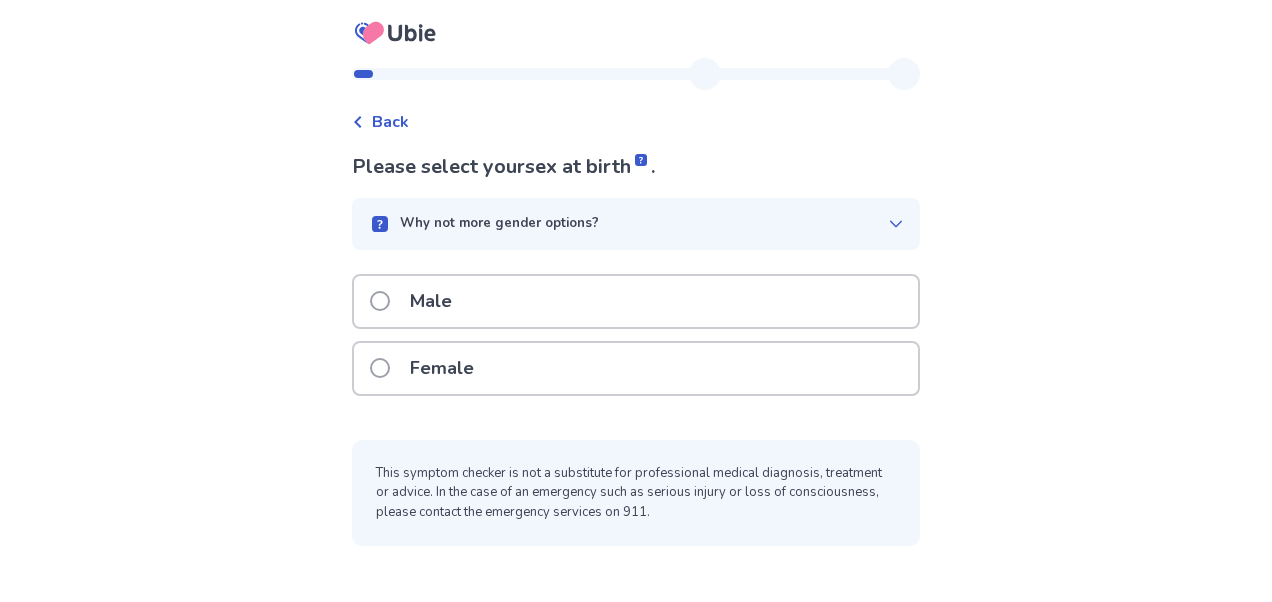 click on "Female" at bounding box center (636, 368) 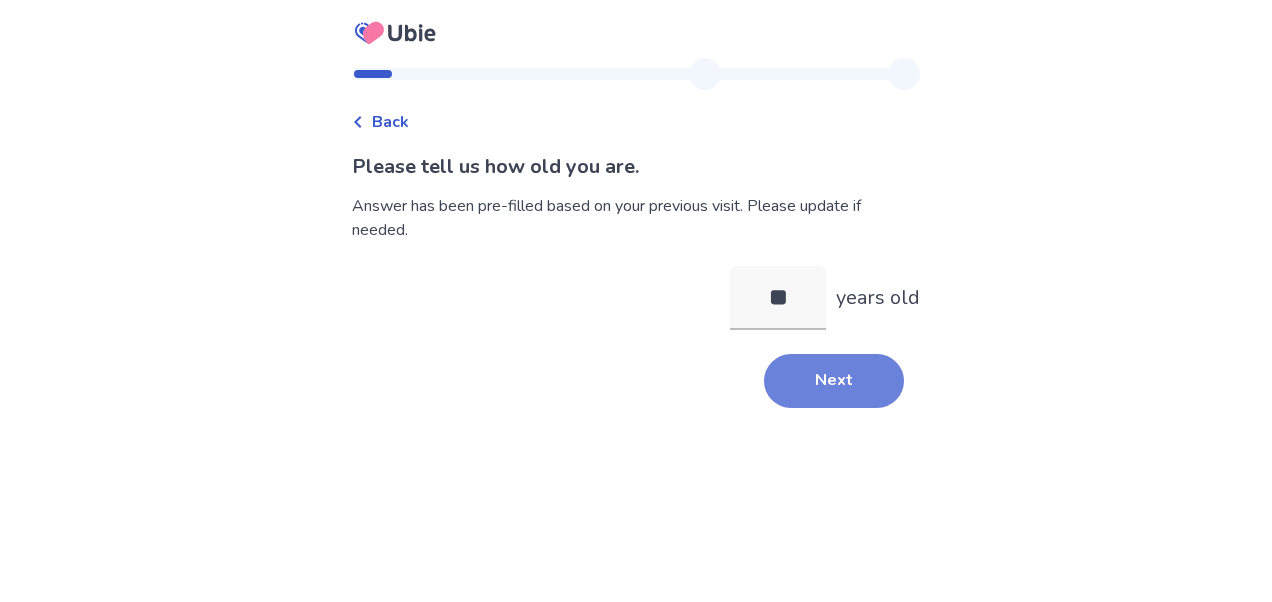 click on "Next" at bounding box center [834, 381] 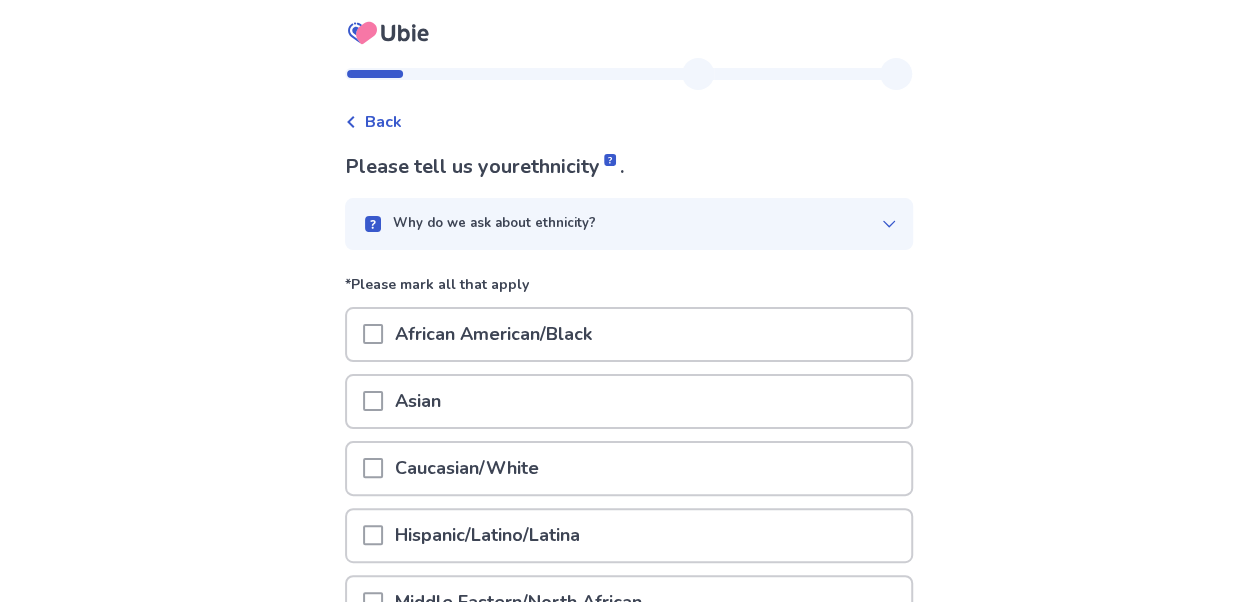 click on "Hispanic/Latino/Latina" at bounding box center [487, 535] 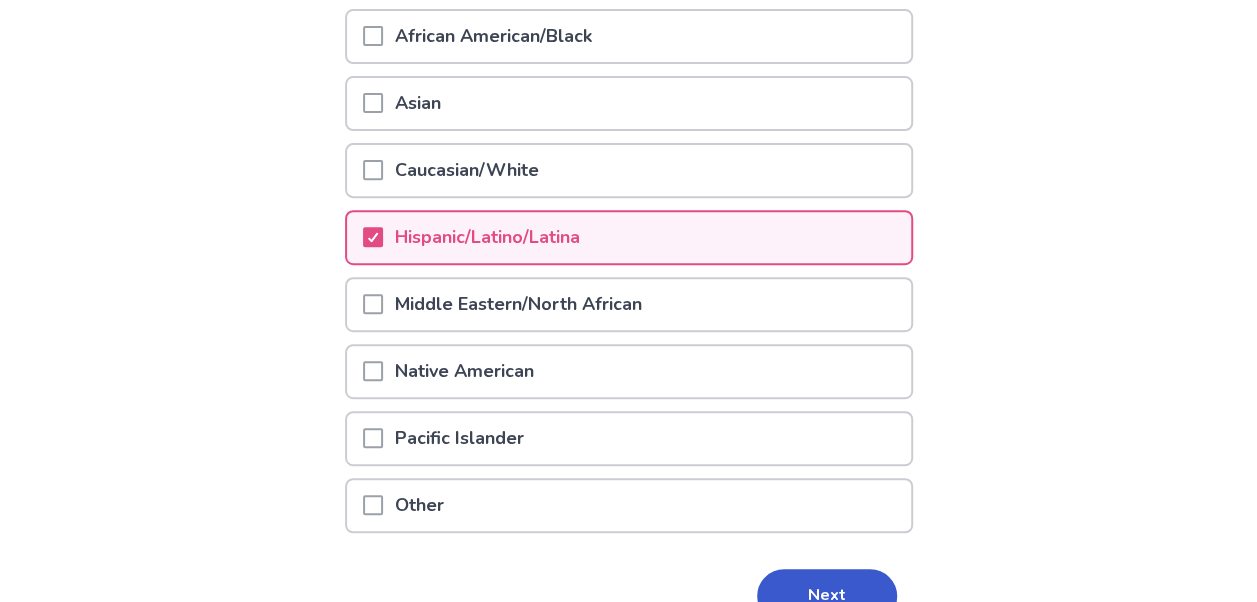 scroll, scrollTop: 302, scrollLeft: 0, axis: vertical 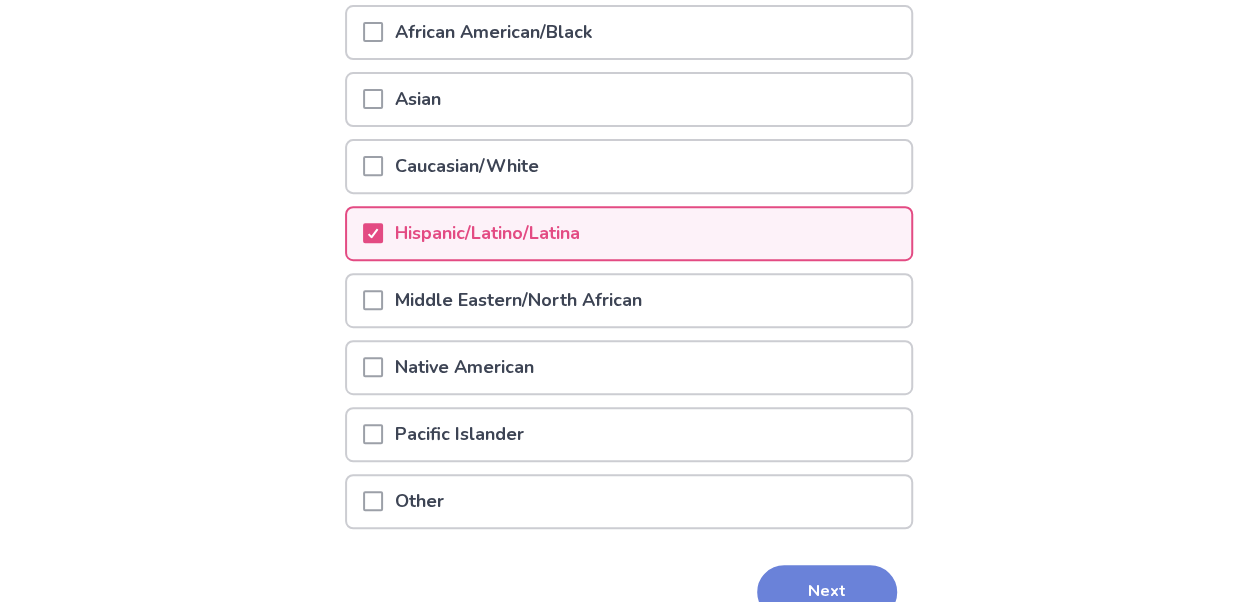 click on "Next" at bounding box center (827, 592) 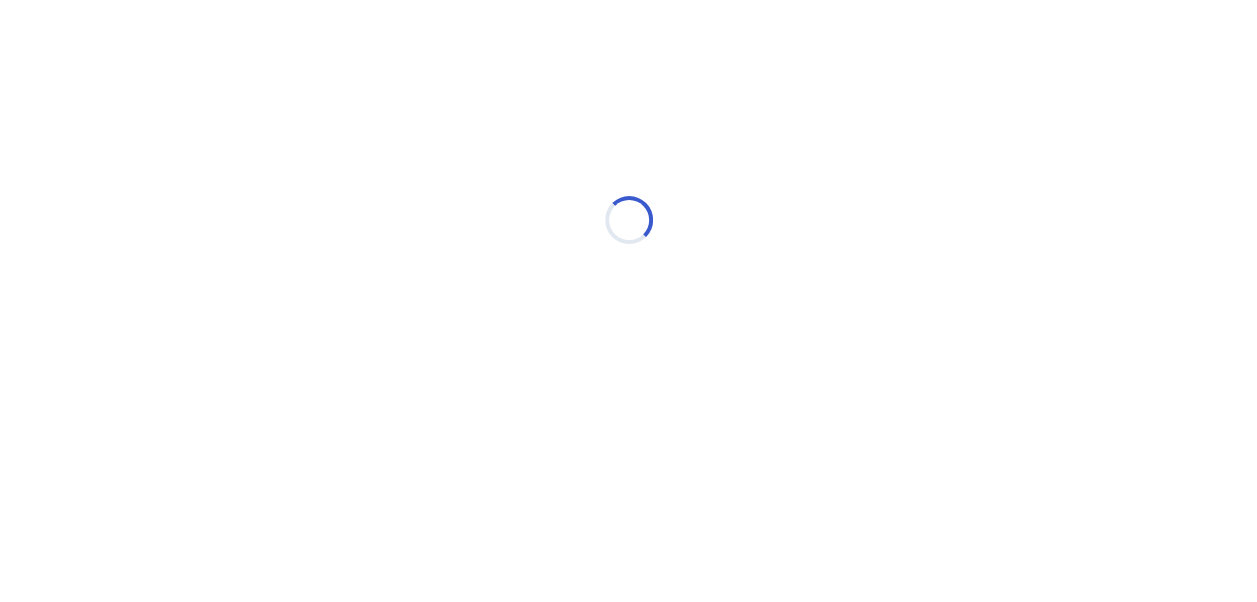 scroll, scrollTop: 0, scrollLeft: 0, axis: both 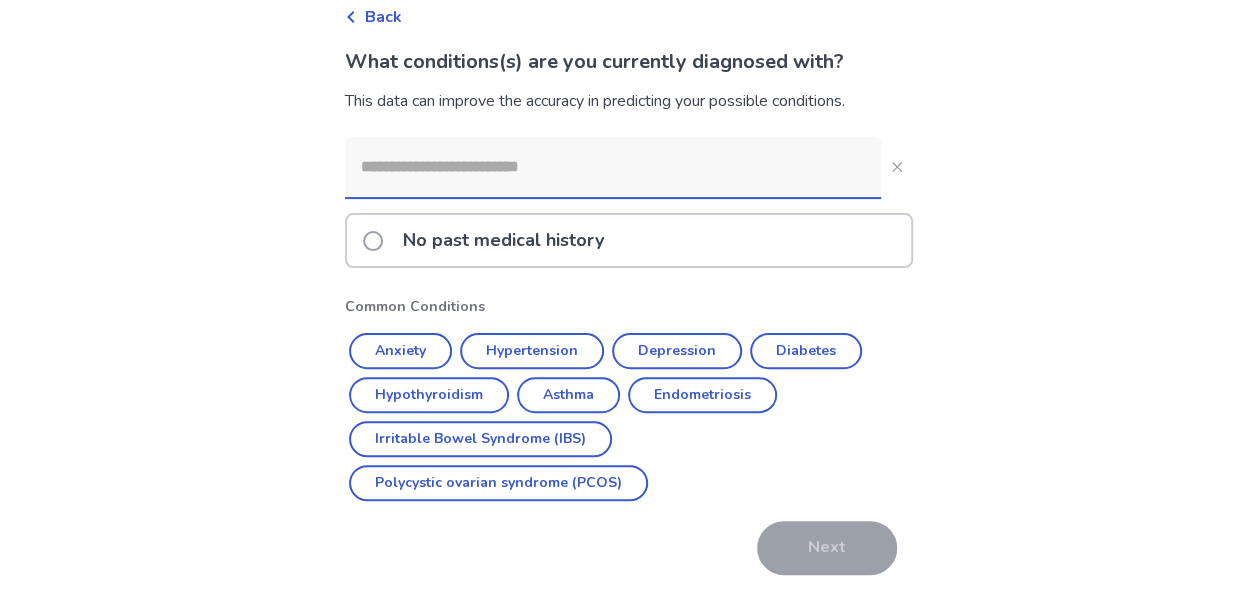 click on "No past medical history Common Conditions Anxiety Hypertension Depression Diabetes Hypothyroidism Asthma Endometriosis Irritable Bowel Syndrome (IBS) Polycystic ovarian syndrome (PCOS) Next" at bounding box center [629, 356] 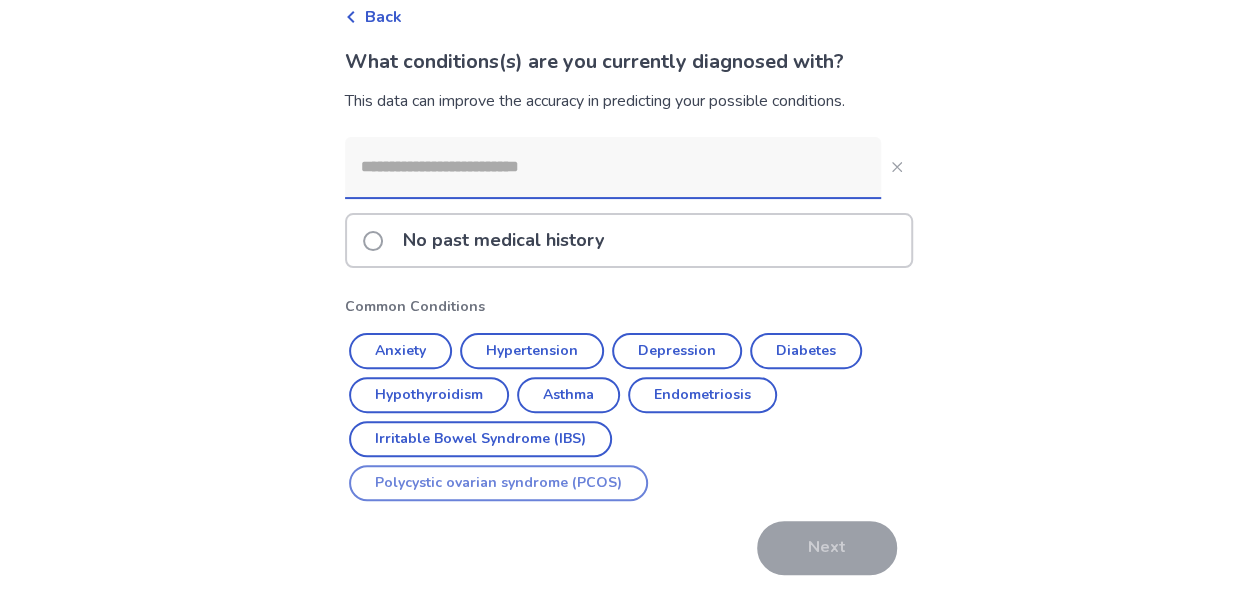 click on "Polycystic ovarian syndrome (PCOS)" at bounding box center (498, 483) 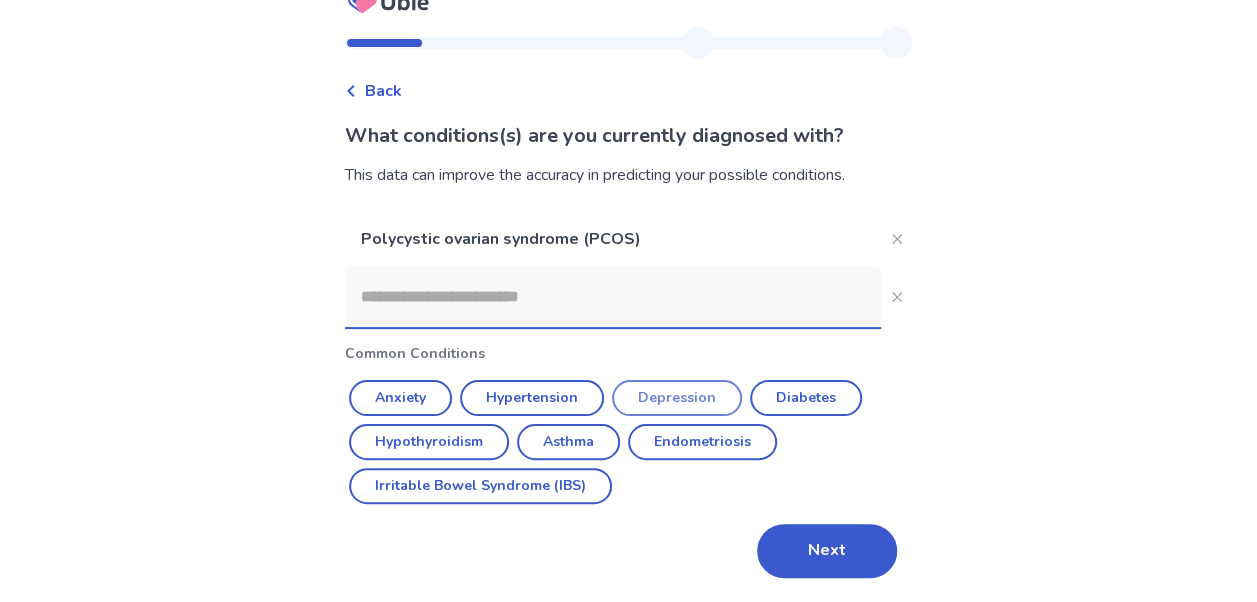 click on "Depression" at bounding box center [677, 398] 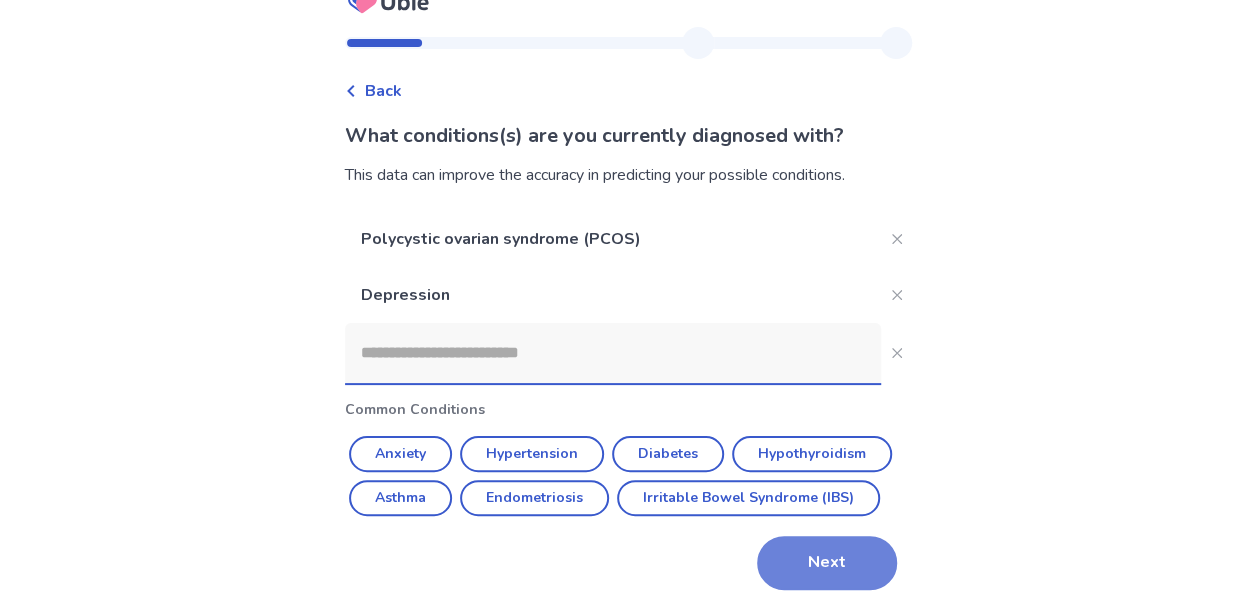 click on "Next" at bounding box center [827, 563] 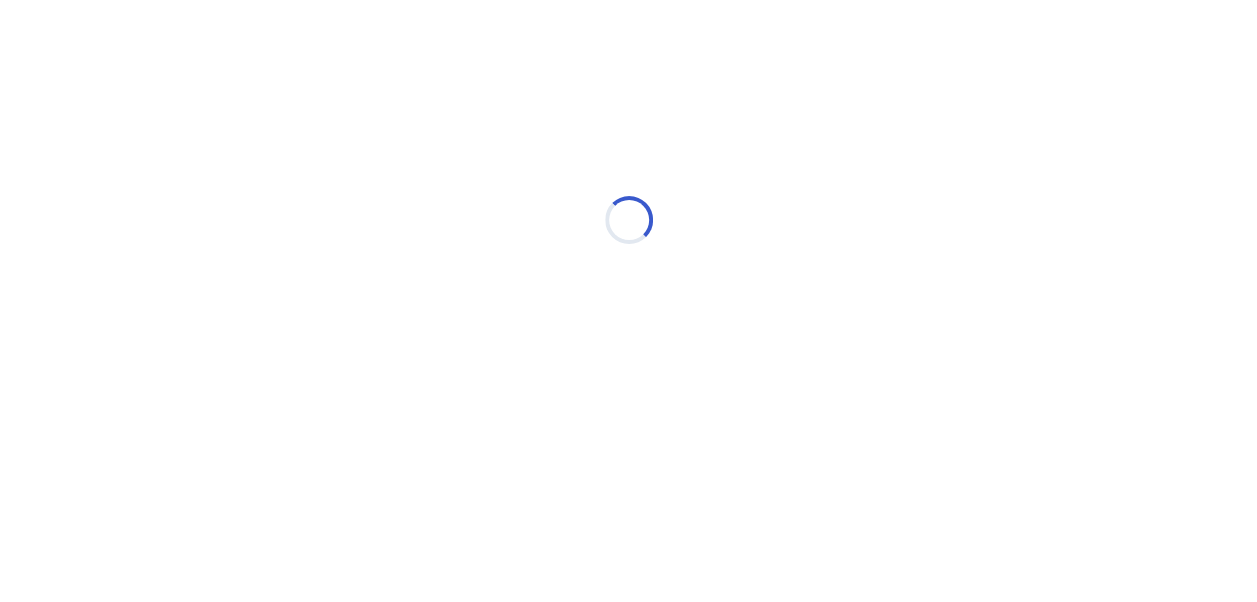 scroll, scrollTop: 0, scrollLeft: 0, axis: both 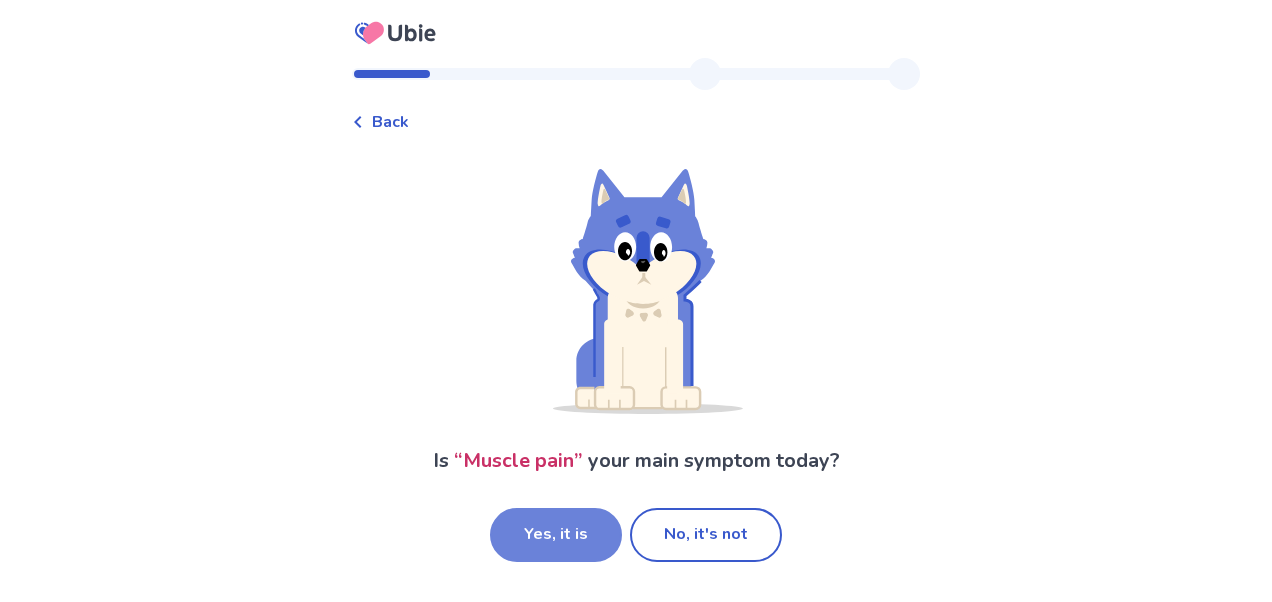 click on "Yes, it is" at bounding box center [556, 535] 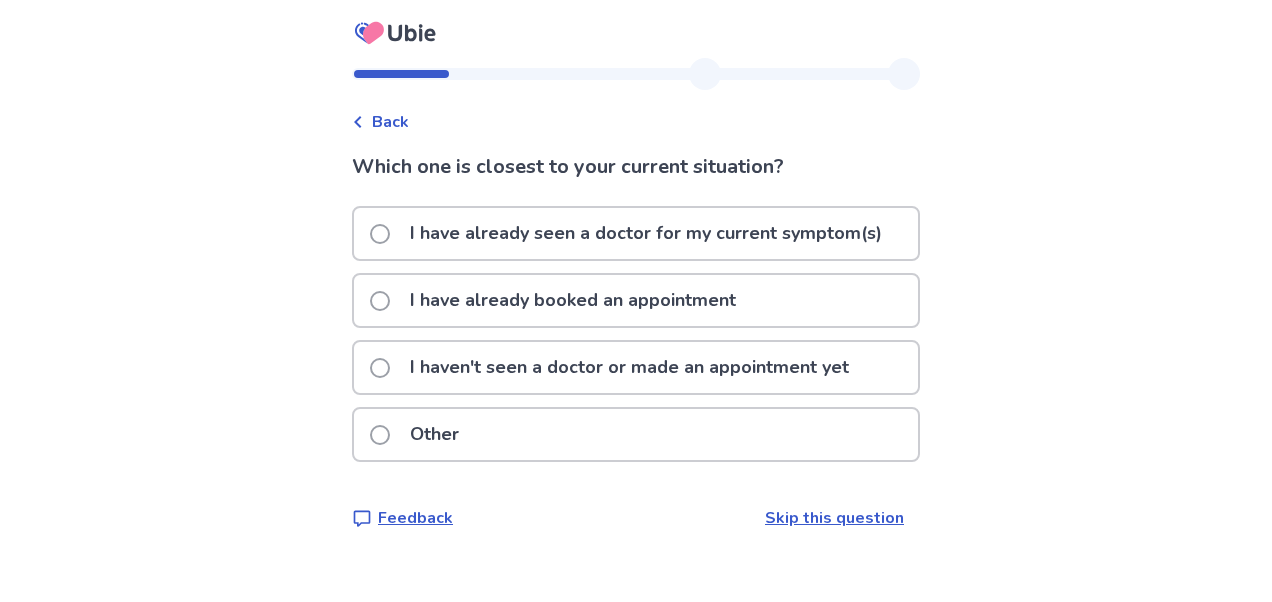 click on "I haven't seen a doctor or made an appointment yet" at bounding box center (629, 367) 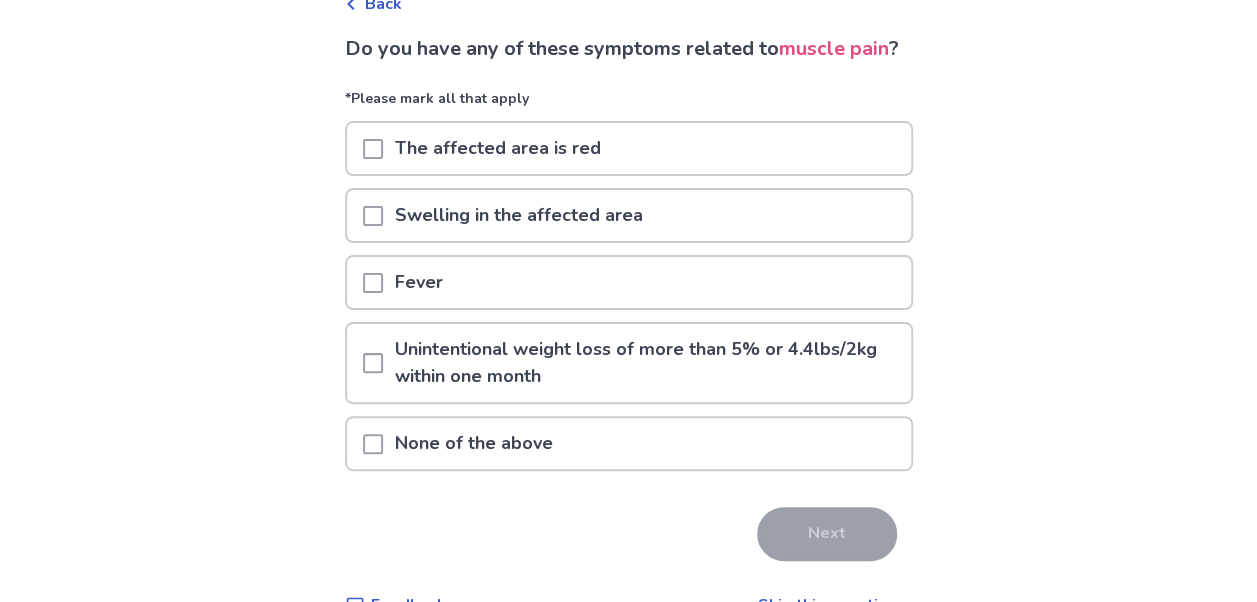 scroll, scrollTop: 120, scrollLeft: 0, axis: vertical 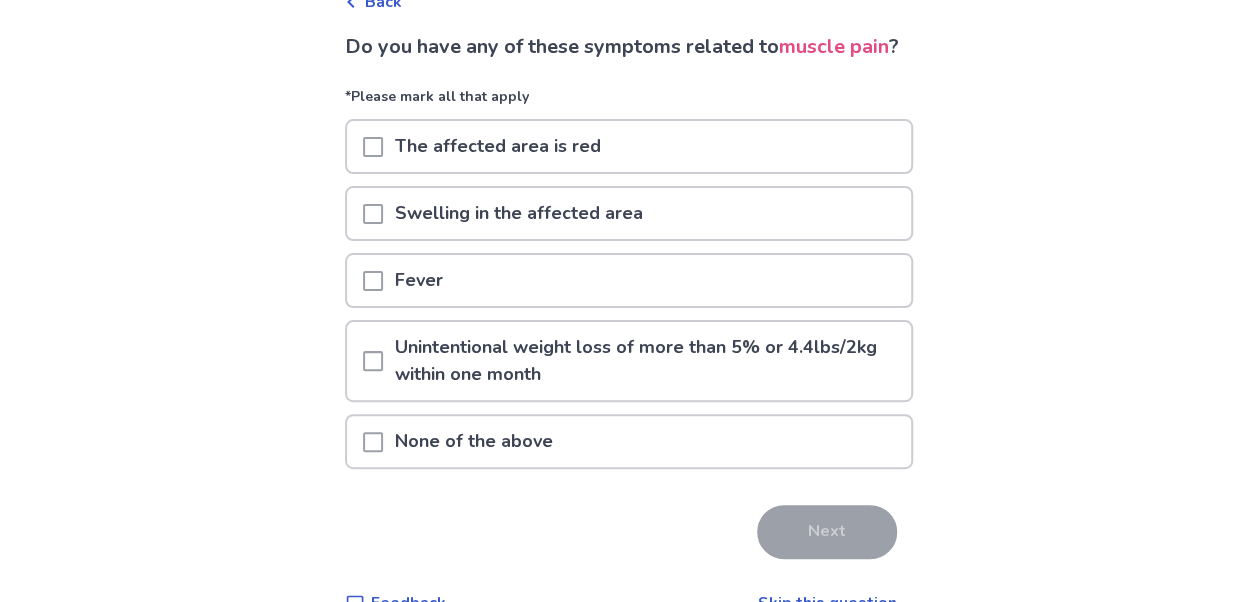 click on "None of the above" at bounding box center [629, 441] 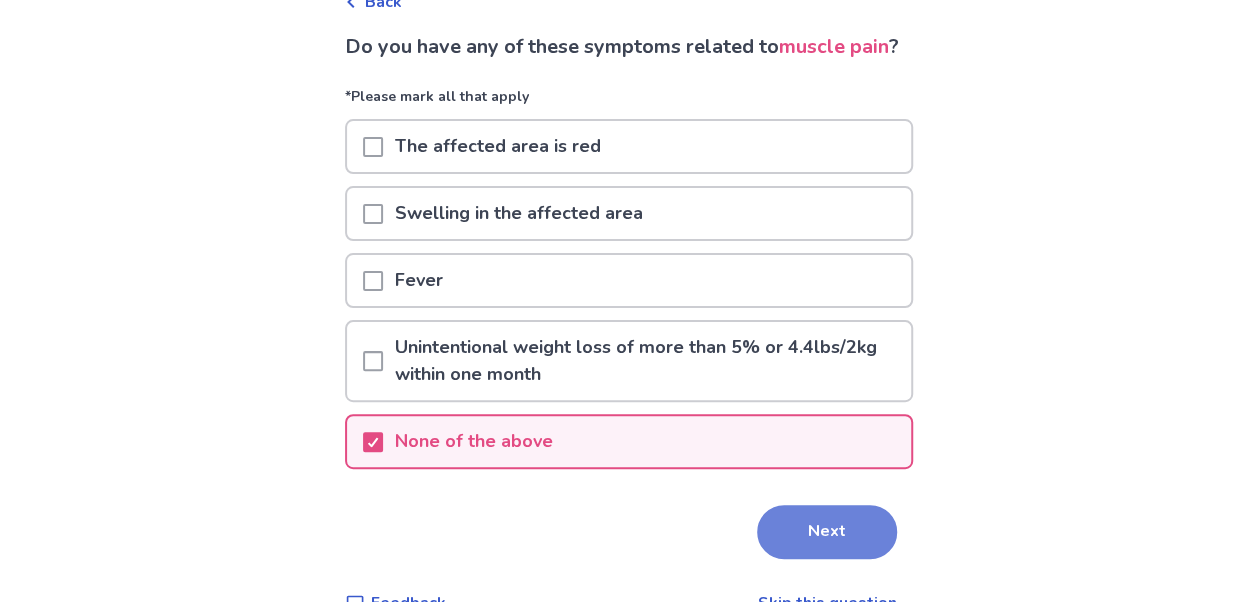 click on "Next" at bounding box center (827, 532) 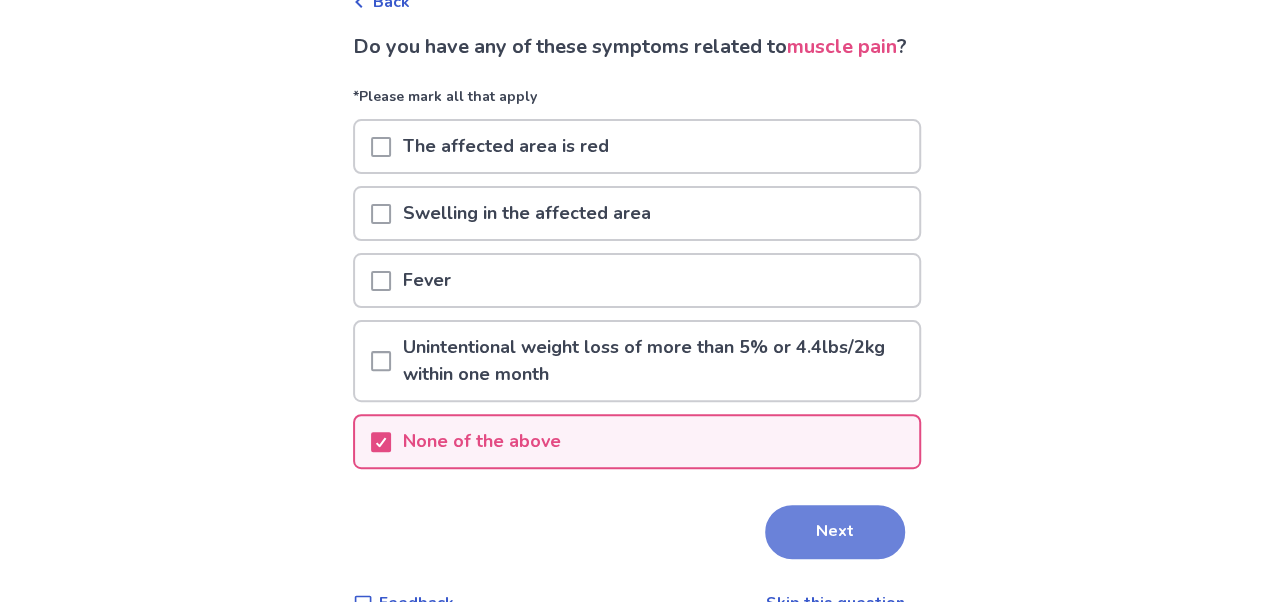 scroll, scrollTop: 0, scrollLeft: 0, axis: both 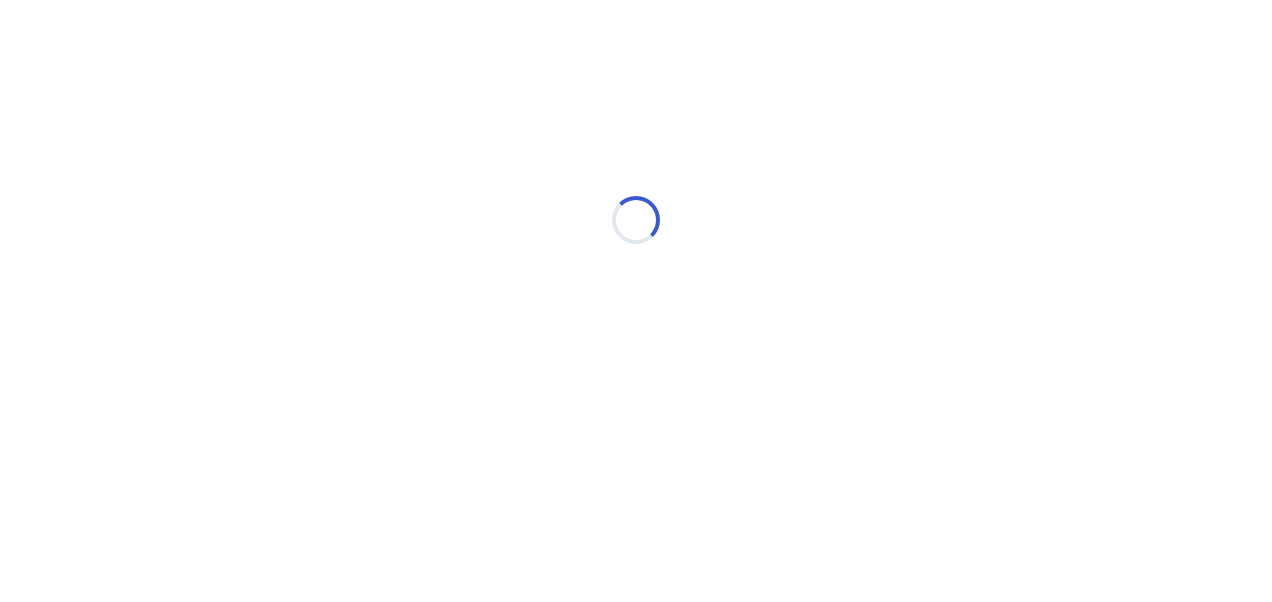 select on "*" 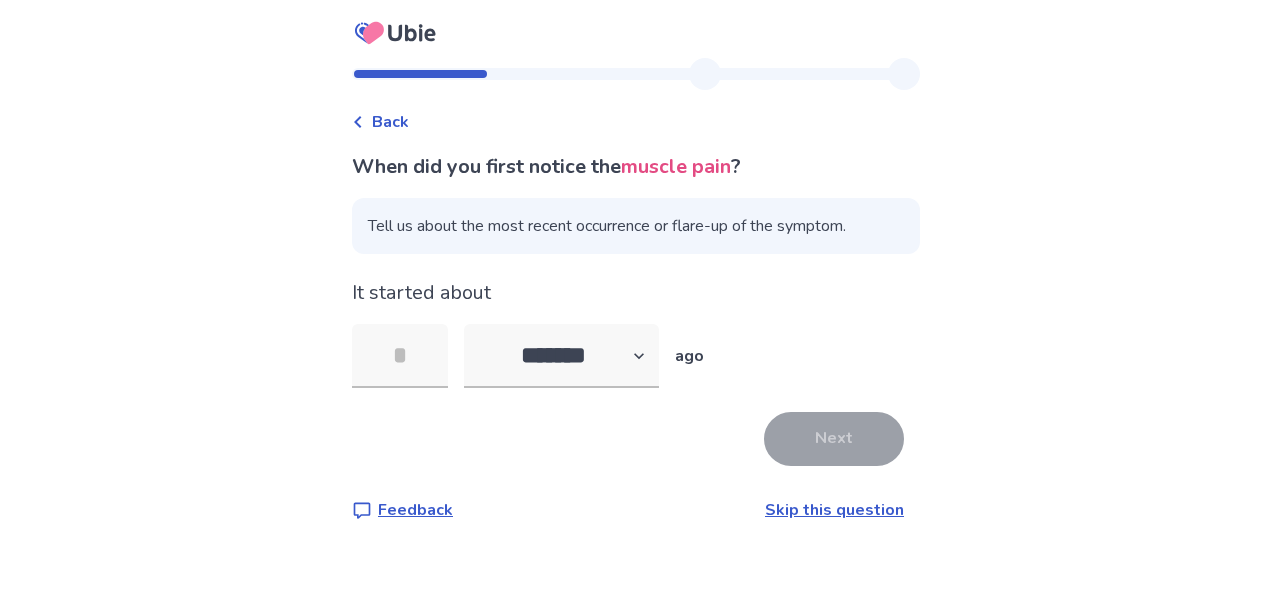 type on "*" 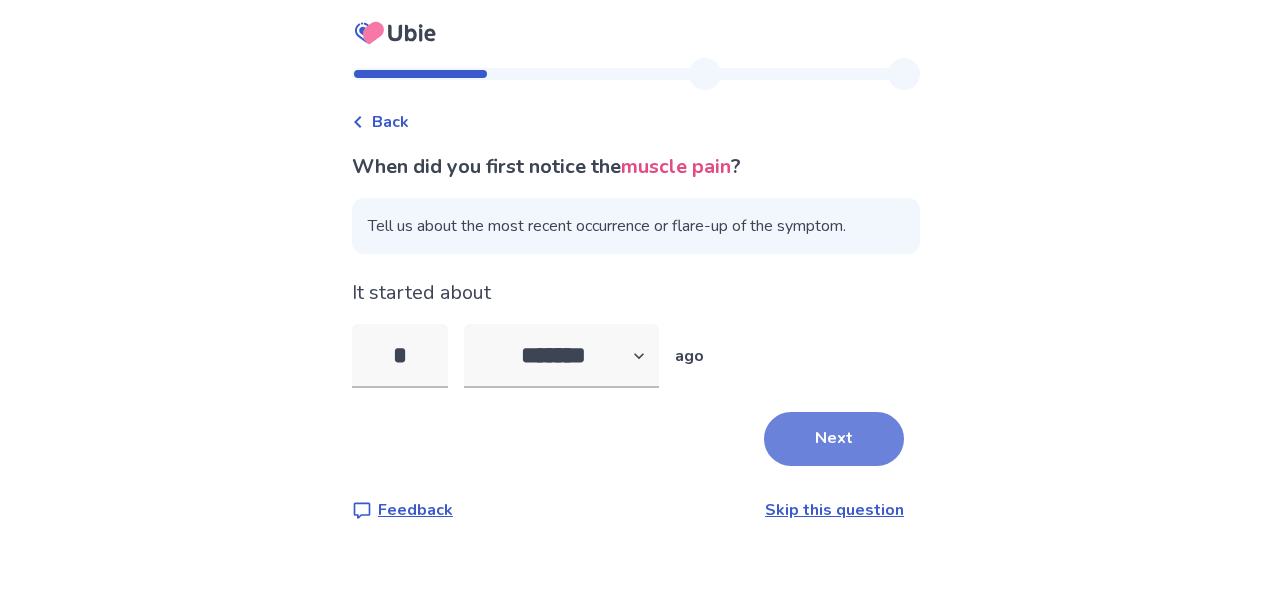click on "Next" at bounding box center [834, 439] 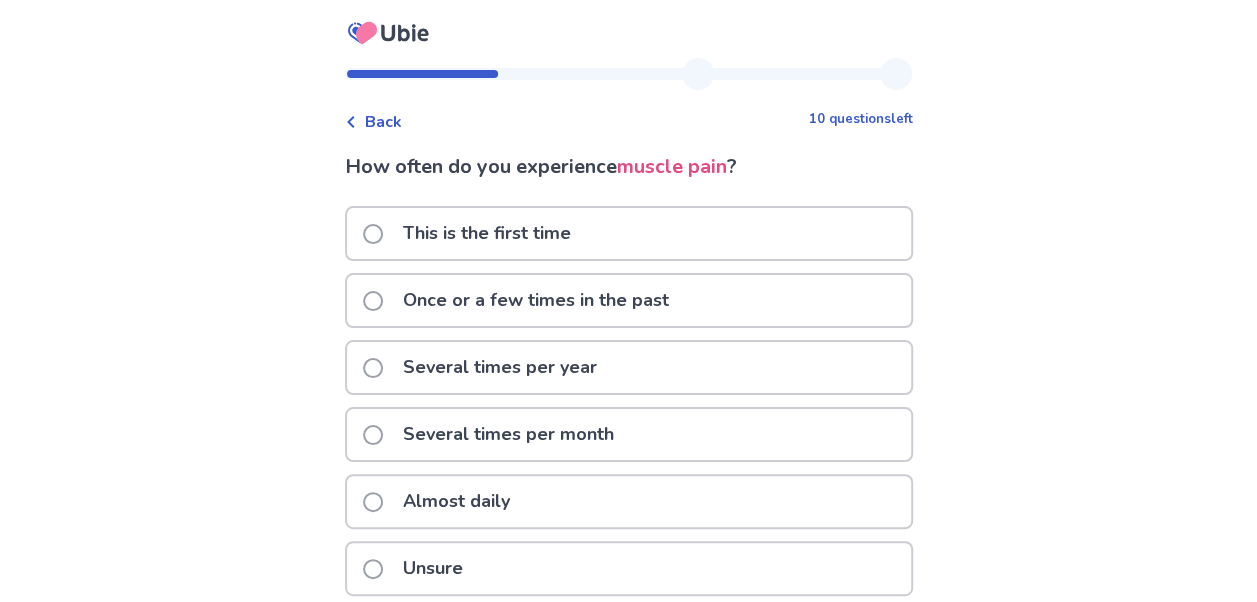 click on "This is the first time" at bounding box center (487, 233) 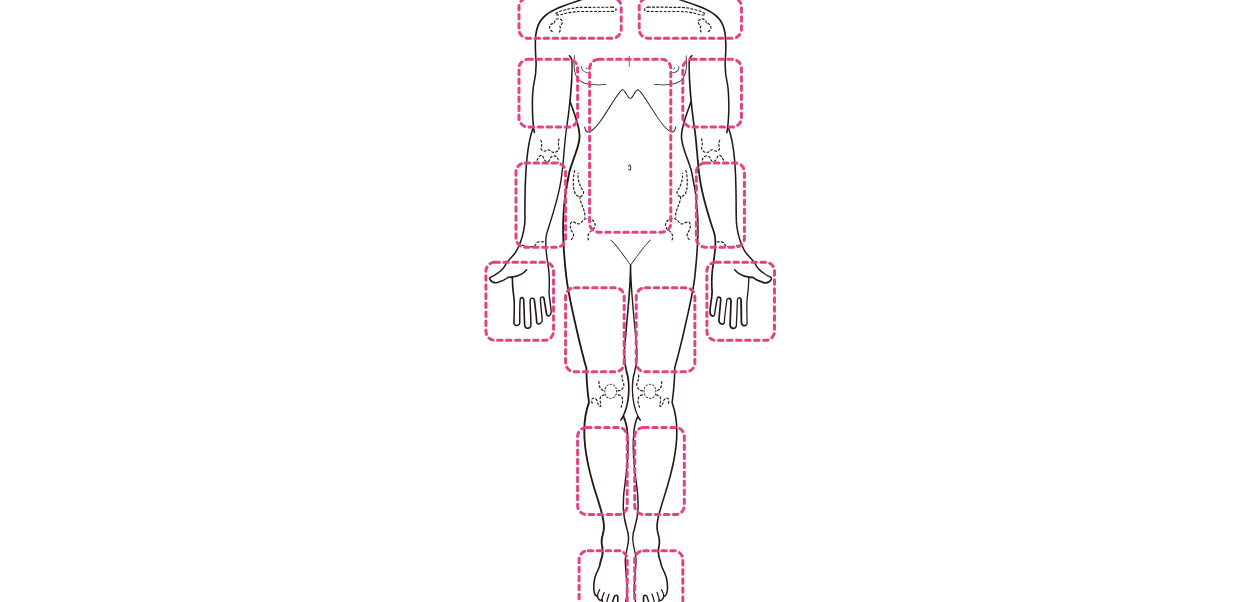 scroll, scrollTop: 384, scrollLeft: 0, axis: vertical 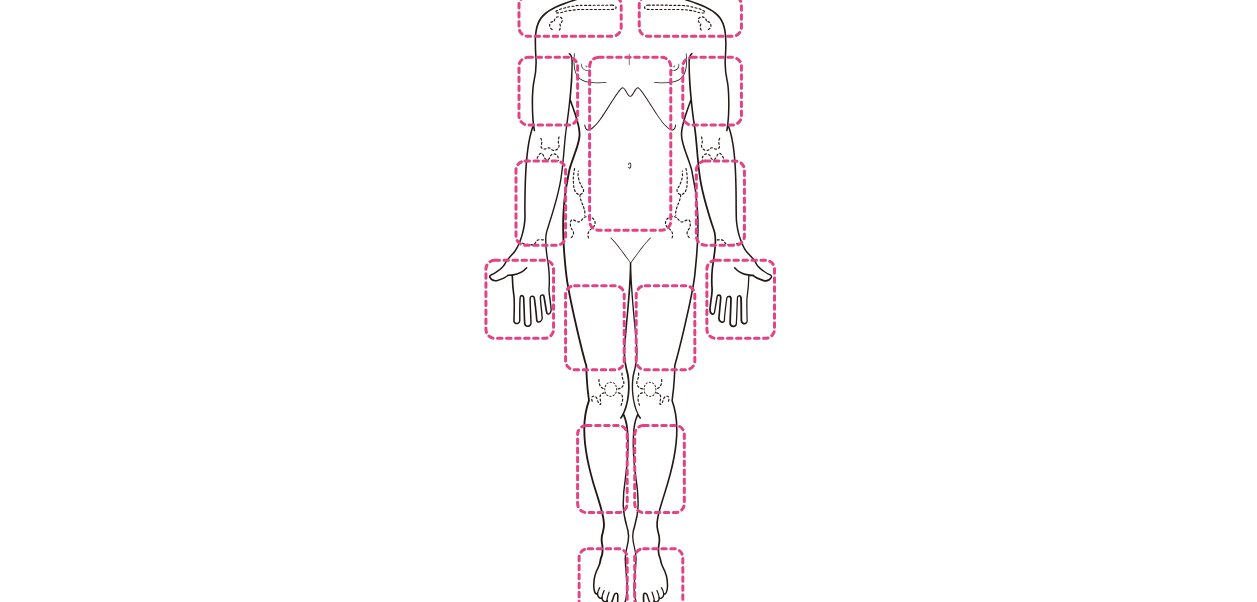 click at bounding box center (890, 246) 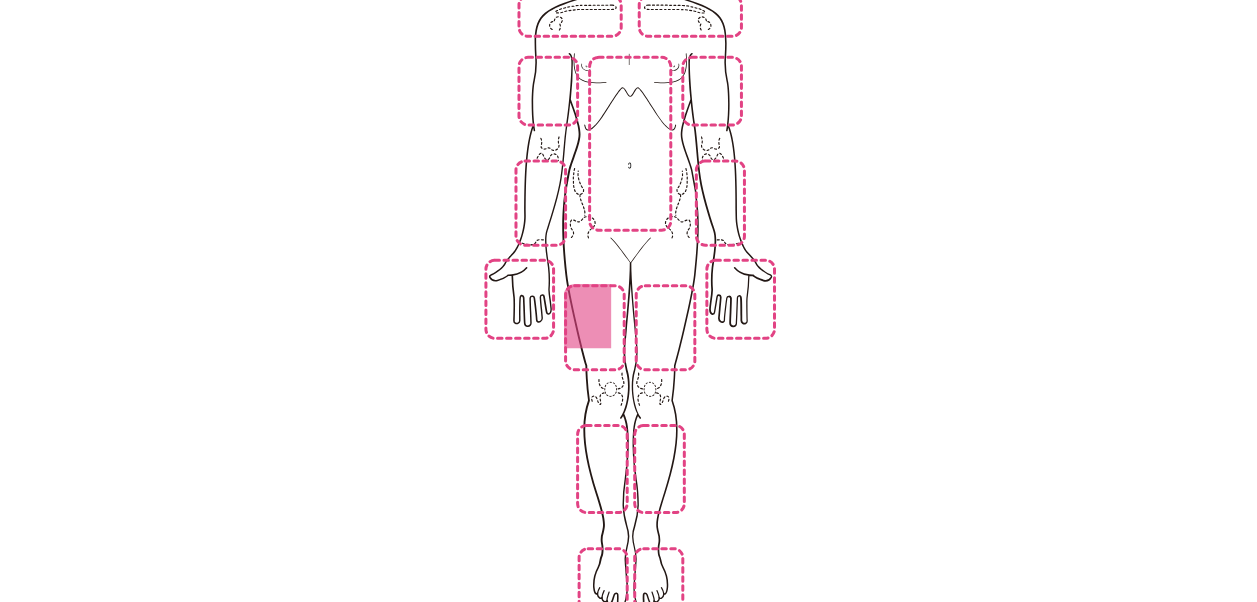 click at bounding box center [890, 246] 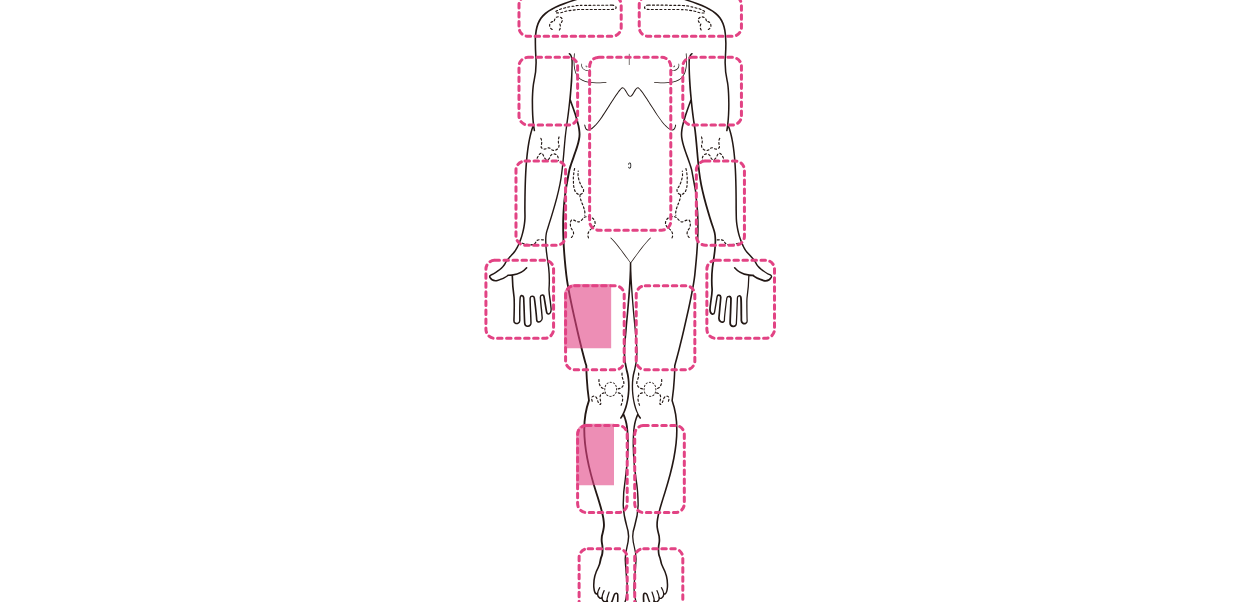 click at bounding box center [890, 246] 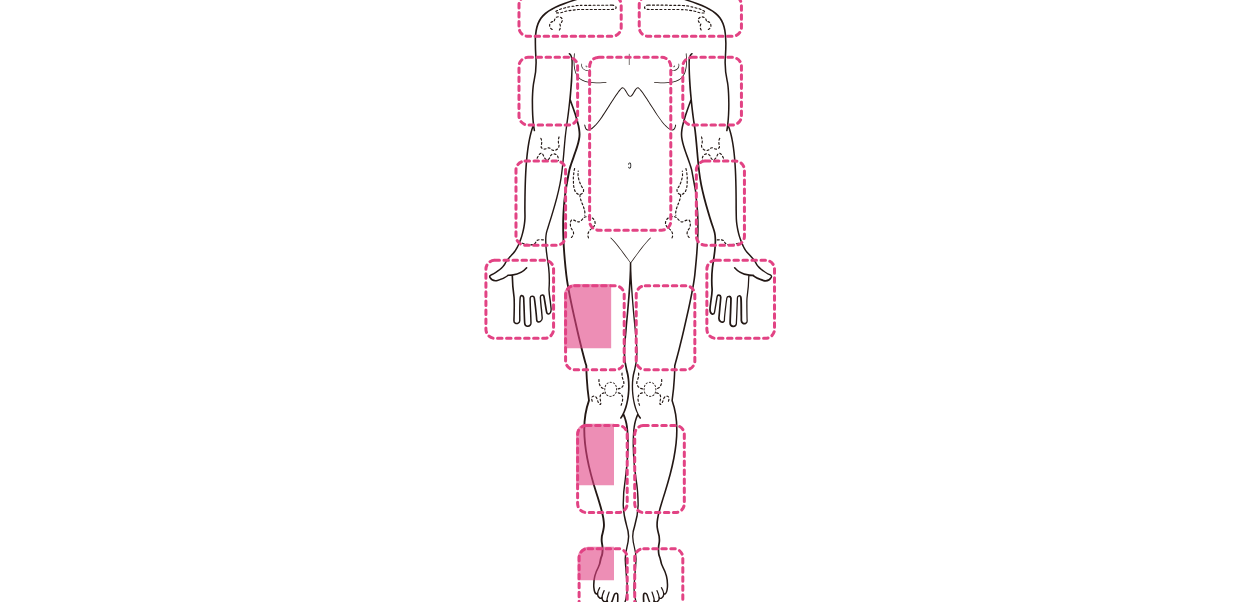 scroll, scrollTop: 546, scrollLeft: 0, axis: vertical 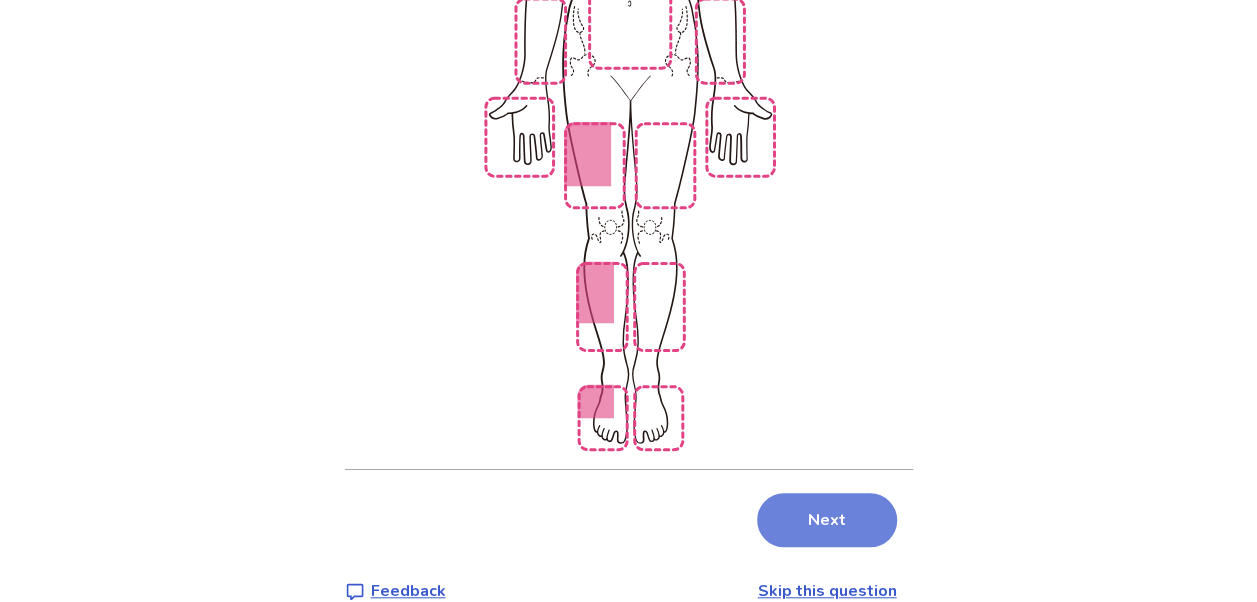 click on "Next" at bounding box center (827, 520) 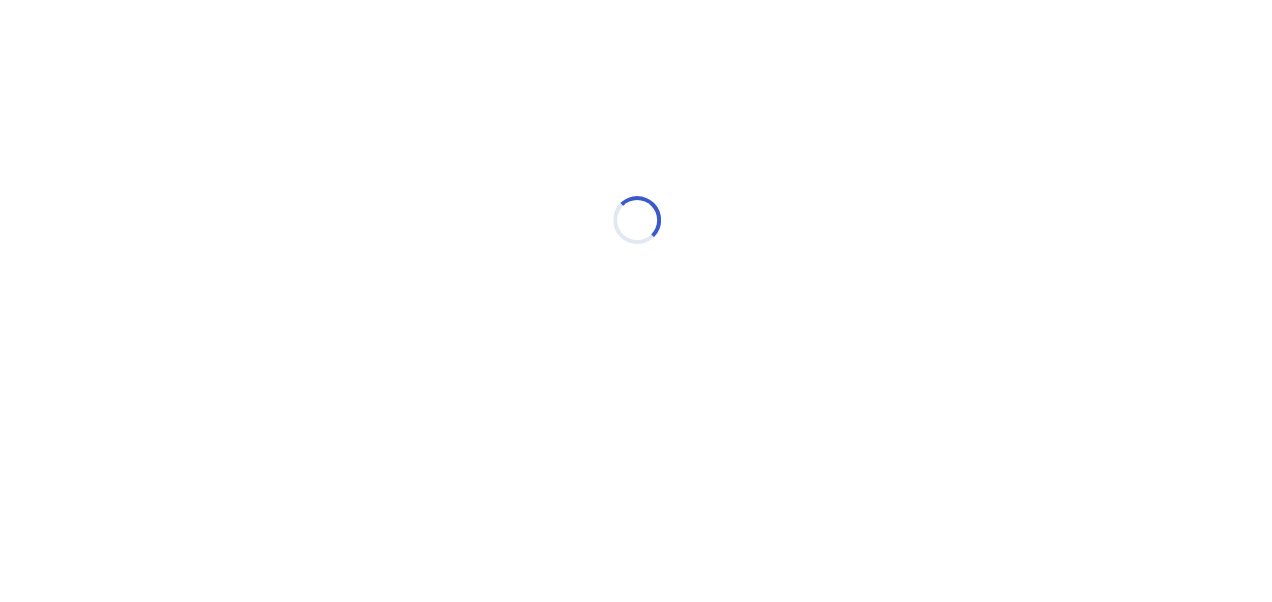 scroll, scrollTop: 0, scrollLeft: 0, axis: both 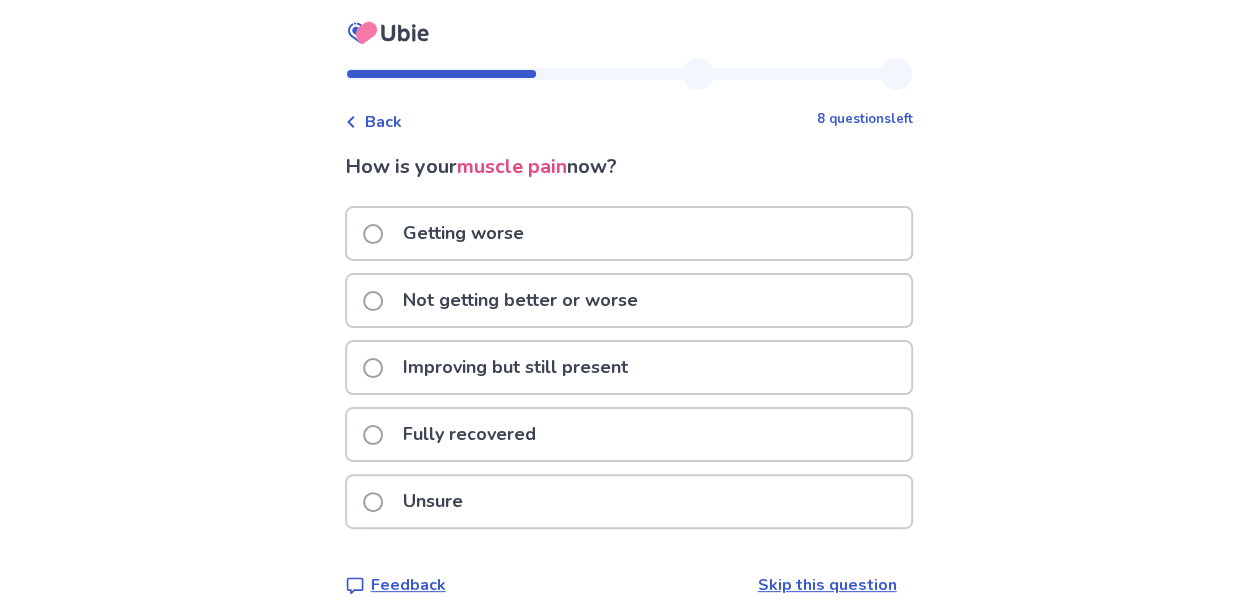 click on "Getting worse" at bounding box center [629, 233] 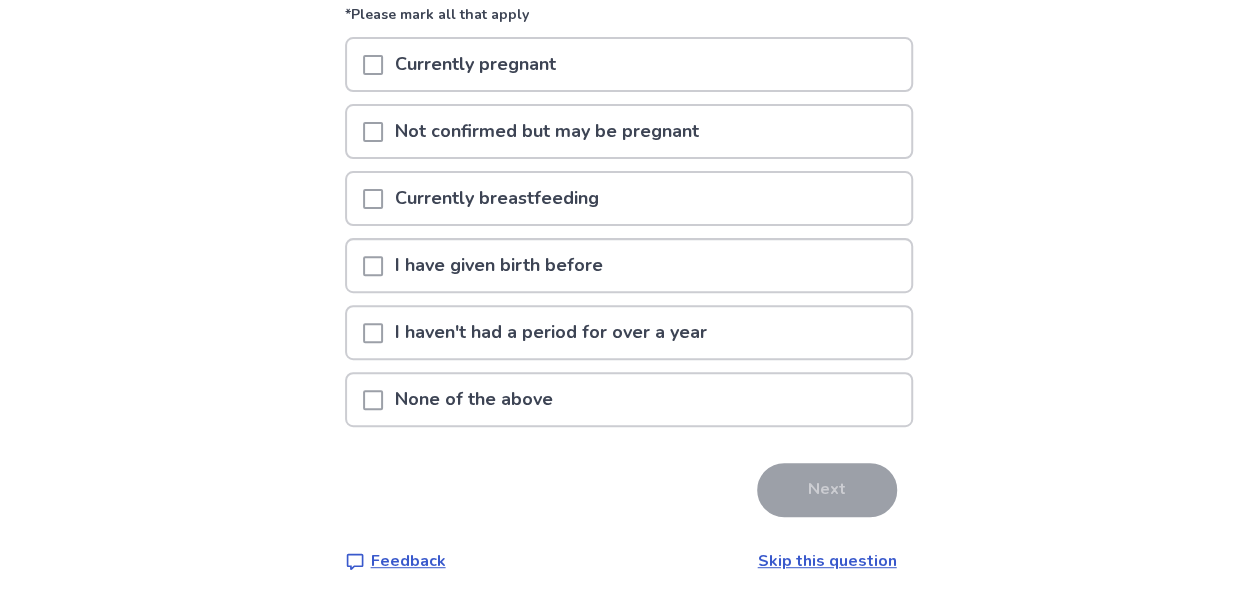 scroll, scrollTop: 234, scrollLeft: 0, axis: vertical 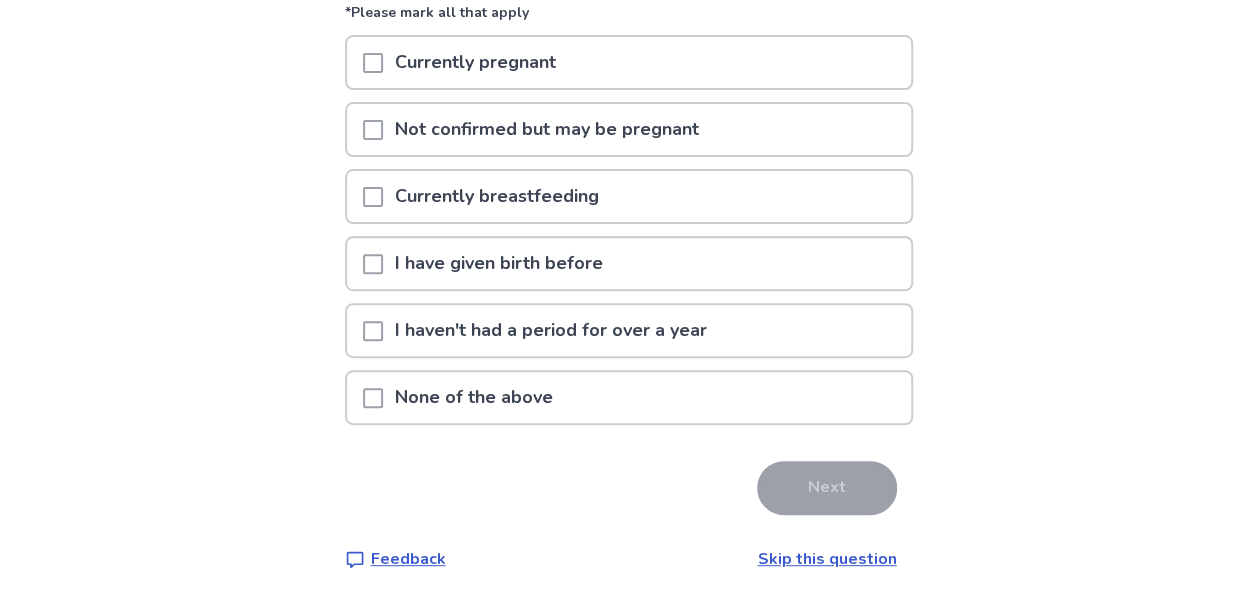 click on "None of the above" at bounding box center [629, 397] 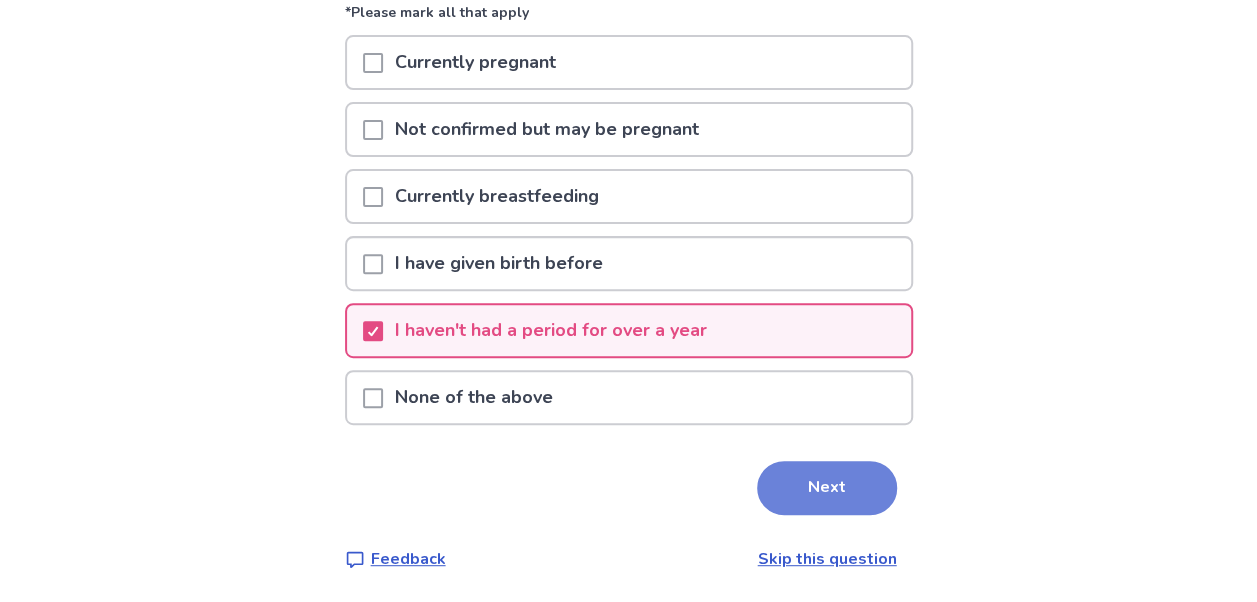 click on "Next" at bounding box center [827, 488] 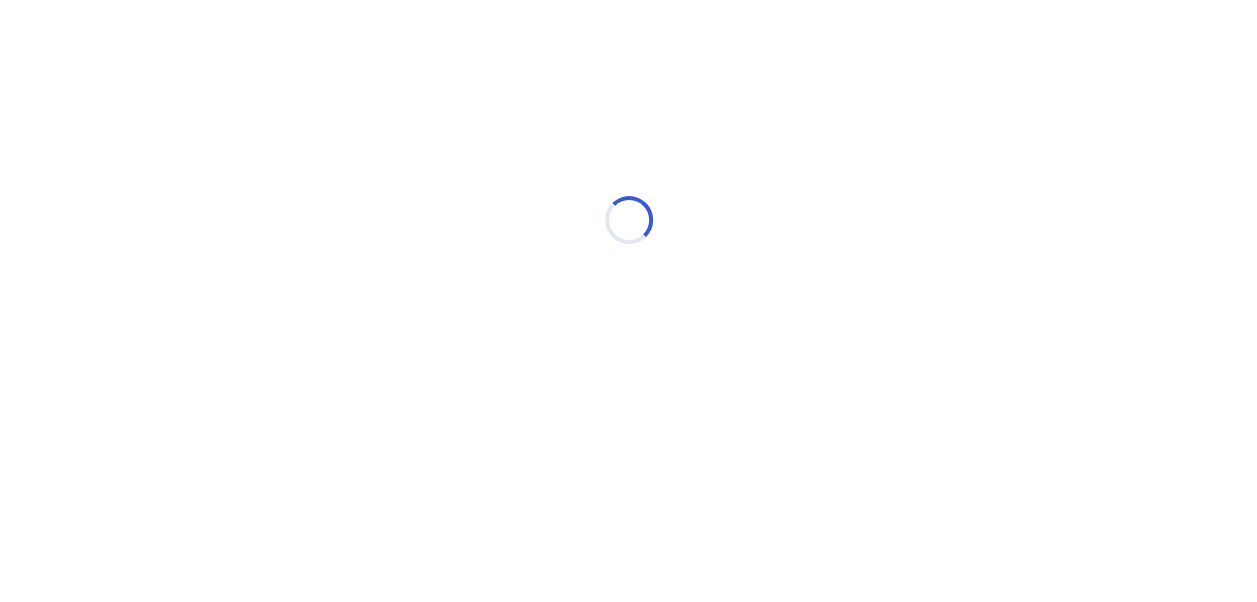 scroll, scrollTop: 0, scrollLeft: 0, axis: both 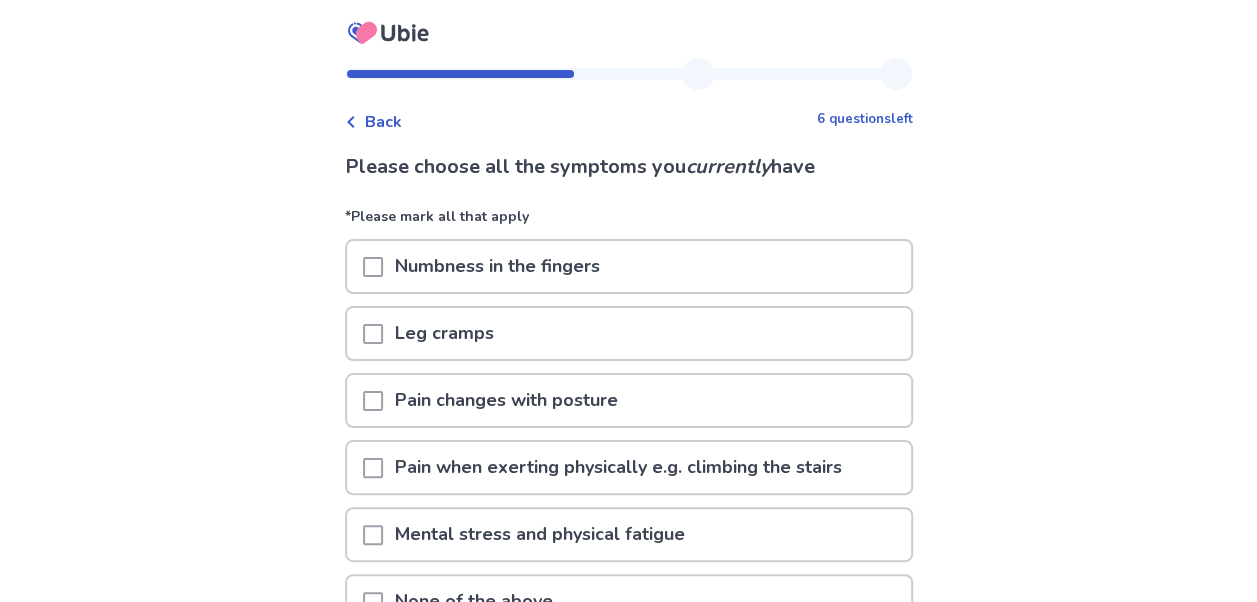 click on "Pain changes with posture" at bounding box center [629, 400] 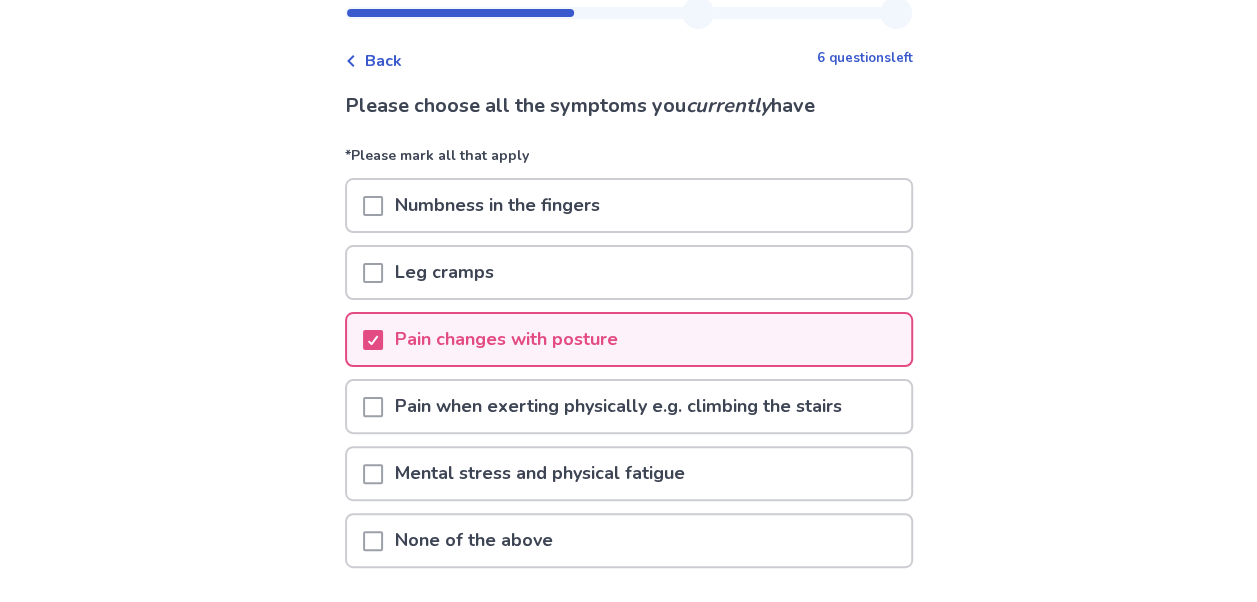 scroll, scrollTop: 62, scrollLeft: 0, axis: vertical 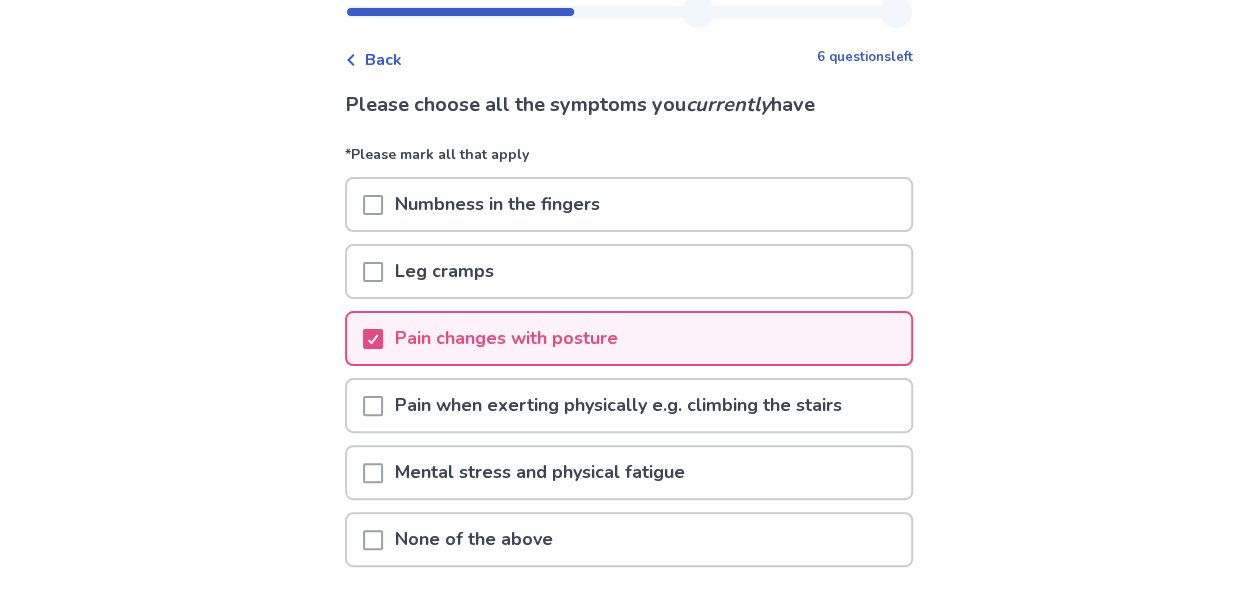 click on "Leg cramps" at bounding box center [629, 271] 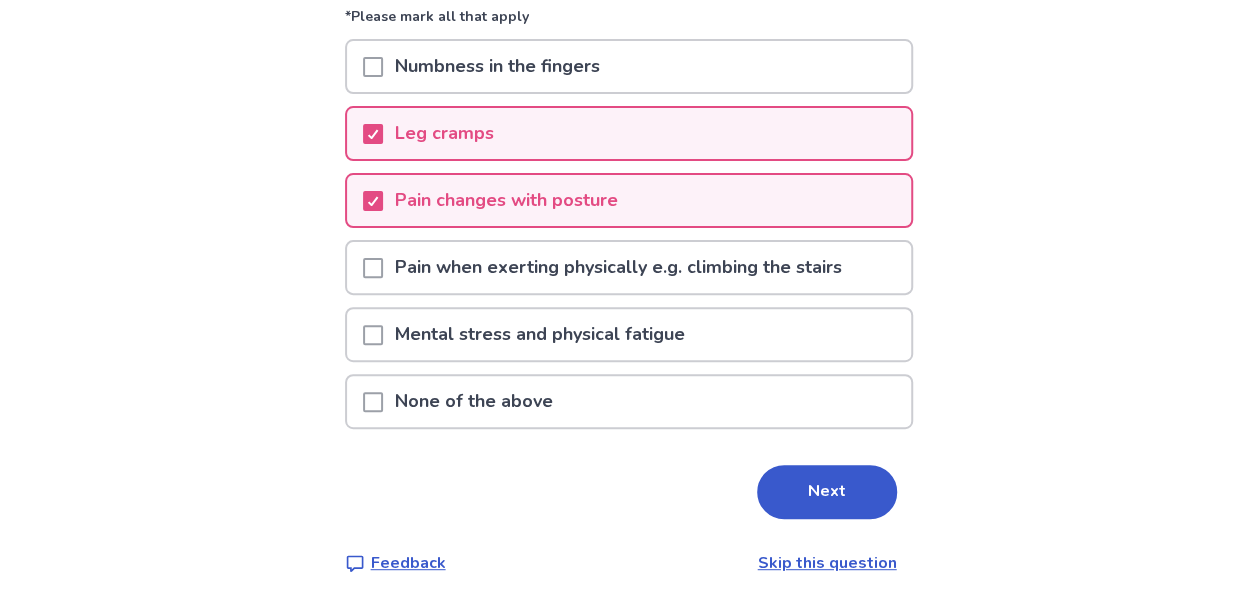 scroll, scrollTop: 205, scrollLeft: 0, axis: vertical 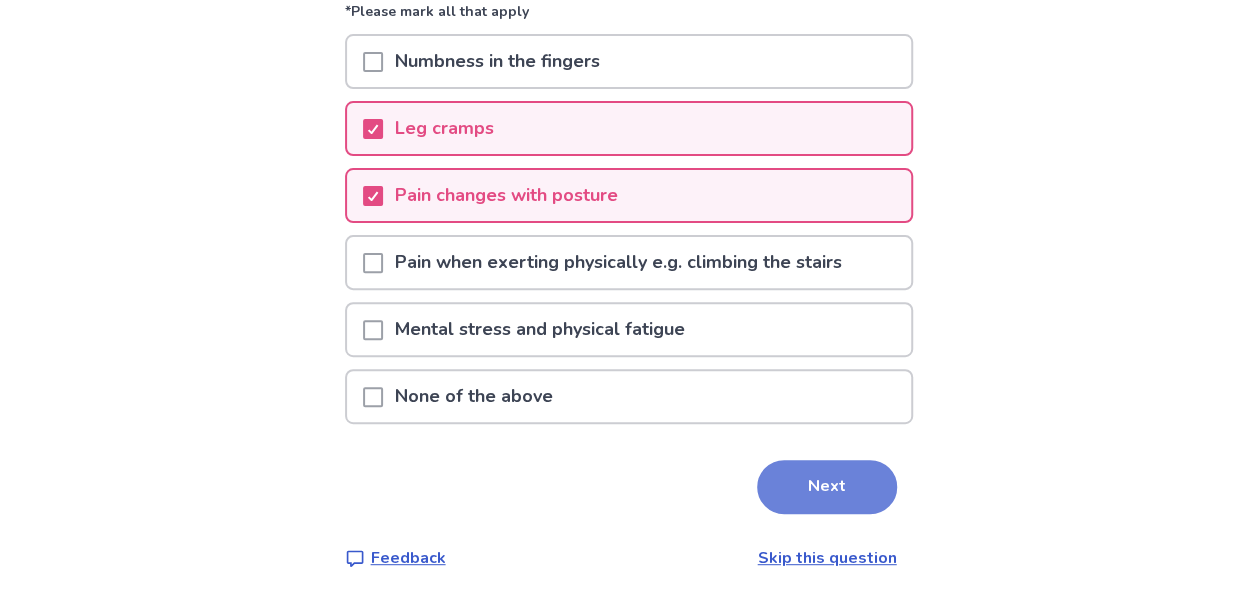 click on "Next" at bounding box center (827, 487) 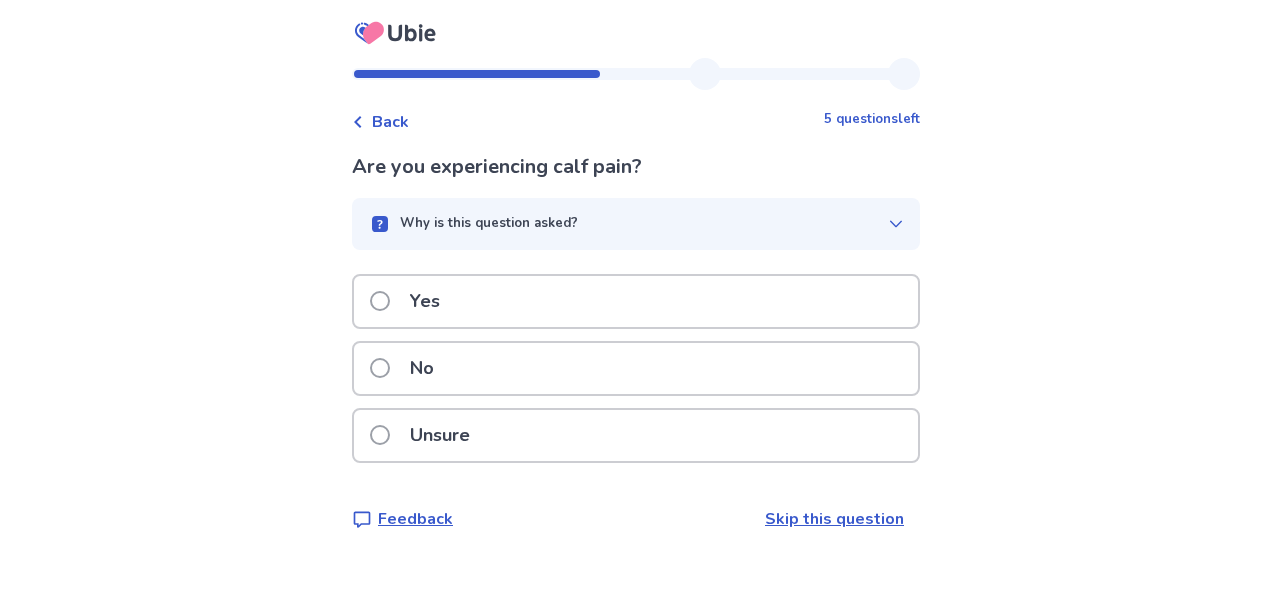 click 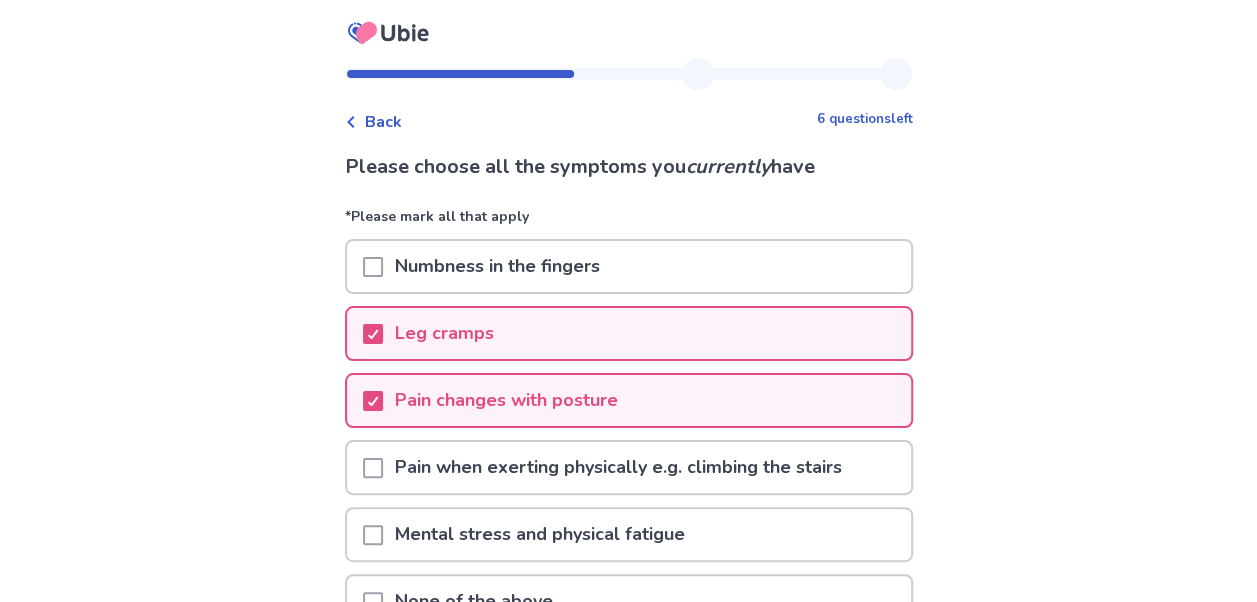 click on "Numbness in the fingers" at bounding box center [497, 266] 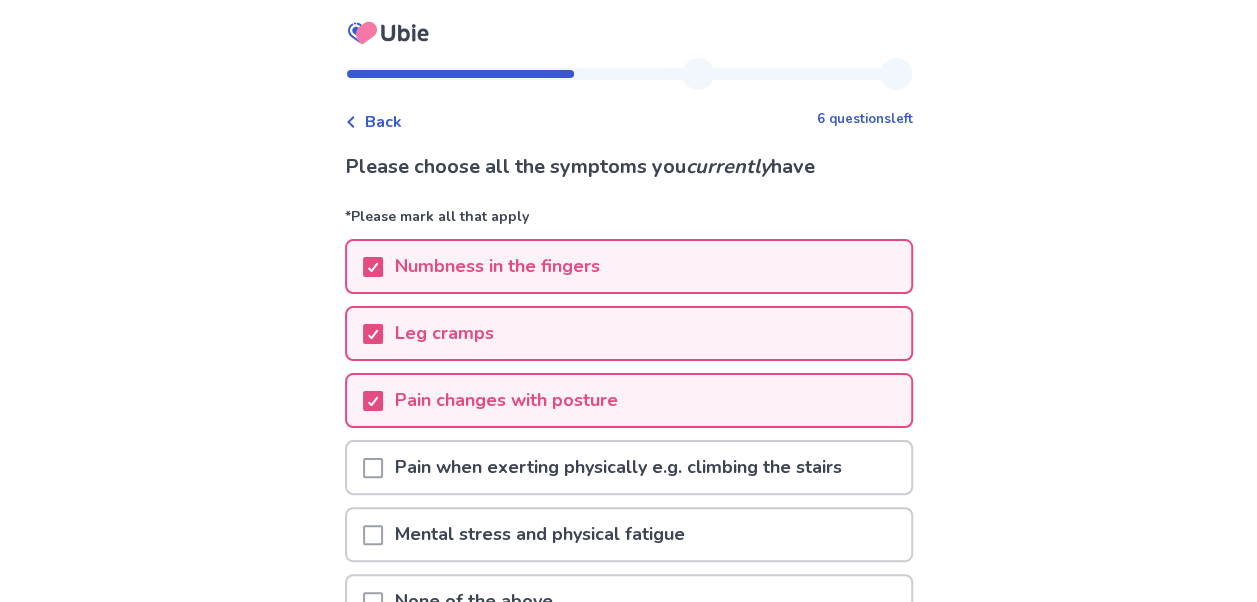 scroll, scrollTop: 205, scrollLeft: 0, axis: vertical 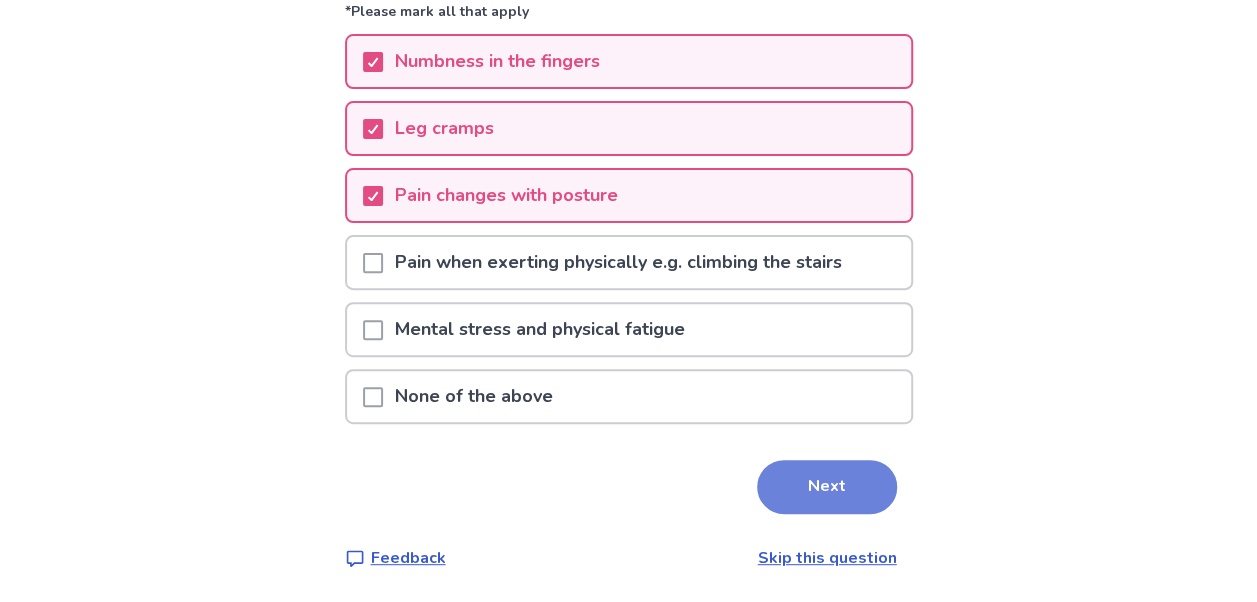 click on "Next" at bounding box center [827, 487] 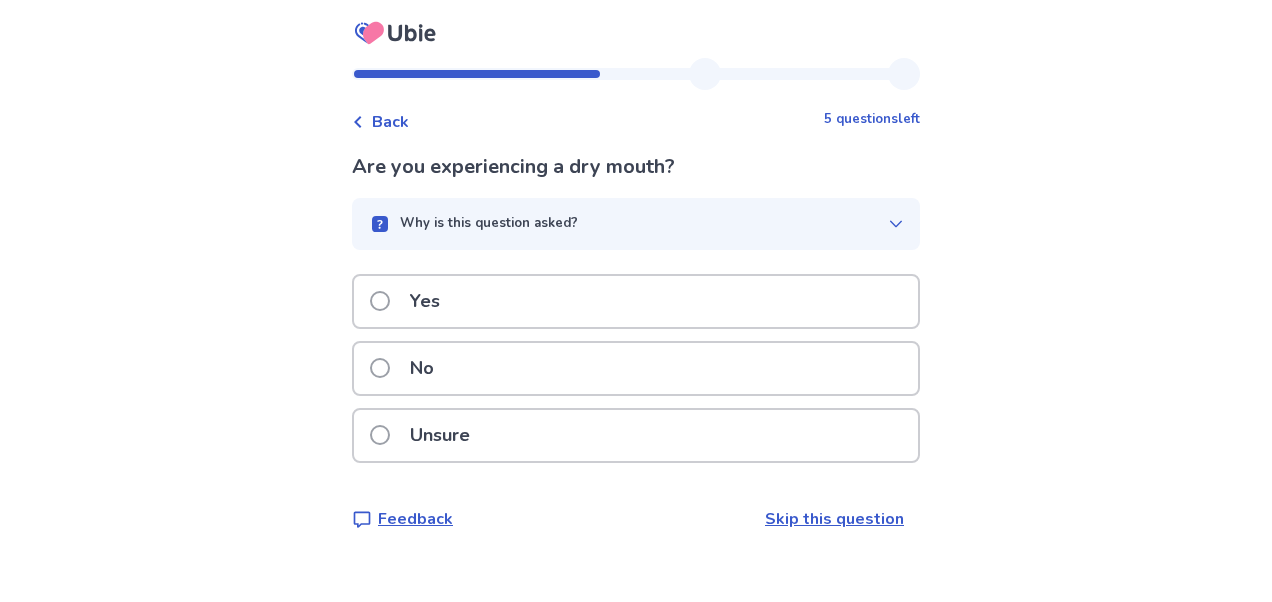 click on "Unsure" at bounding box center (636, 435) 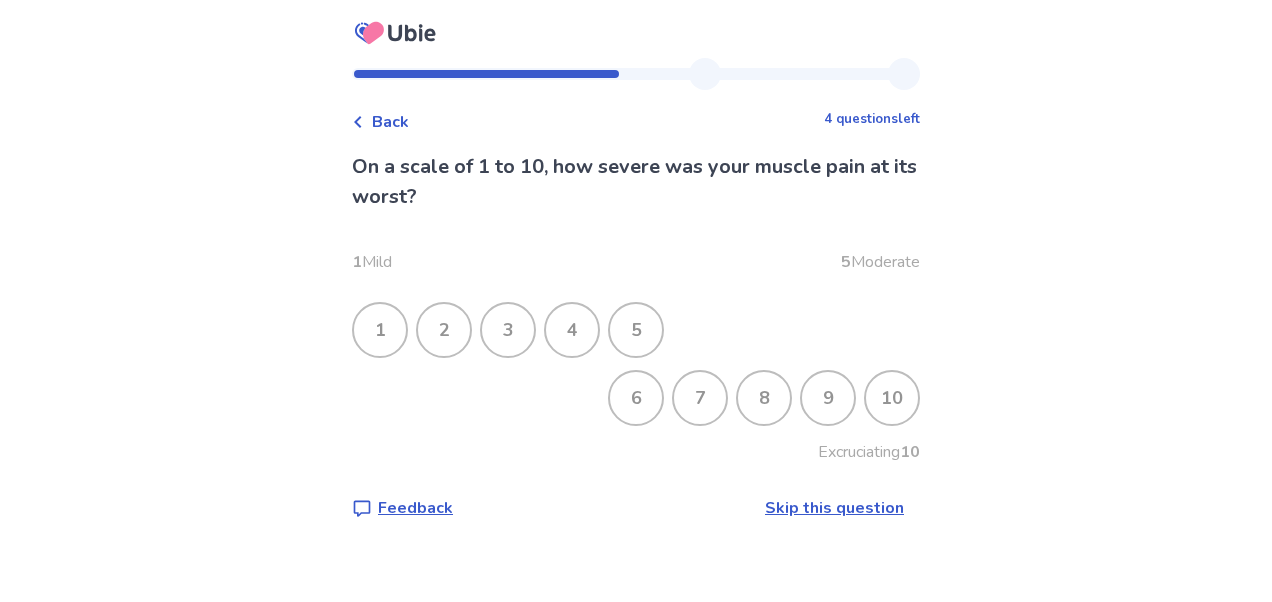 click on "7" at bounding box center [700, 398] 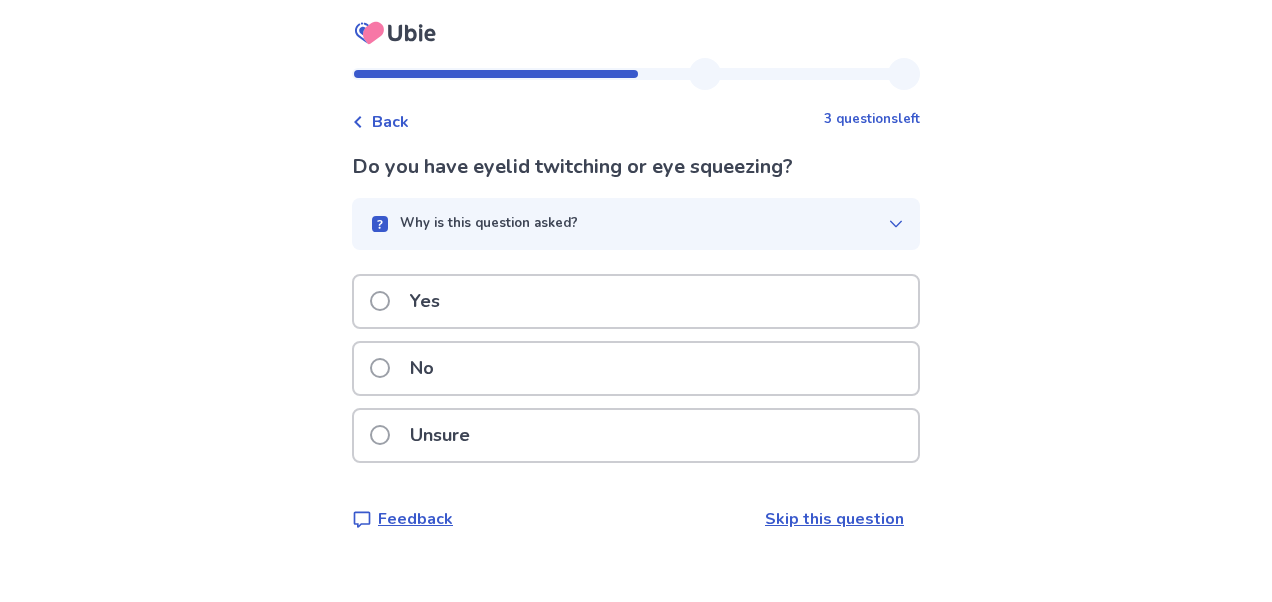 drag, startPoint x: 698, startPoint y: 451, endPoint x: 716, endPoint y: 328, distance: 124.3101 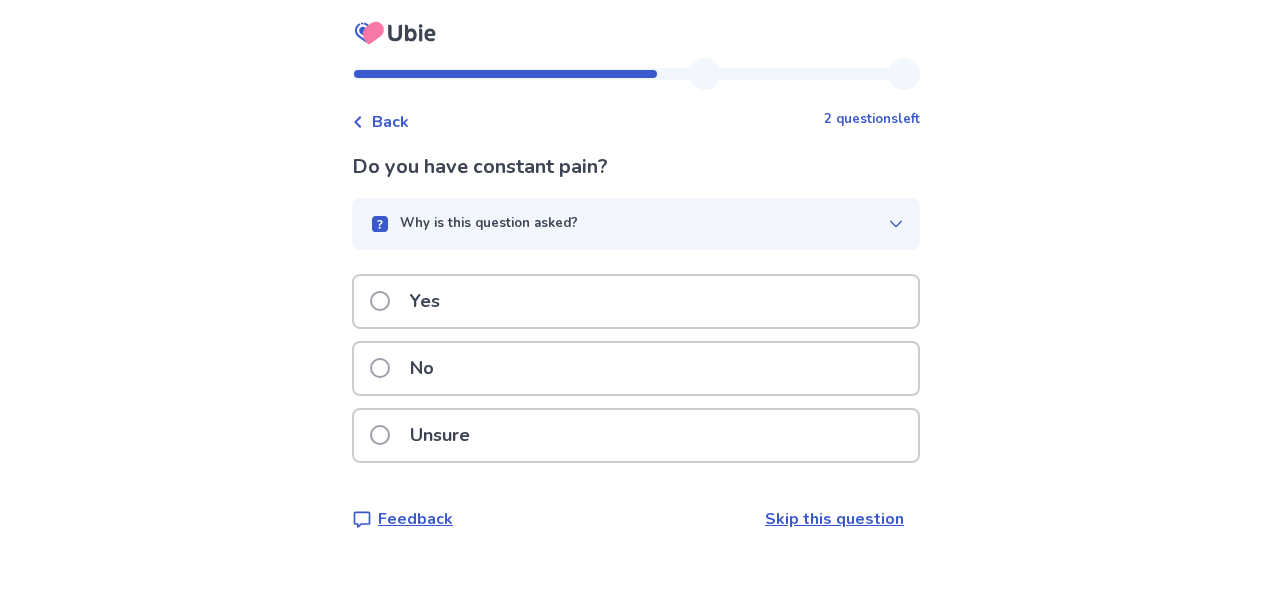 click on "Why is this question asked?" at bounding box center (628, 224) 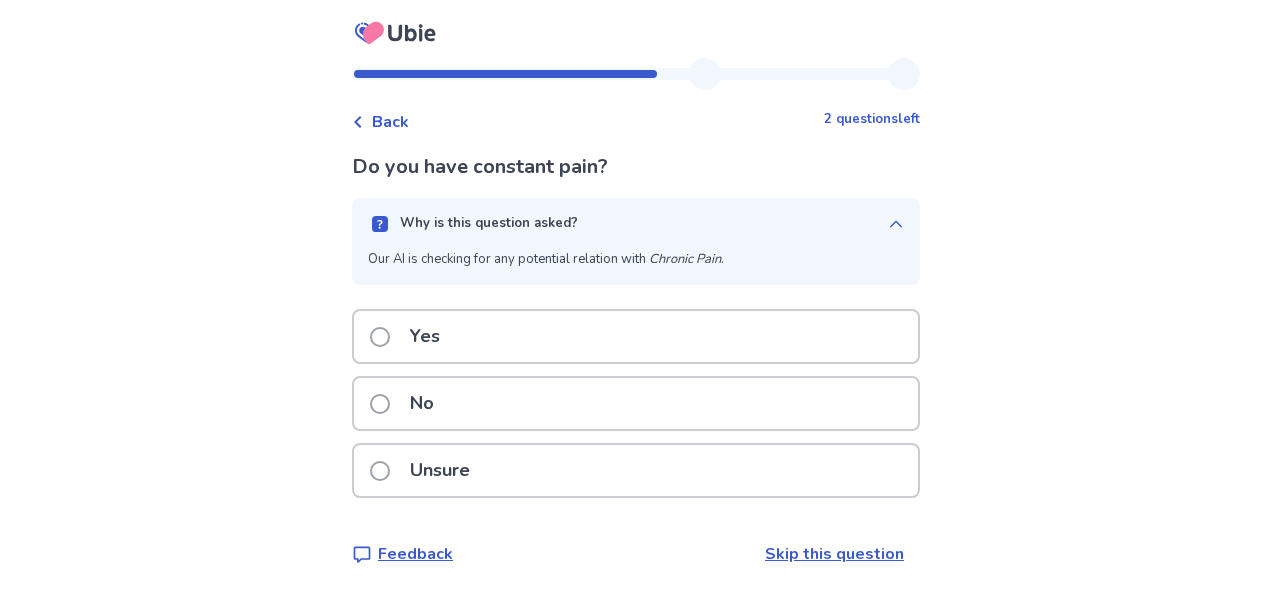 click on "Why is this question asked?" at bounding box center (628, 224) 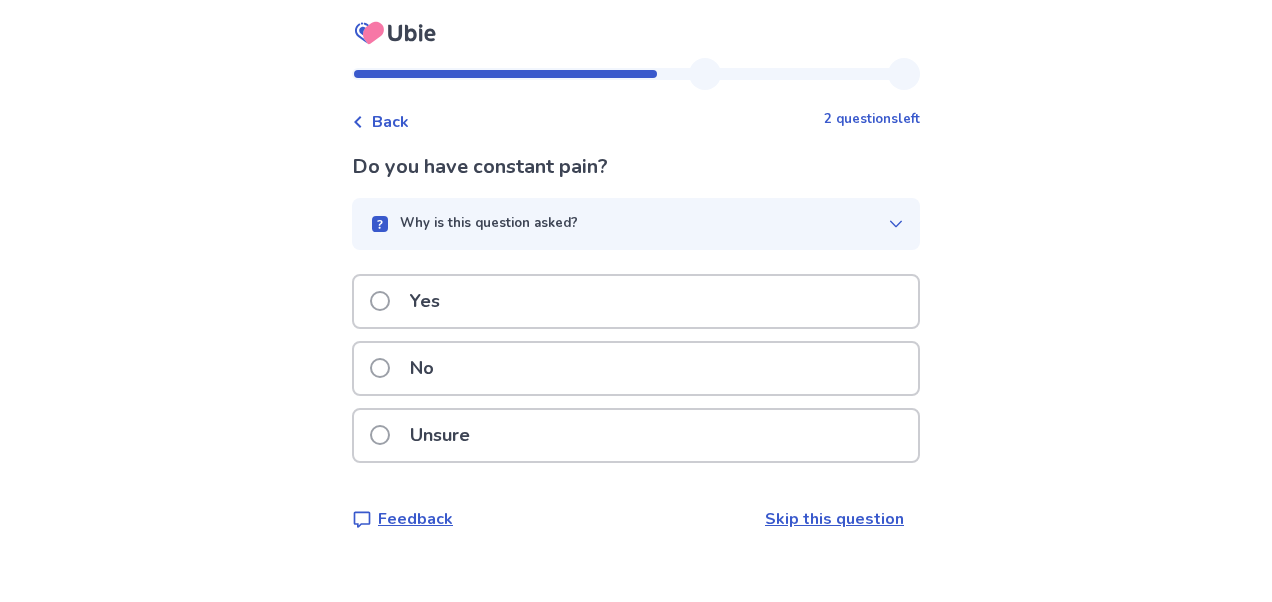 click on "Yes" at bounding box center [636, 301] 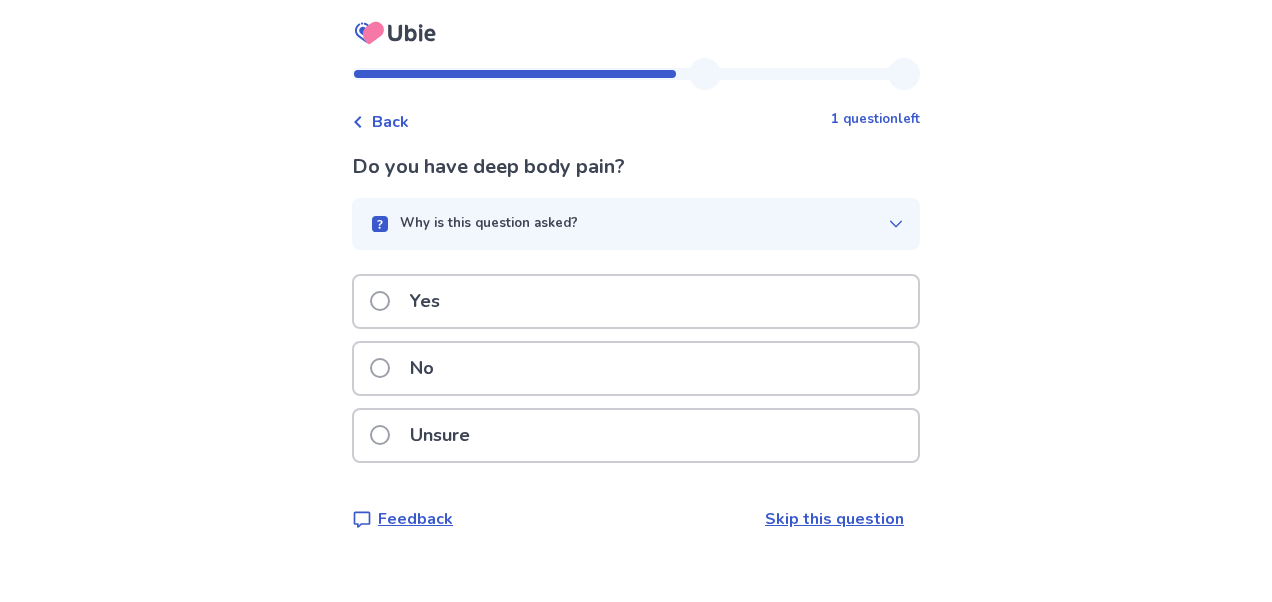 click on "Why is this question asked?" at bounding box center (628, 224) 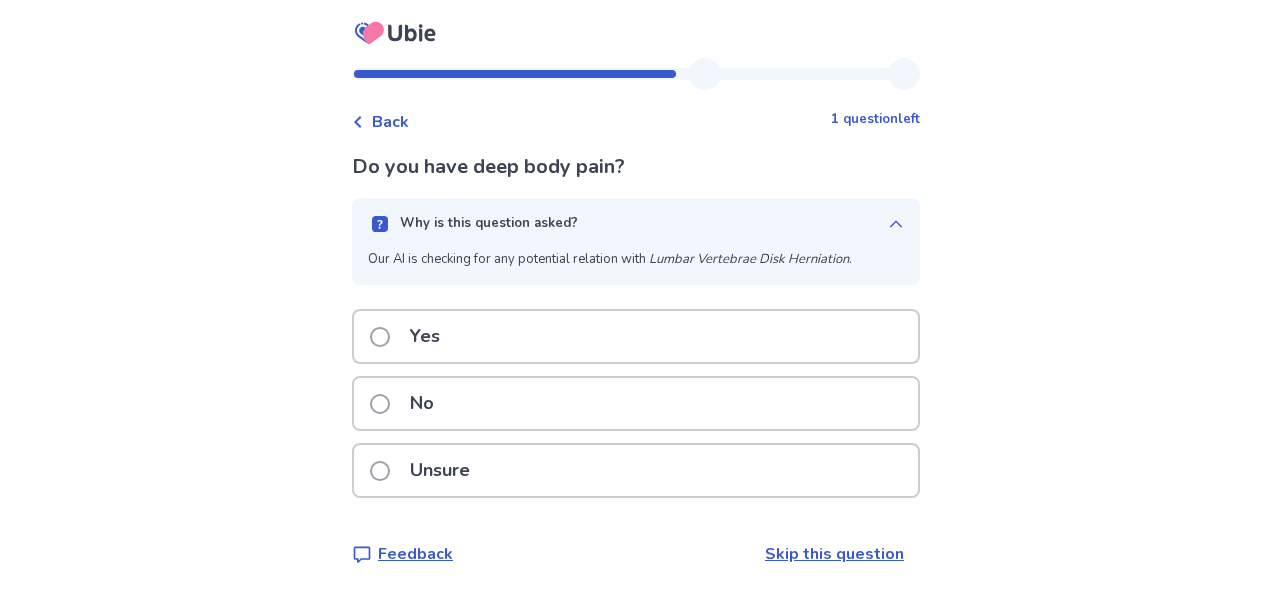 click on "Why is this question asked?" at bounding box center [628, 224] 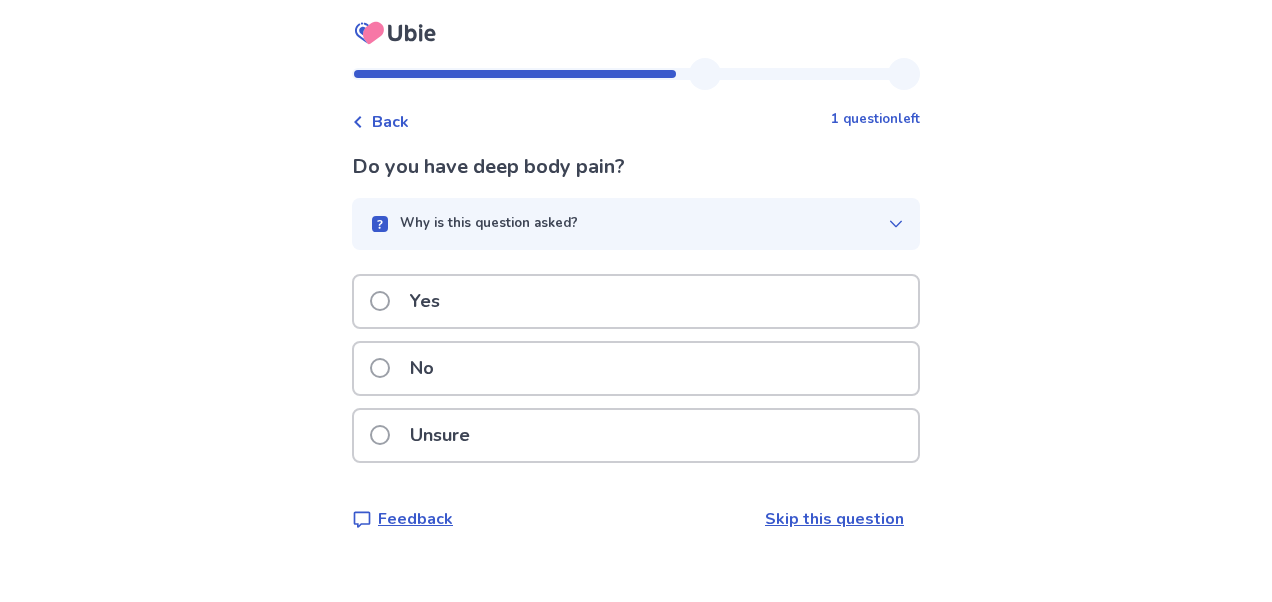 click on "Unsure" at bounding box center [636, 435] 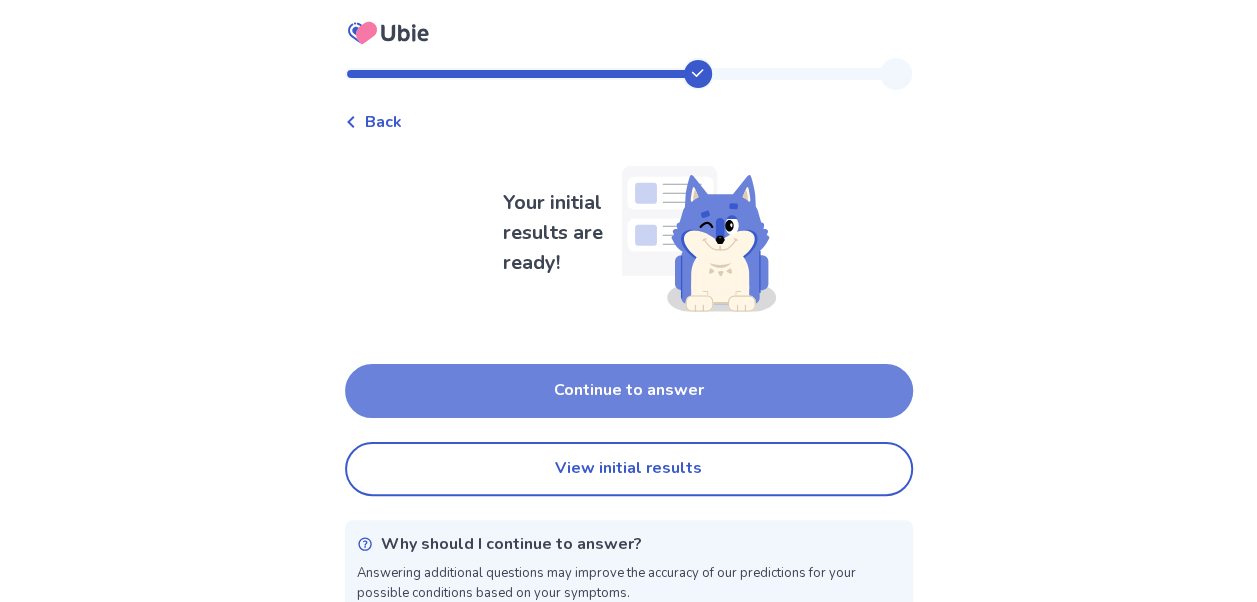 click on "Continue to answer" at bounding box center (629, 391) 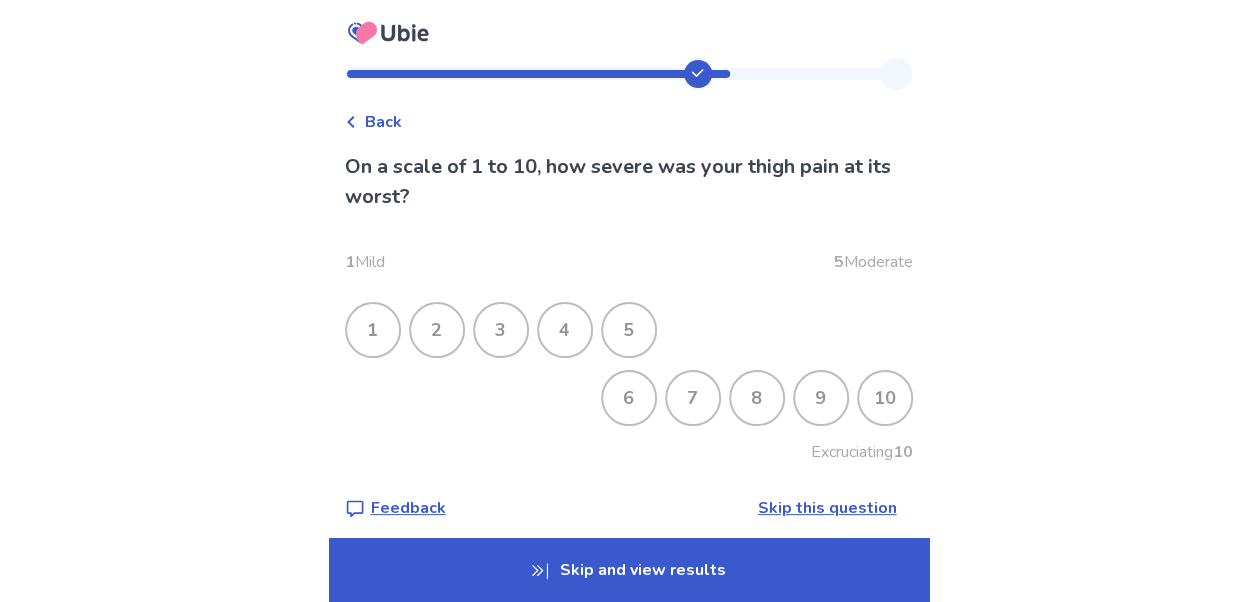 click on "3" at bounding box center (501, 330) 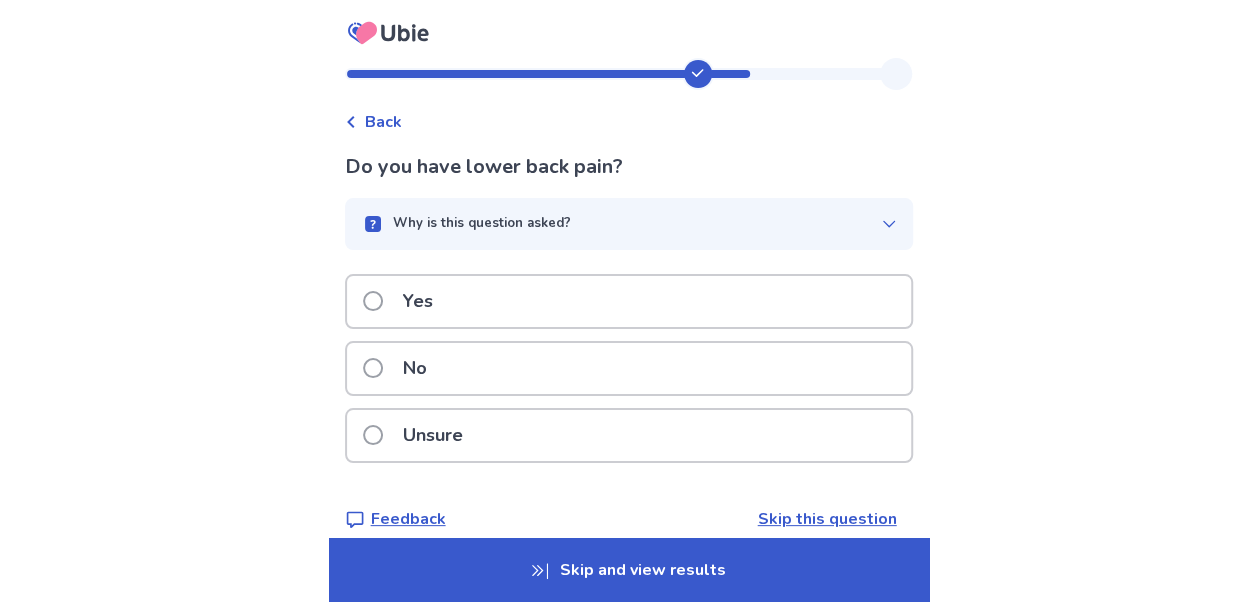 click on "No" at bounding box center (629, 368) 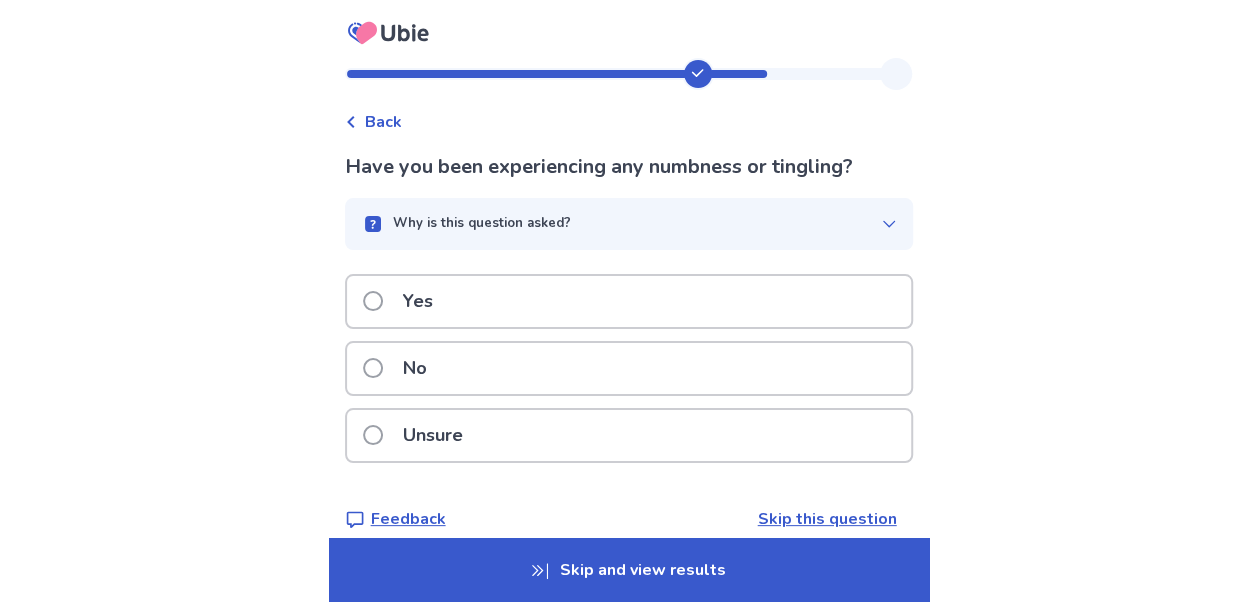 click on "Yes" at bounding box center [629, 301] 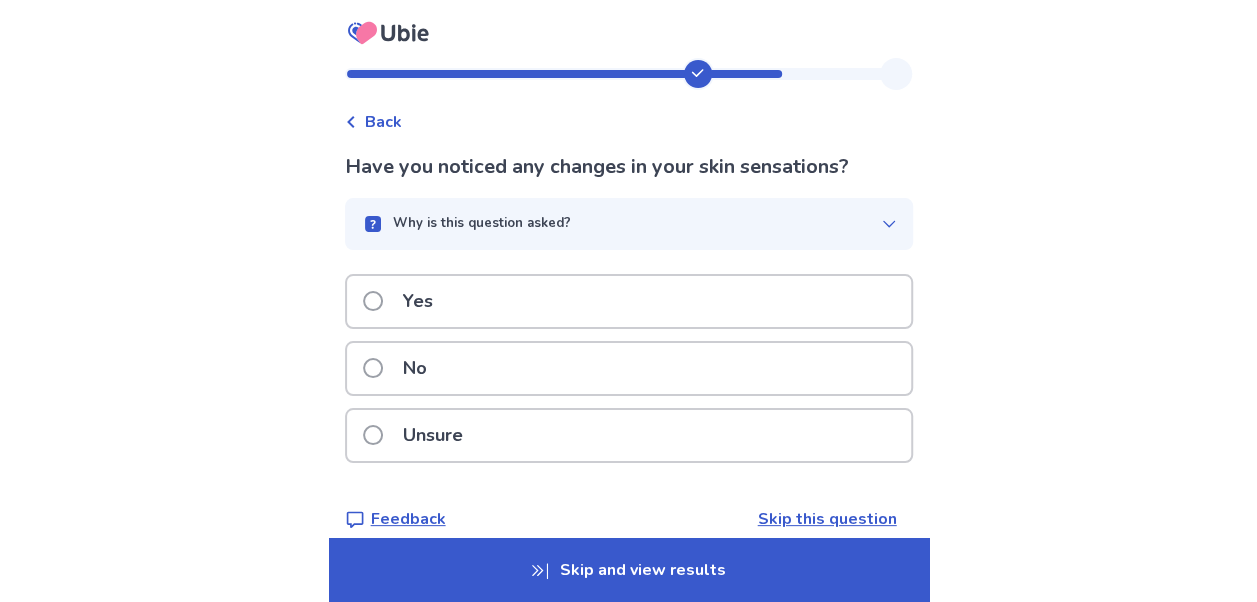 click on "Unsure" at bounding box center (629, 435) 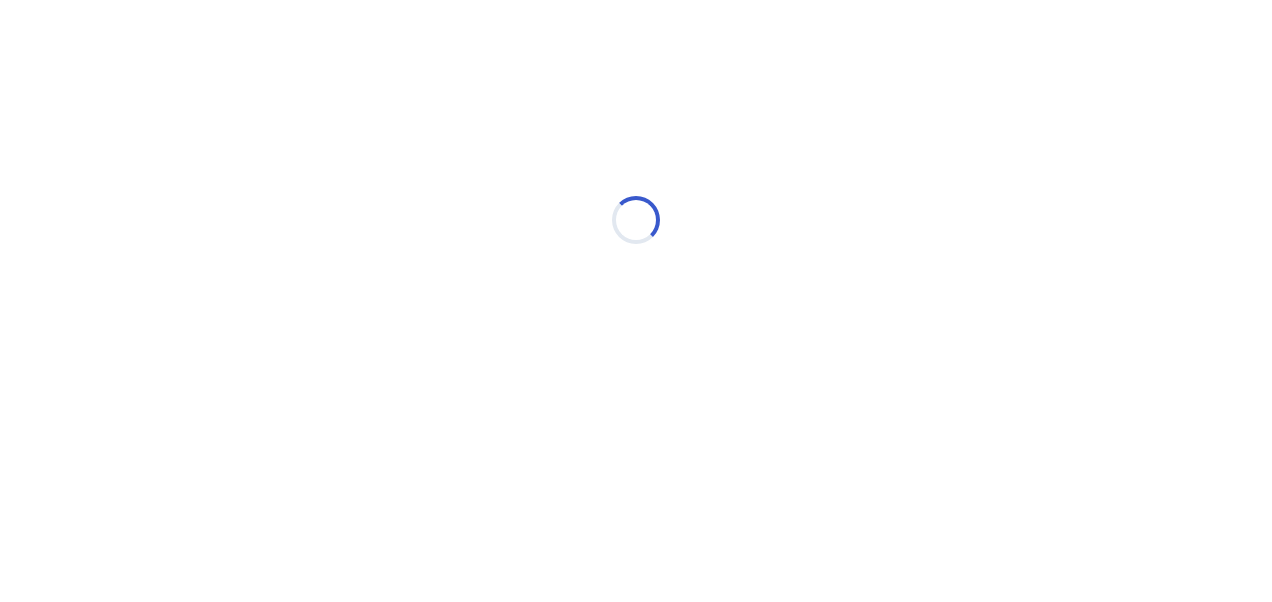 select on "*" 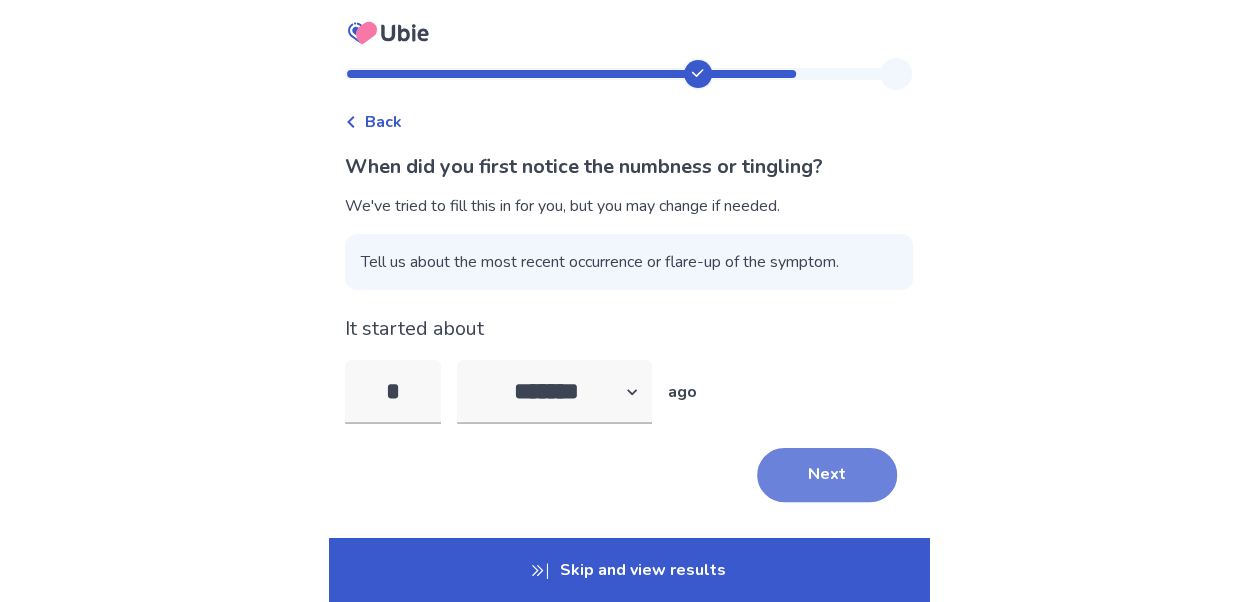 click on "Next" at bounding box center (827, 475) 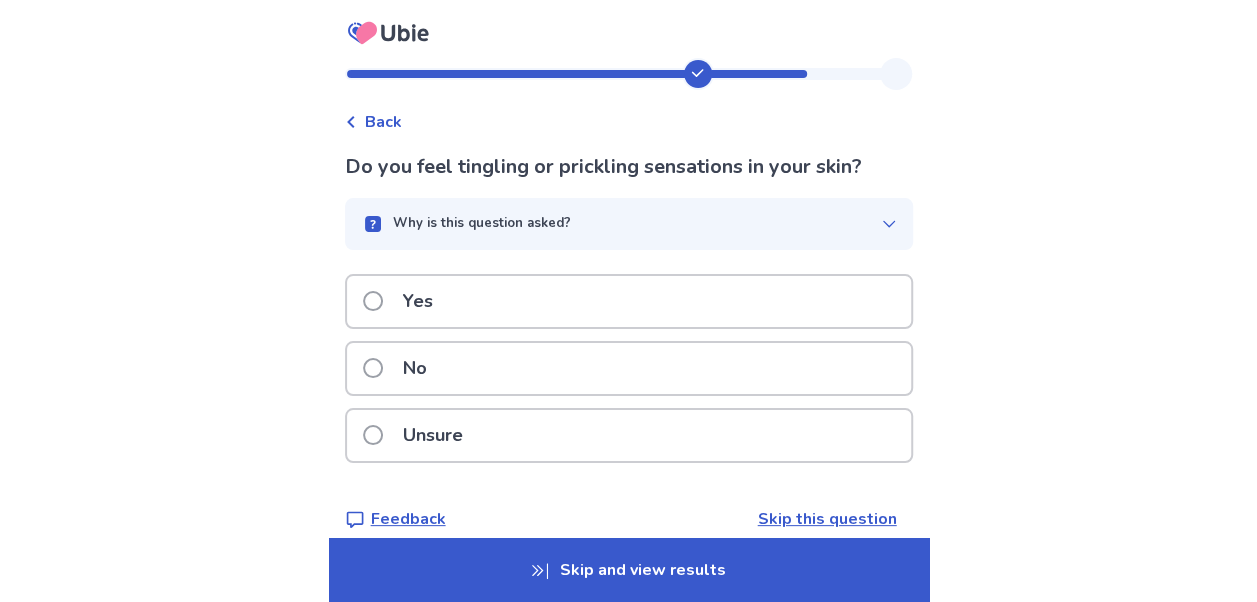 click on "Yes" at bounding box center [629, 301] 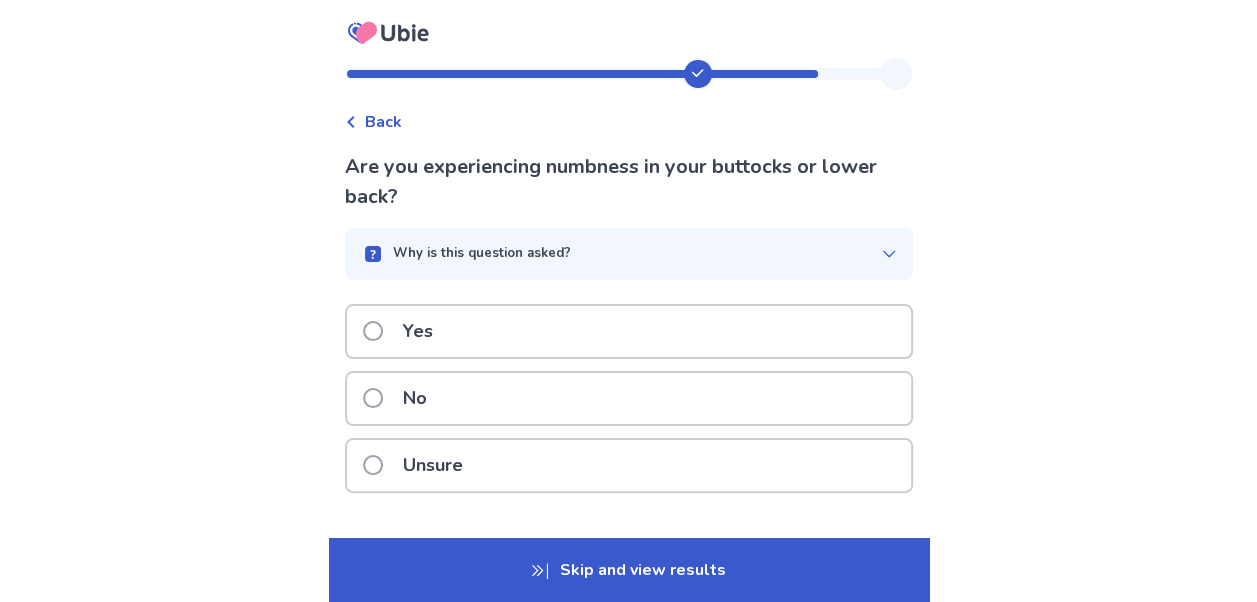 click on "No" at bounding box center (629, 398) 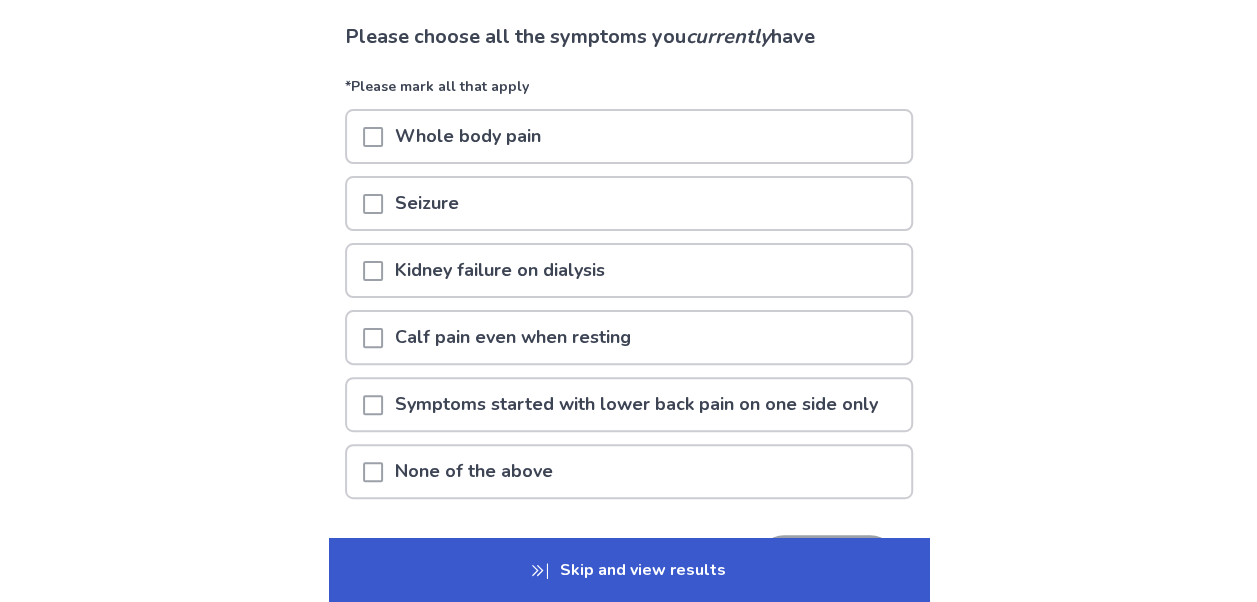 scroll, scrollTop: 133, scrollLeft: 0, axis: vertical 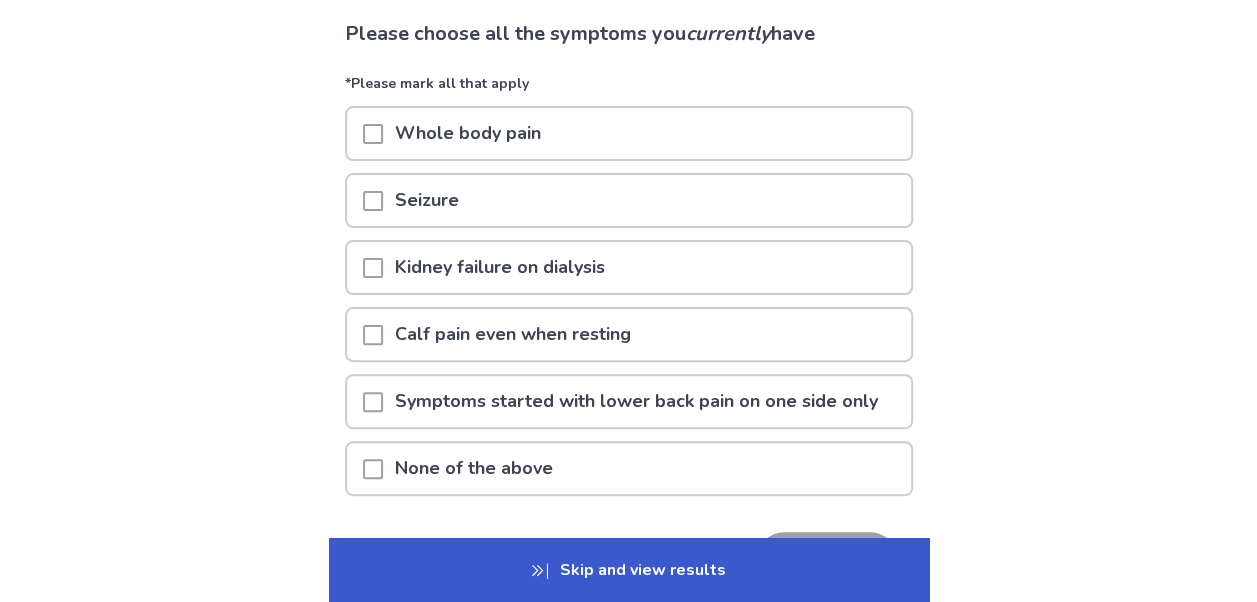 click on "Calf pain even when resting" at bounding box center (629, 334) 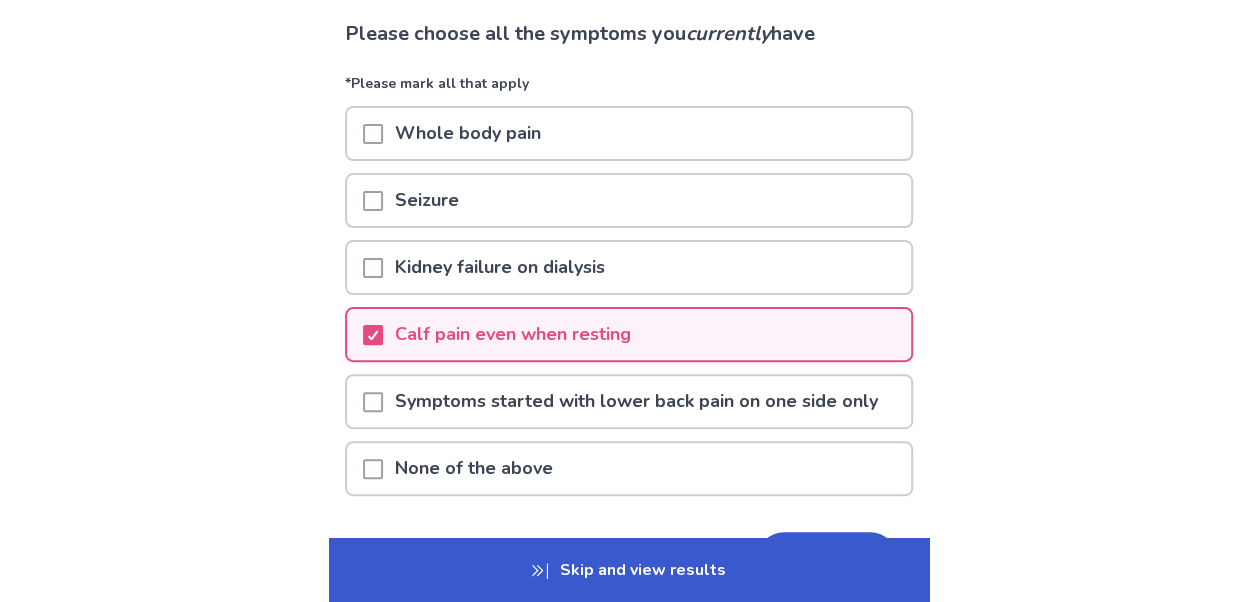 click on "Skip and view results" at bounding box center (629, 570) 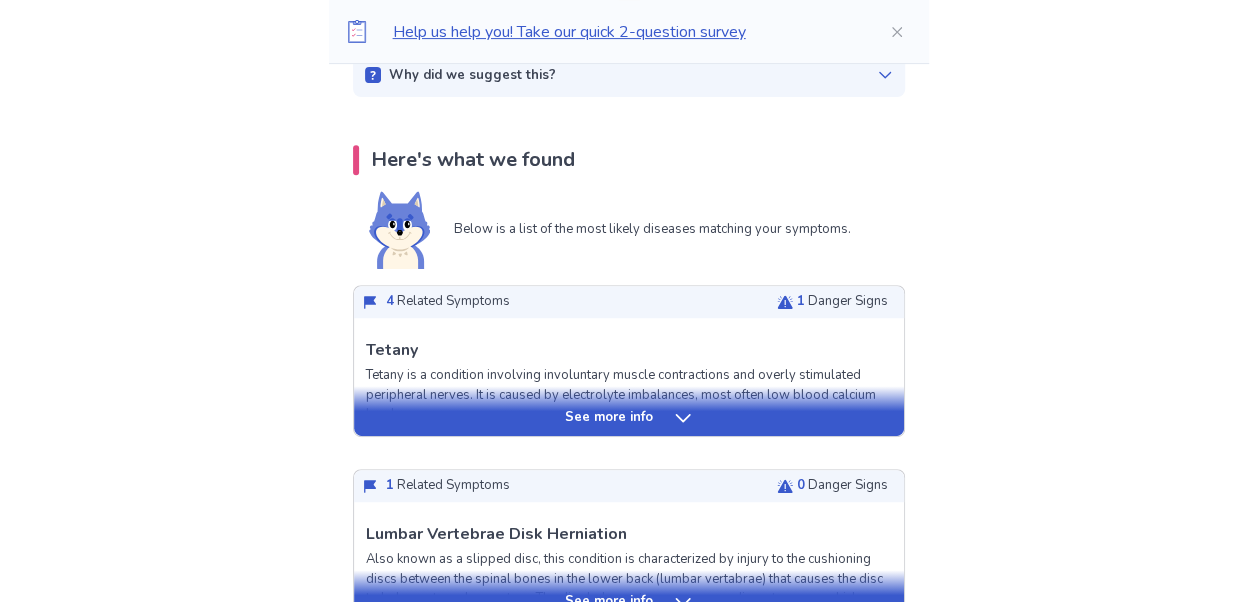 scroll, scrollTop: 353, scrollLeft: 0, axis: vertical 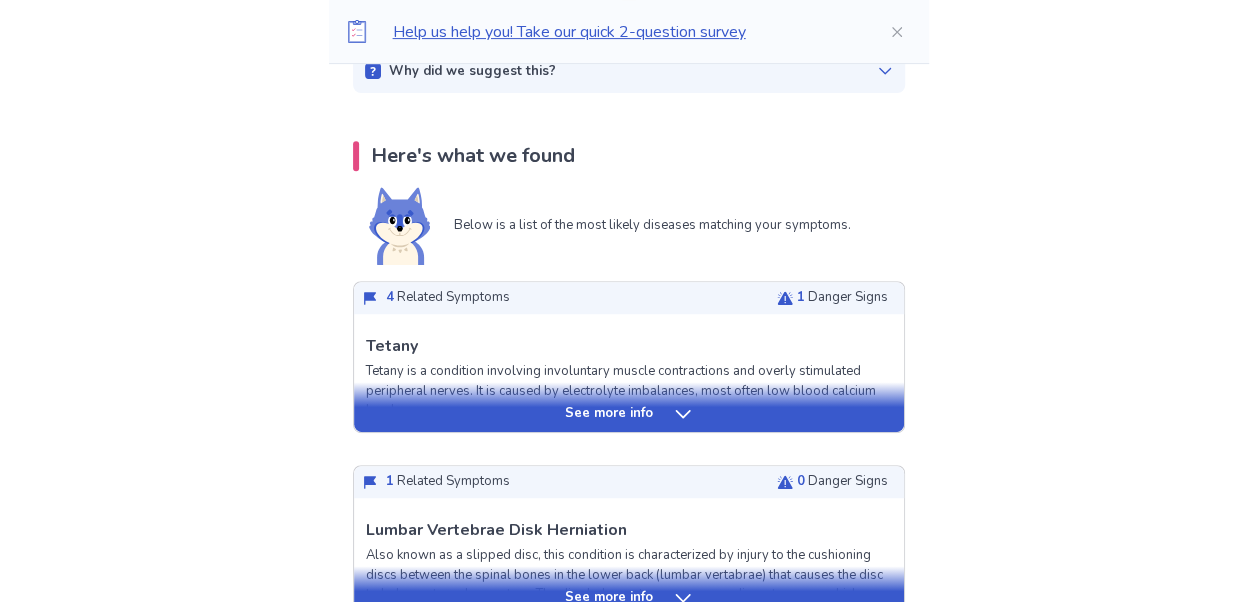 click 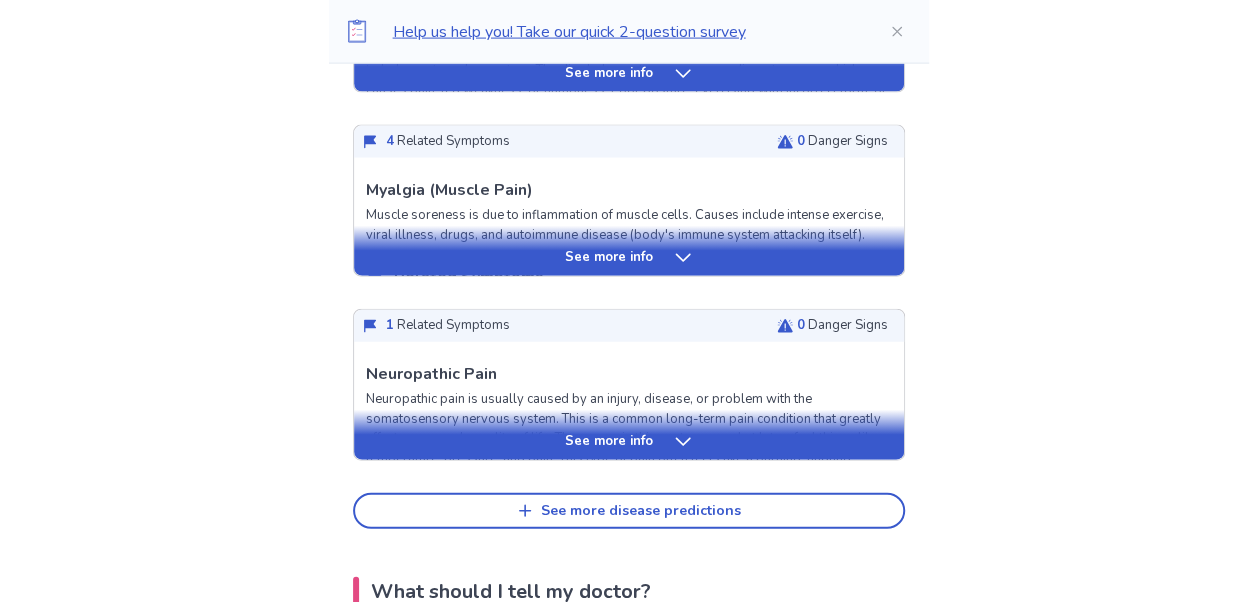 scroll, scrollTop: 2159, scrollLeft: 0, axis: vertical 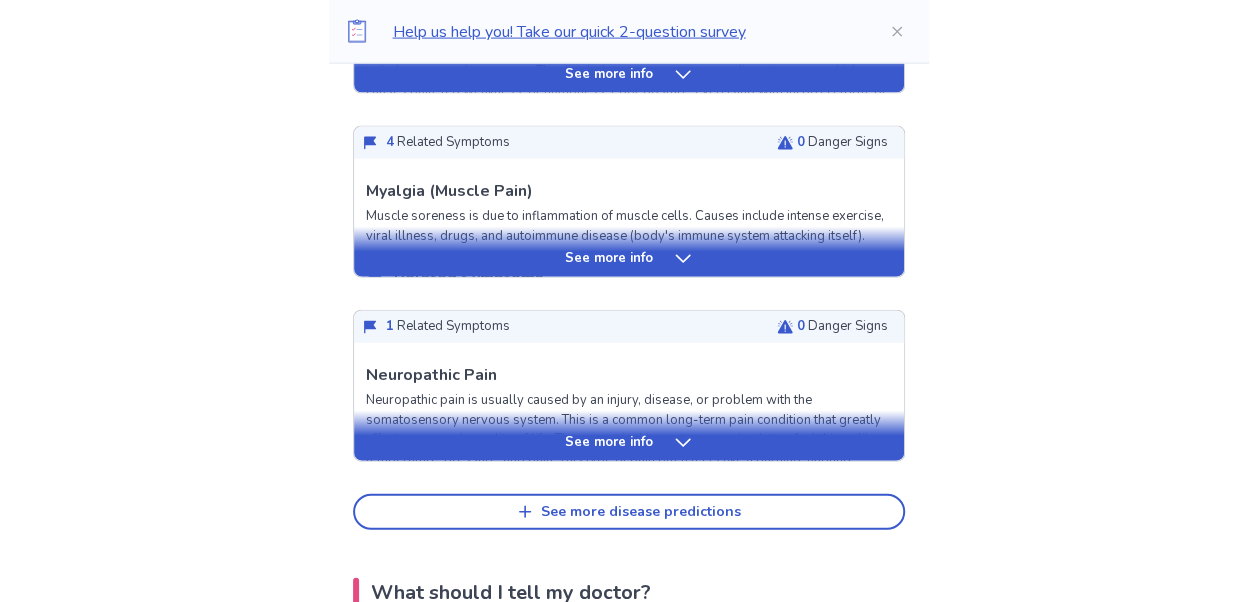 click on "See more info" at bounding box center [629, 252] 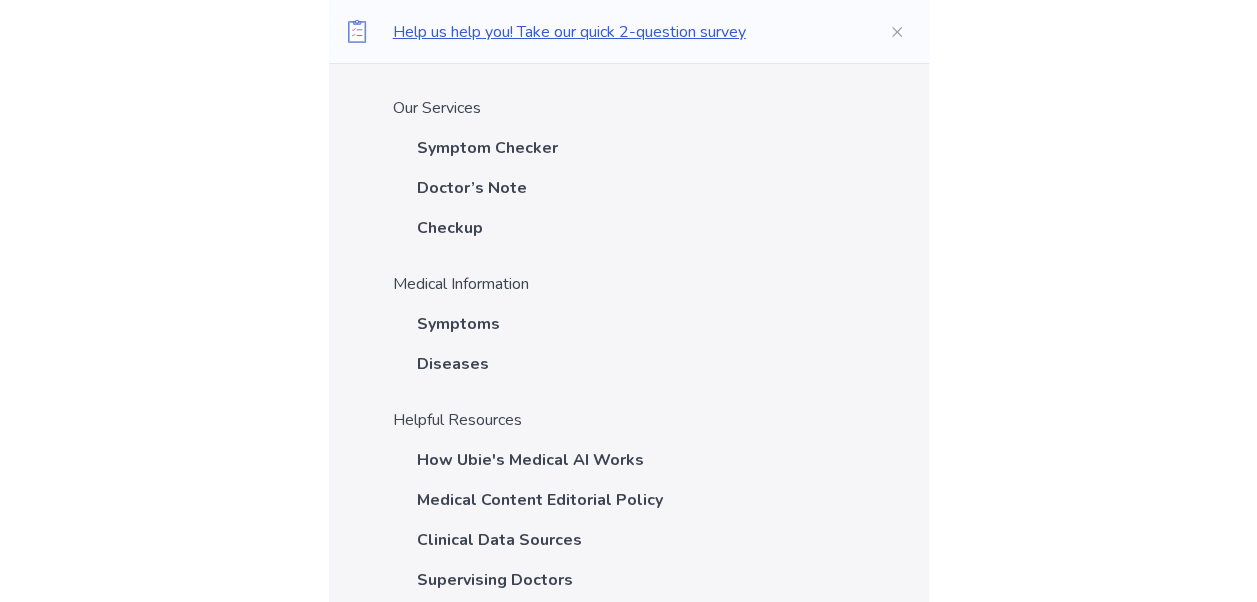 scroll, scrollTop: 7585, scrollLeft: 0, axis: vertical 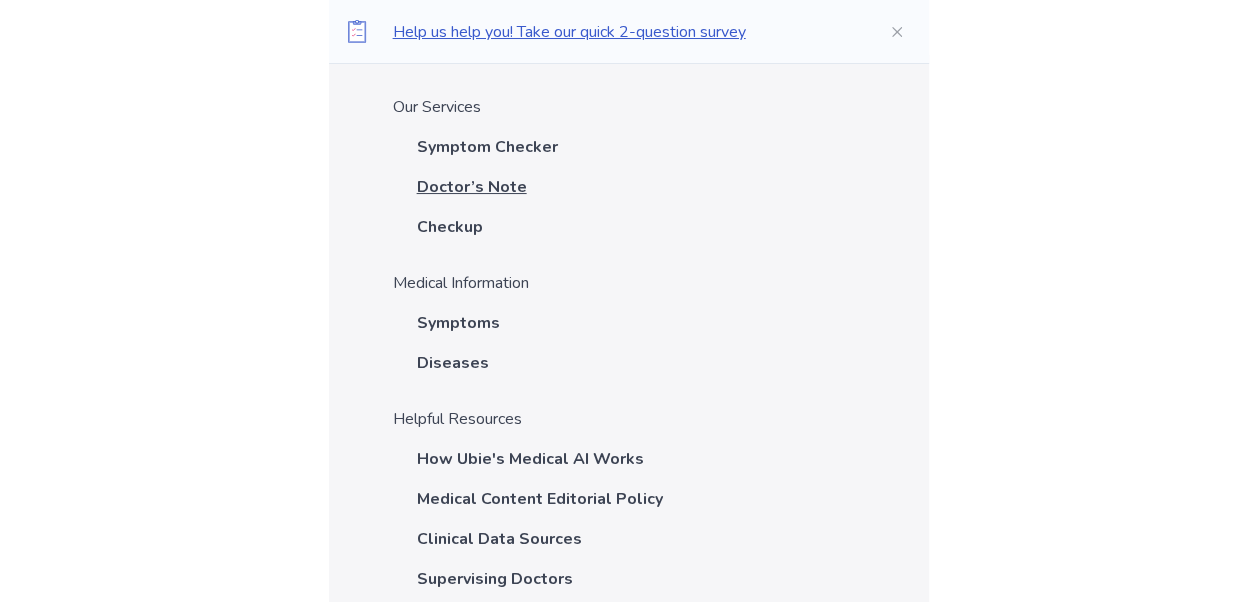 click on "Doctor’s Note" at bounding box center [472, 187] 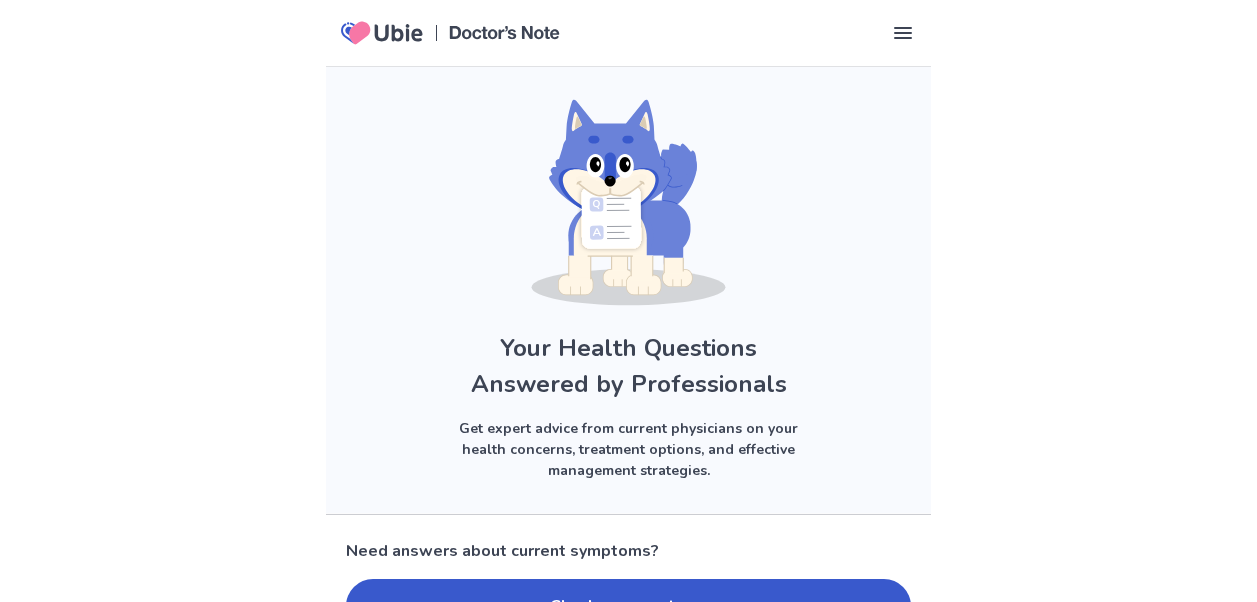 scroll, scrollTop: 0, scrollLeft: 0, axis: both 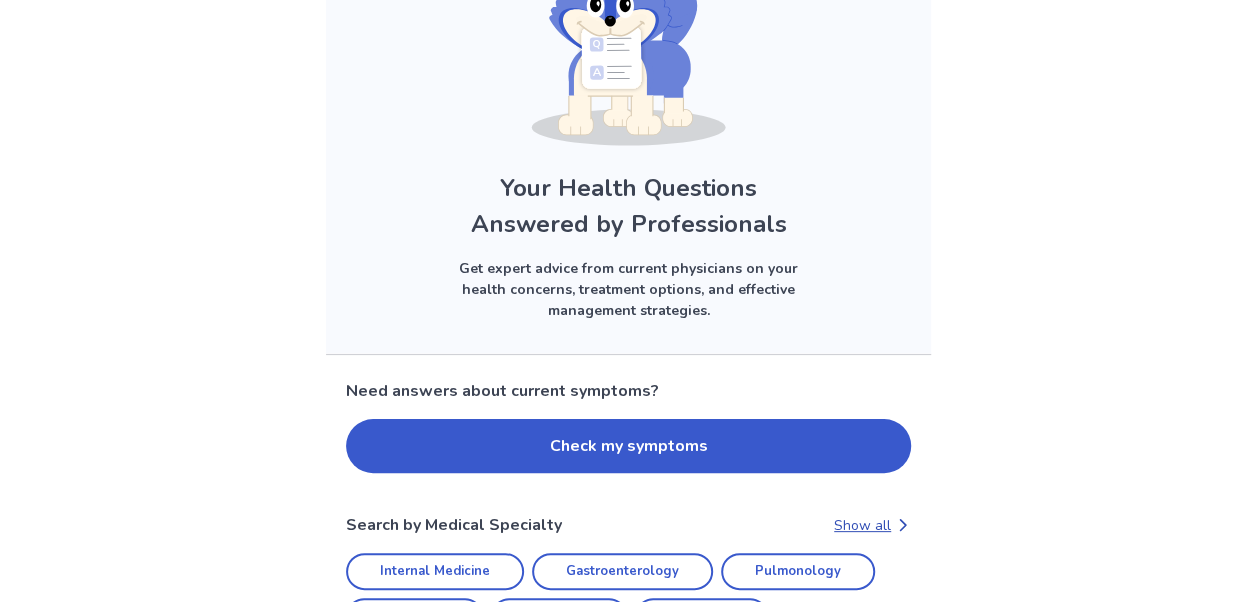 click on "Check my symptoms" at bounding box center [628, 446] 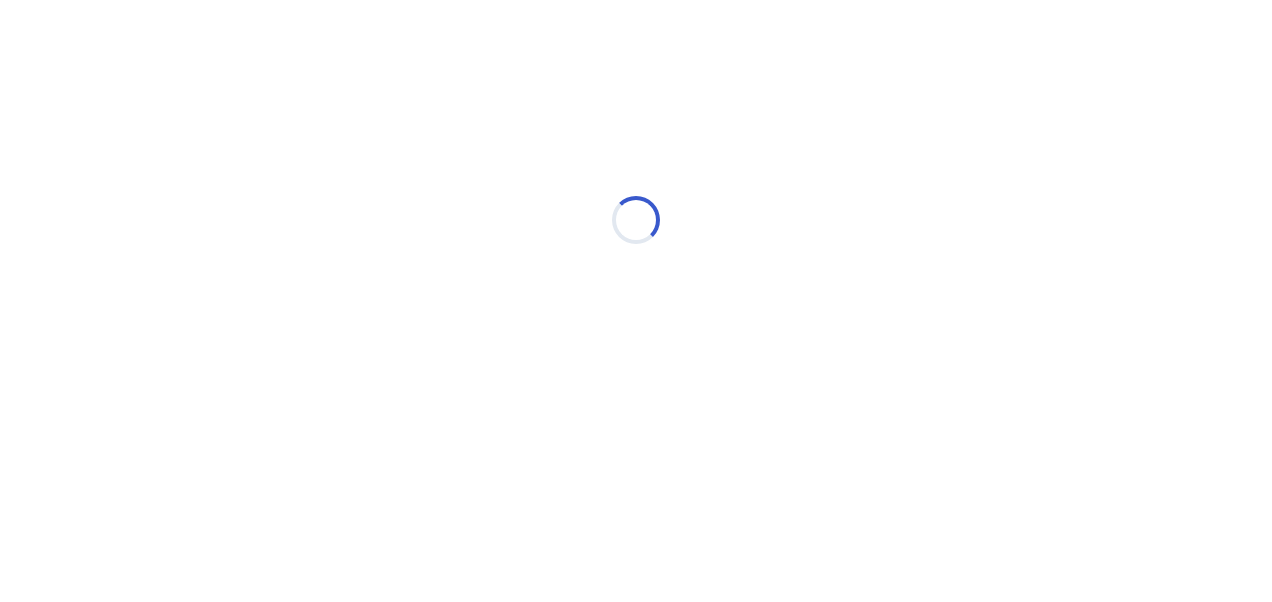 scroll, scrollTop: 0, scrollLeft: 0, axis: both 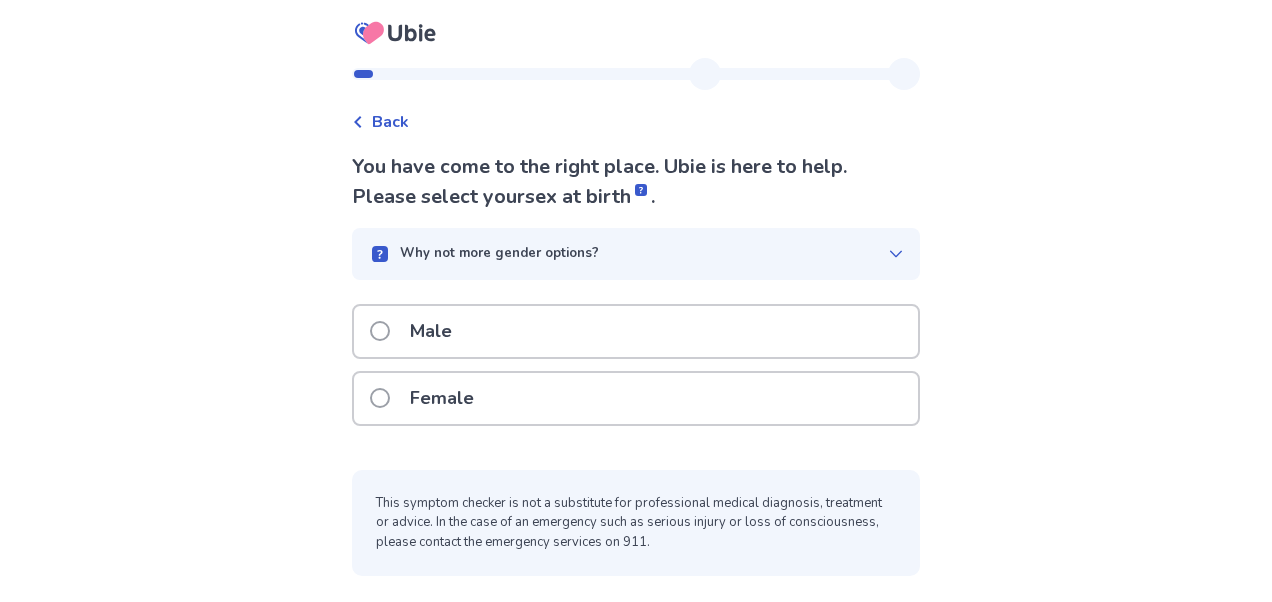 click on "Female" at bounding box center [636, 398] 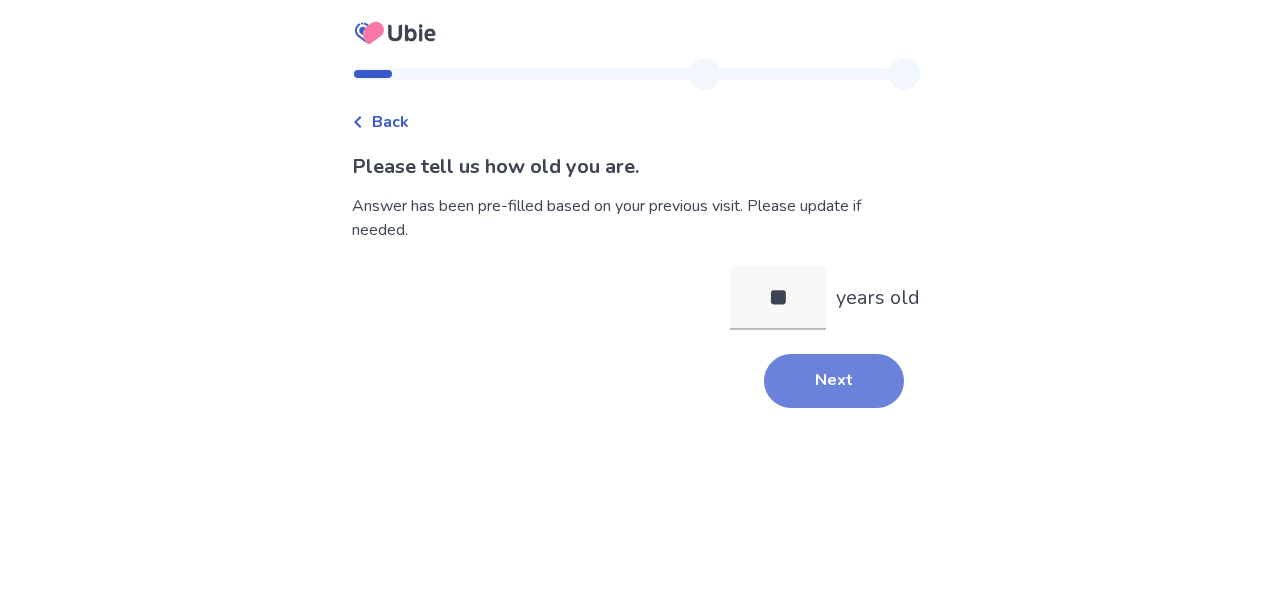 click on "Next" at bounding box center (834, 381) 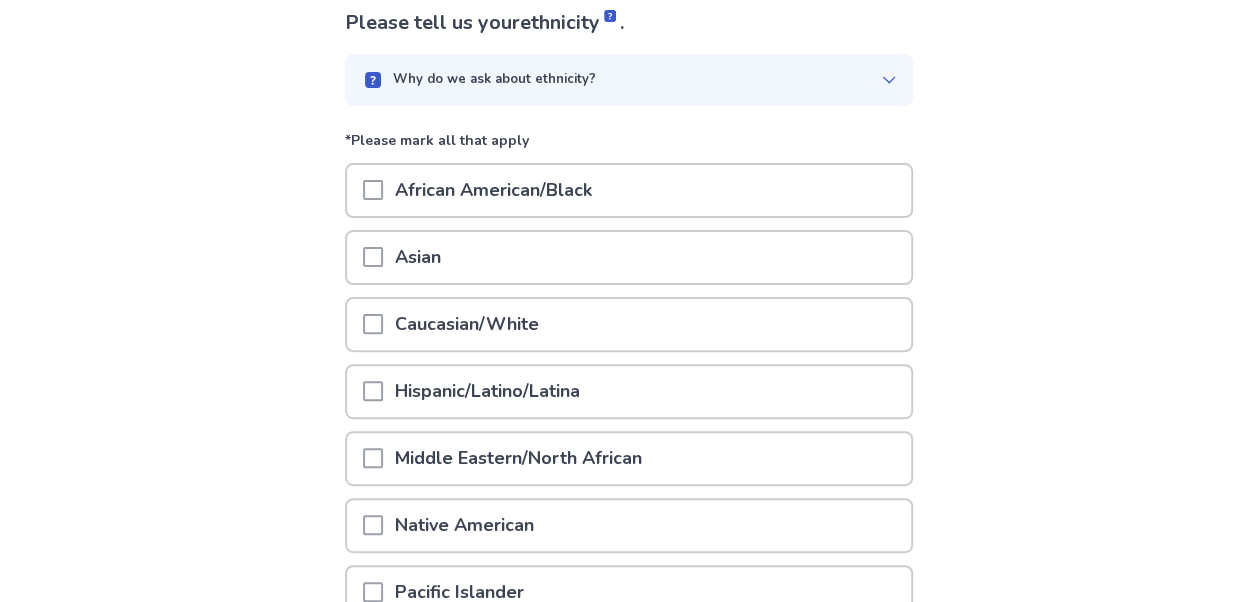scroll, scrollTop: 160, scrollLeft: 0, axis: vertical 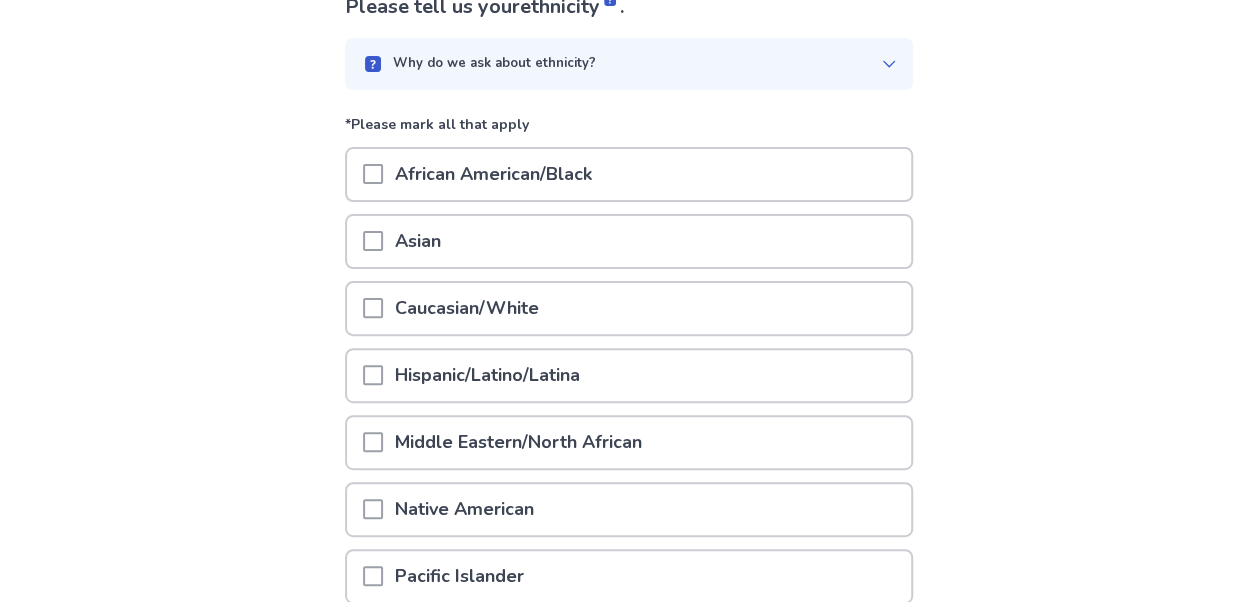 click on "Caucasian/White" at bounding box center (629, 308) 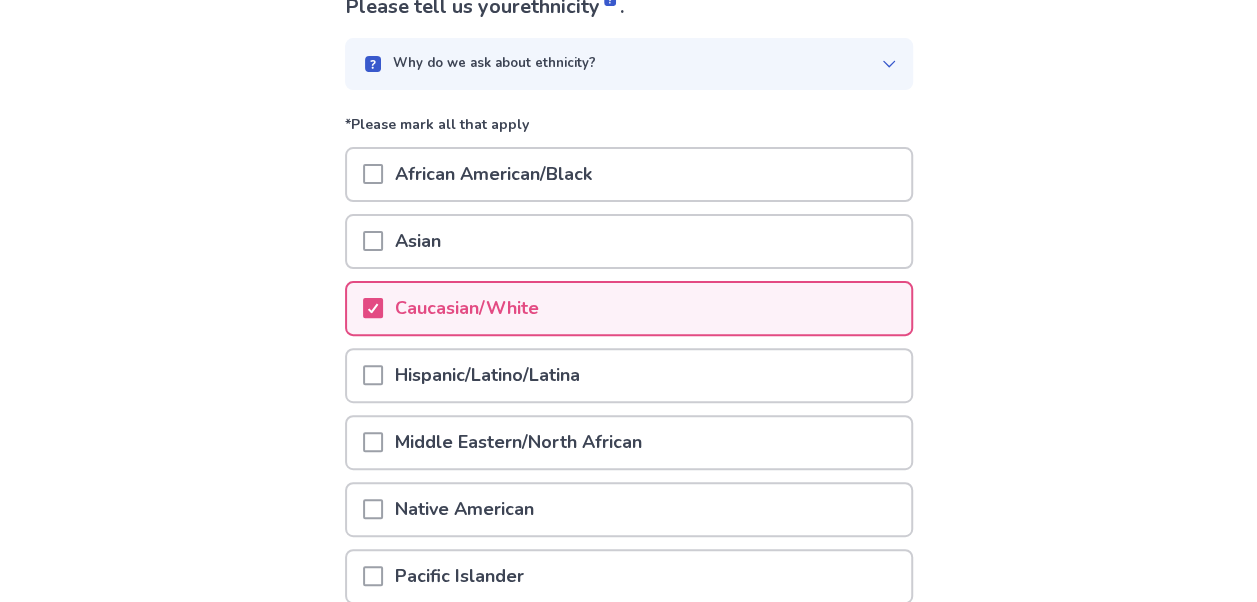 click on "Hispanic/Latino/Latina" at bounding box center (629, 375) 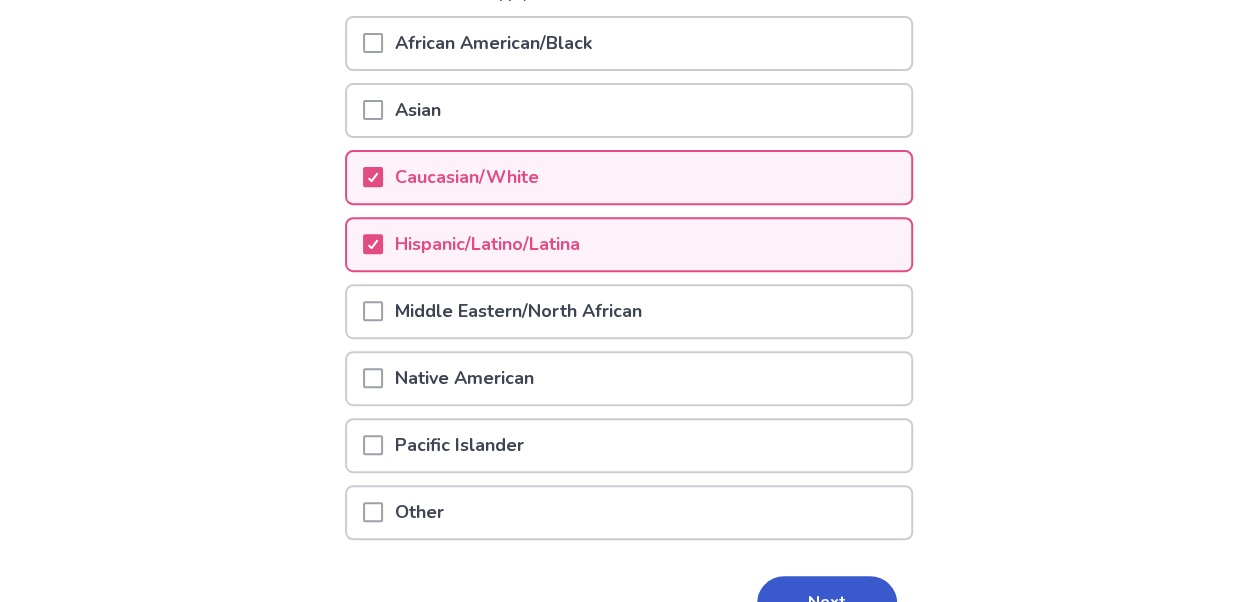 scroll, scrollTop: 406, scrollLeft: 0, axis: vertical 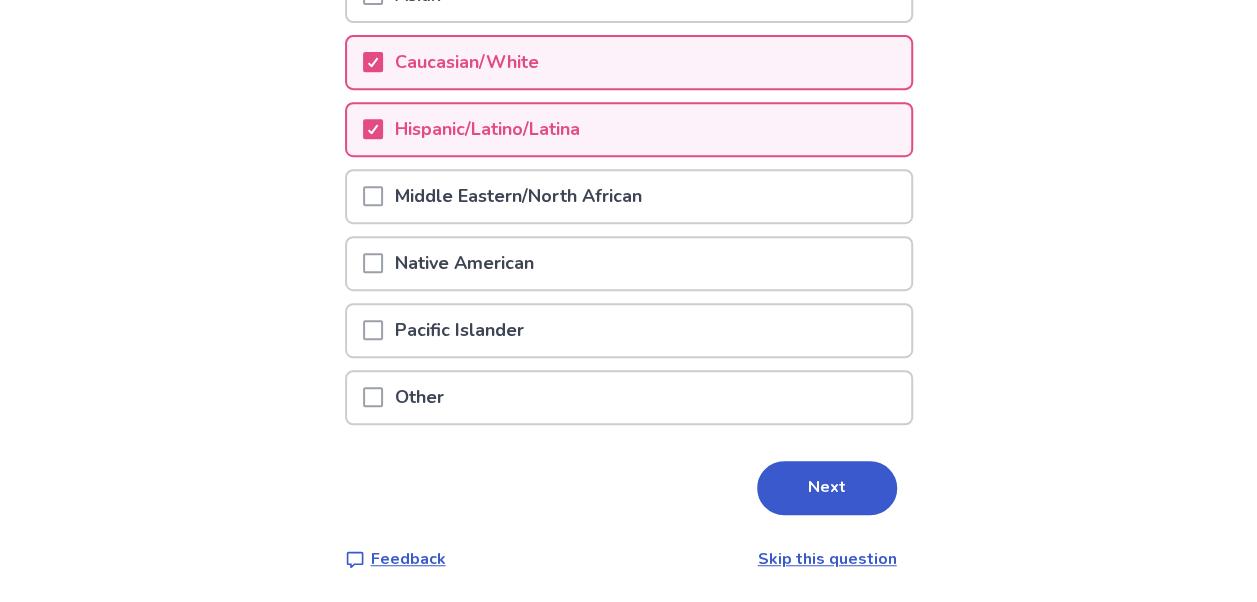 click on "Next" at bounding box center (827, 488) 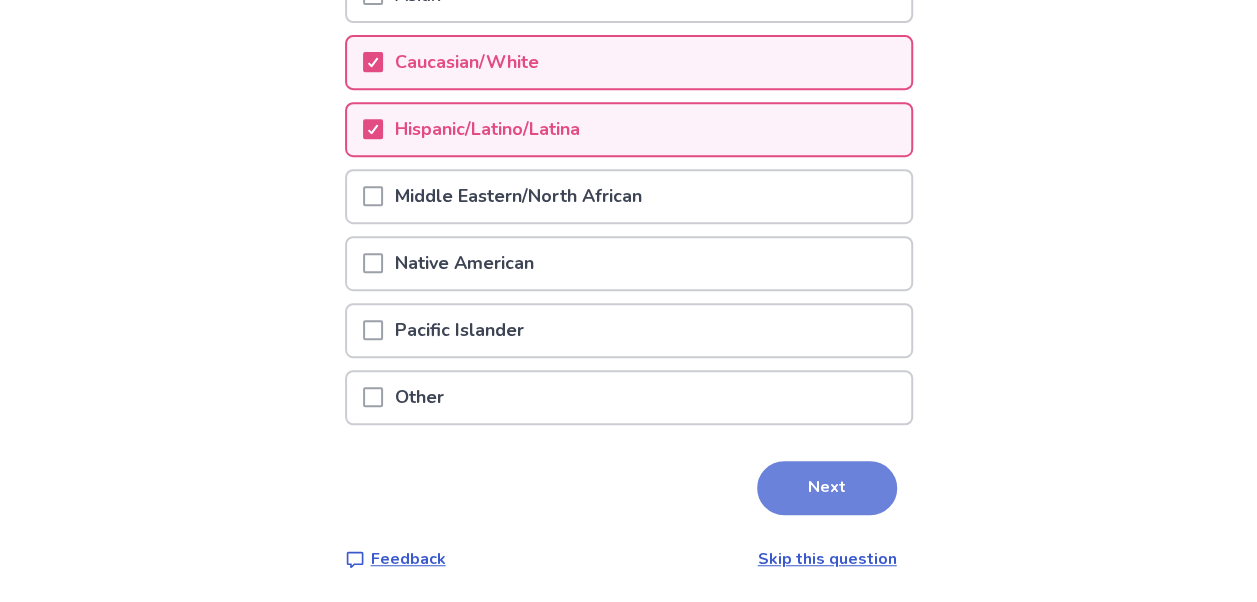 scroll, scrollTop: 0, scrollLeft: 0, axis: both 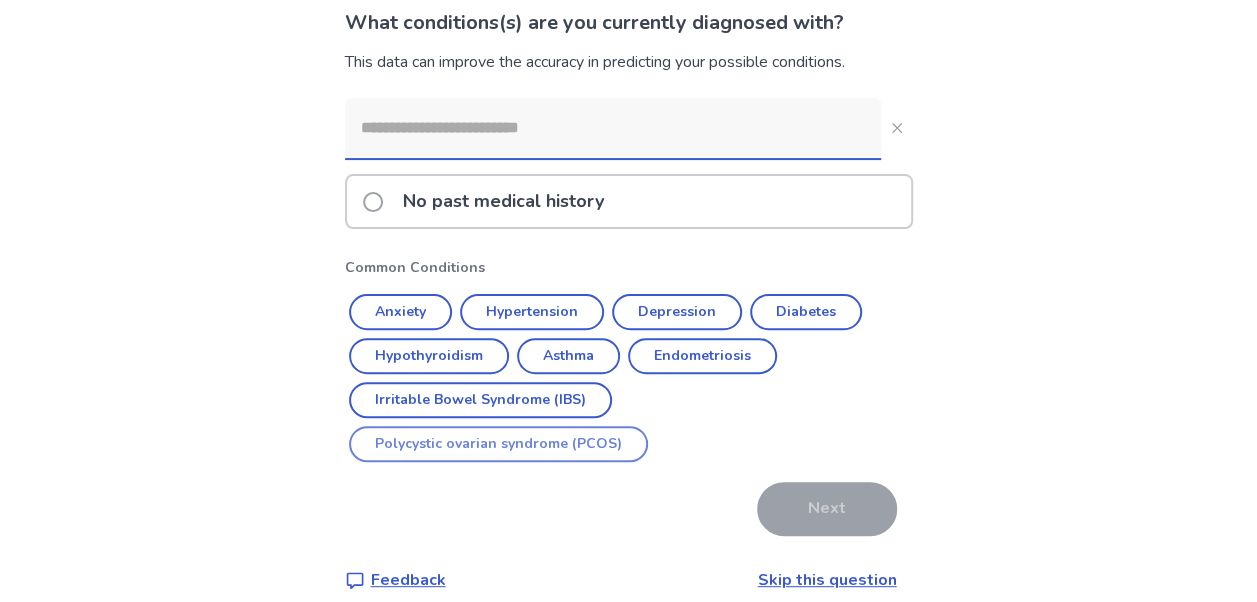 click on "Polycystic ovarian syndrome (PCOS)" at bounding box center (498, 444) 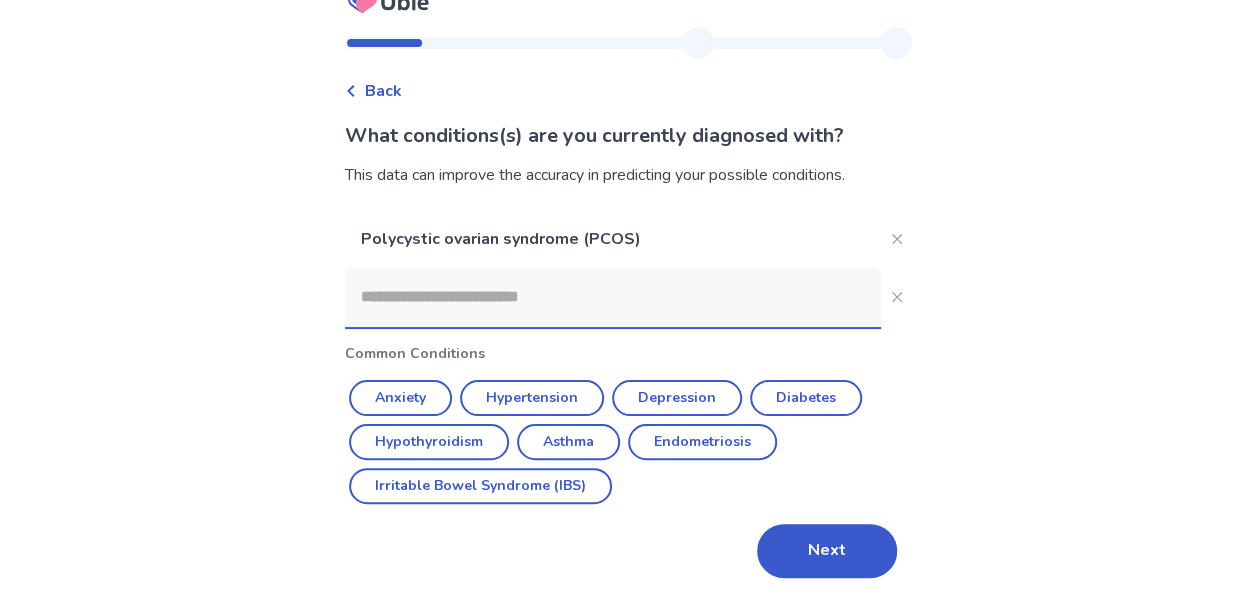 click on "Next" at bounding box center (827, 551) 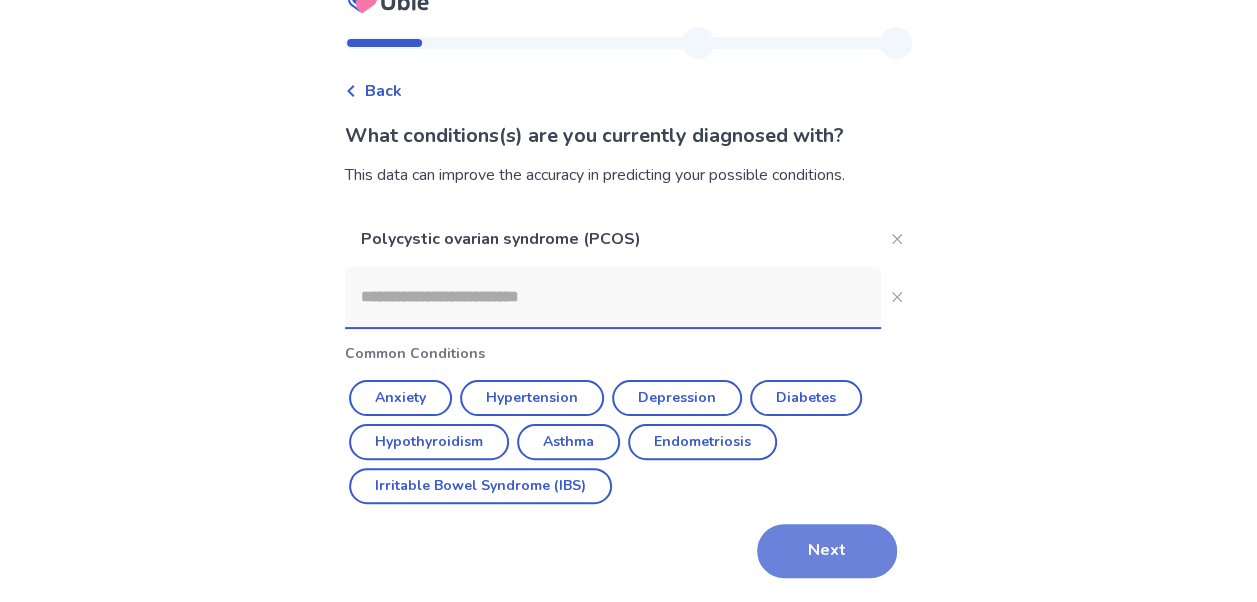 scroll, scrollTop: 0, scrollLeft: 0, axis: both 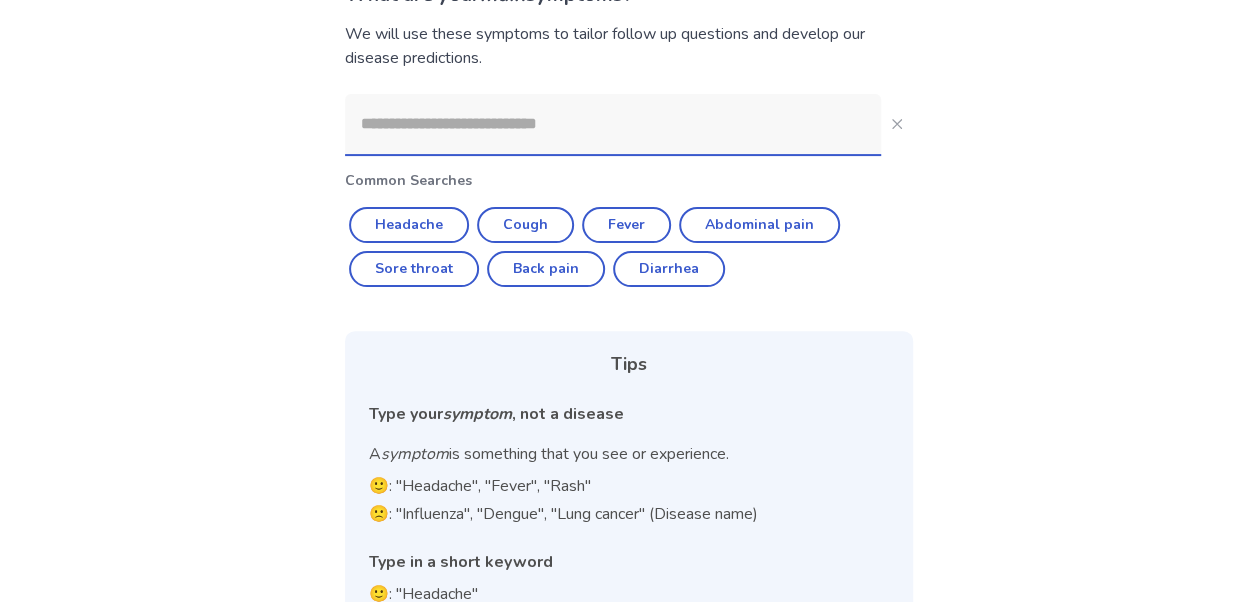 click 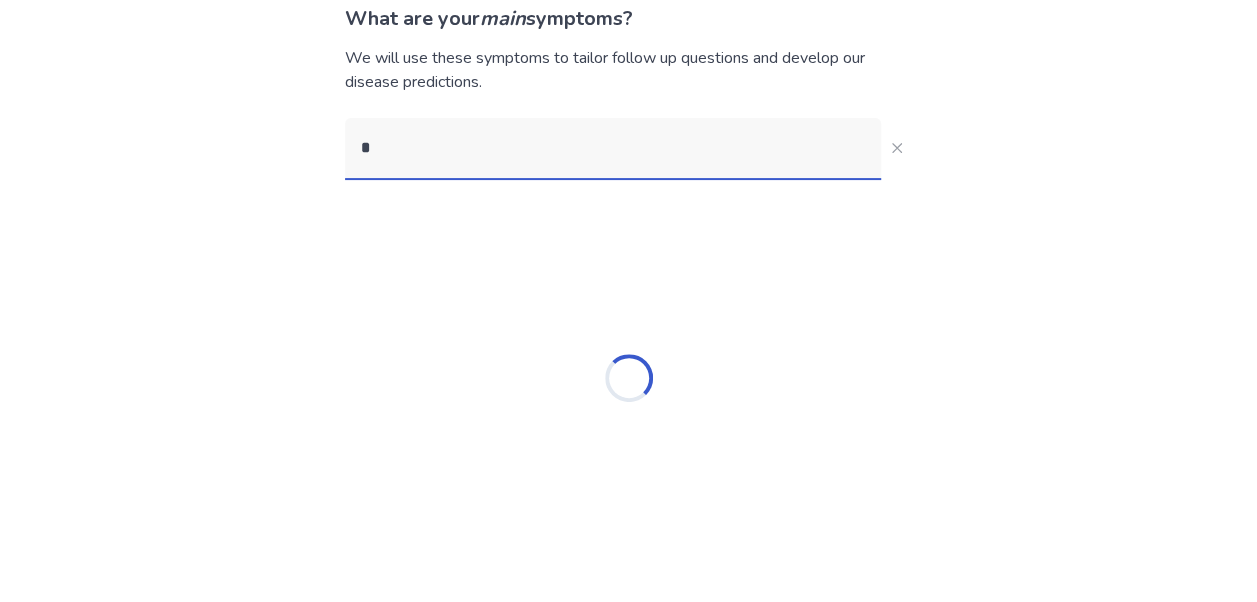scroll, scrollTop: 0, scrollLeft: 0, axis: both 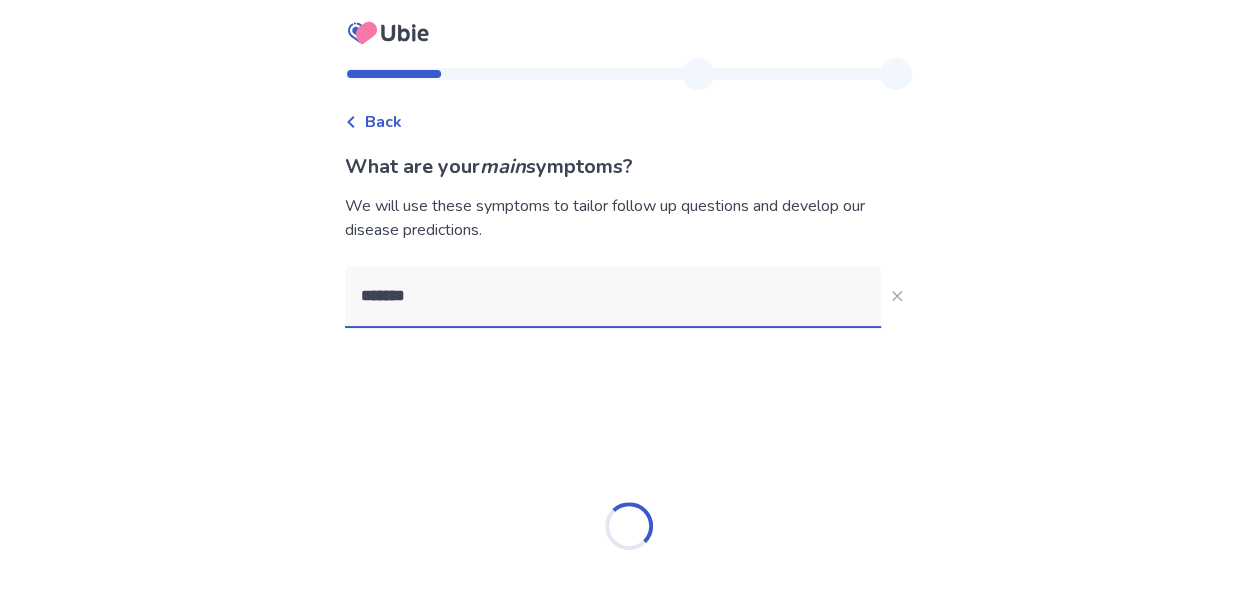 type on "********" 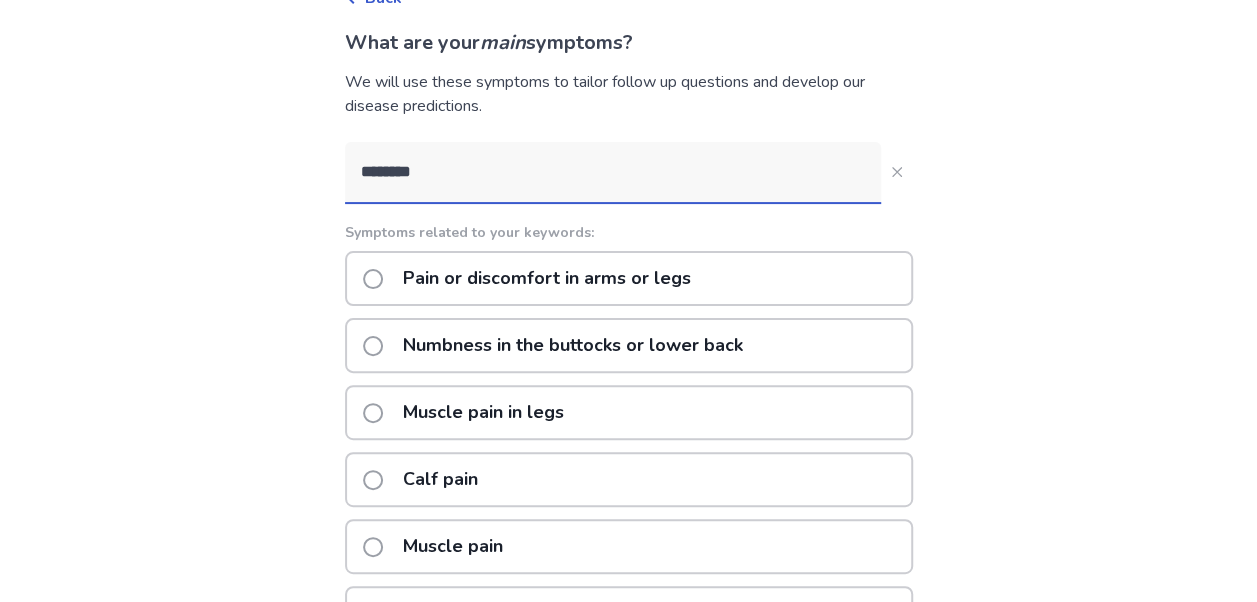 scroll, scrollTop: 170, scrollLeft: 0, axis: vertical 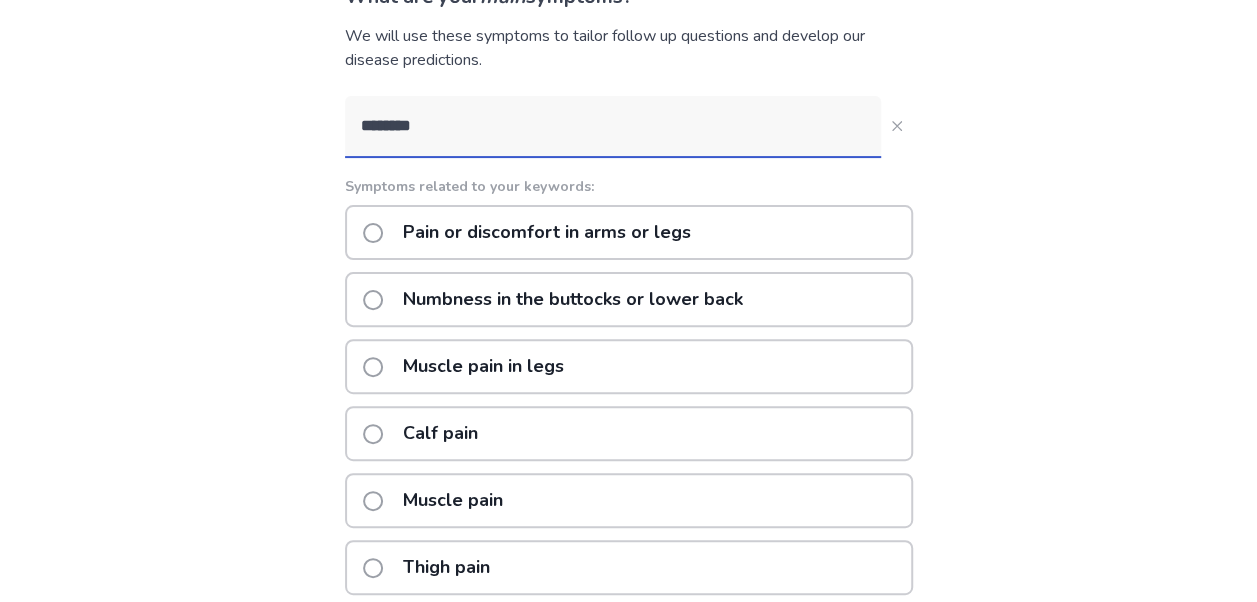 click on "Pain or discomfort in arms or legs" 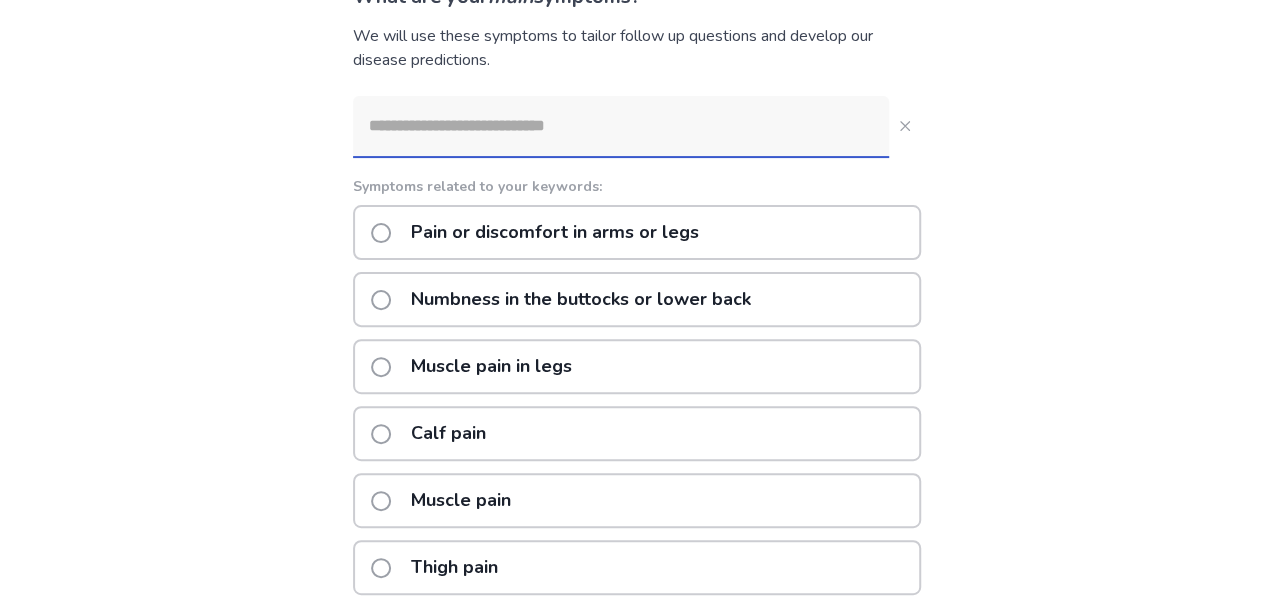 scroll, scrollTop: 0, scrollLeft: 0, axis: both 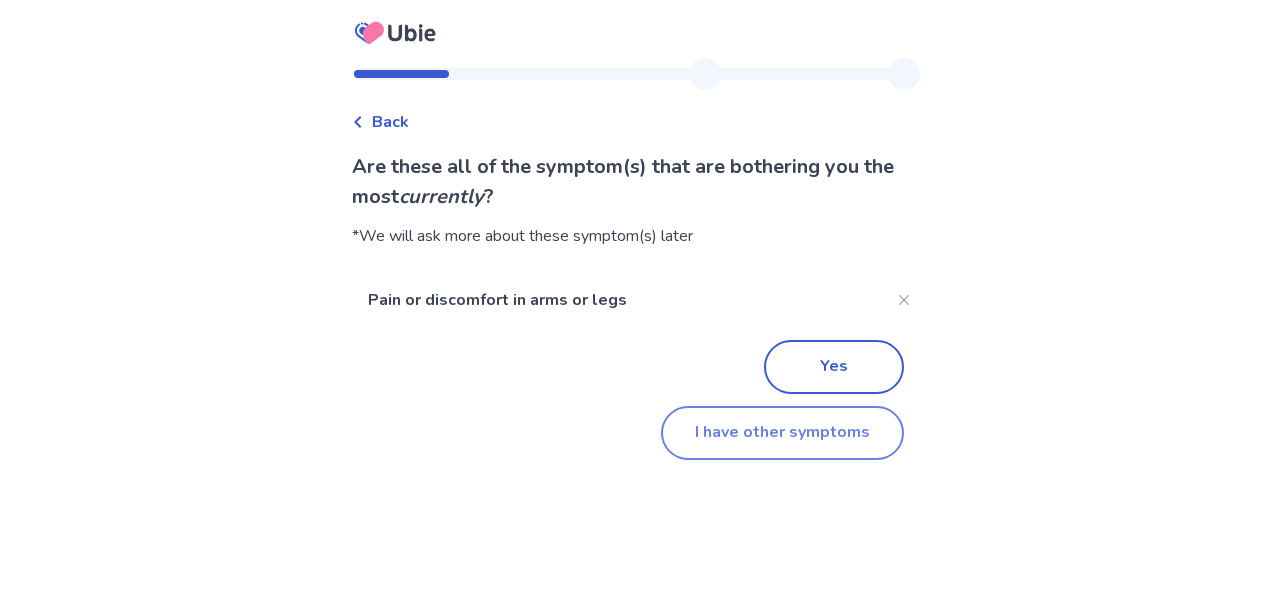 click on "I have other symptoms" 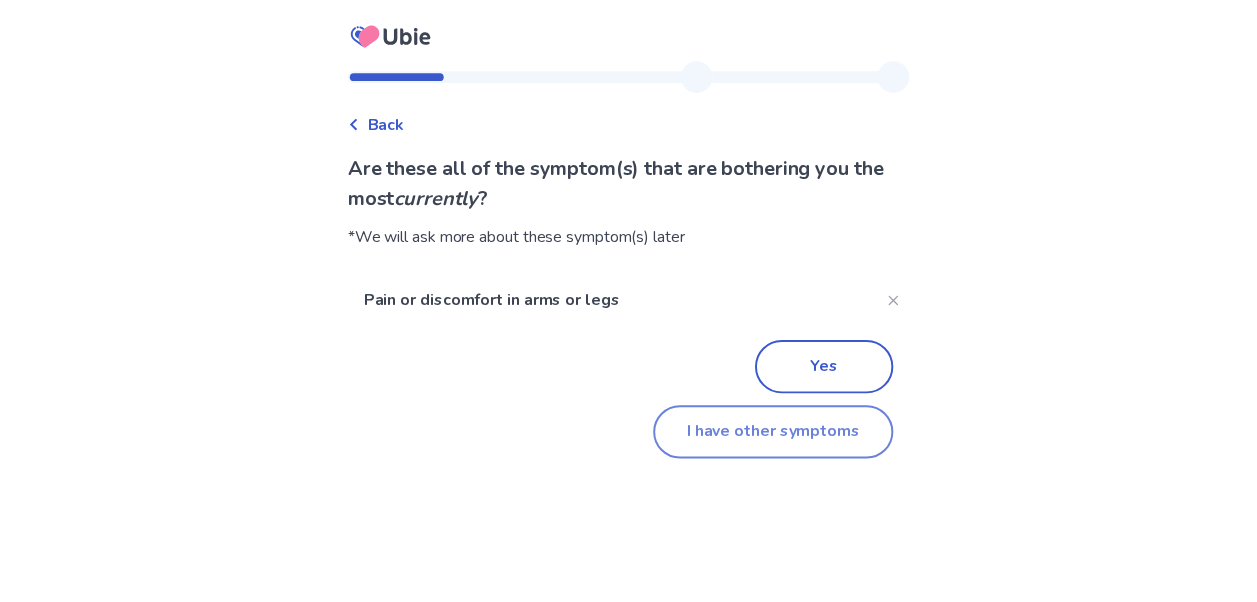scroll, scrollTop: 170, scrollLeft: 0, axis: vertical 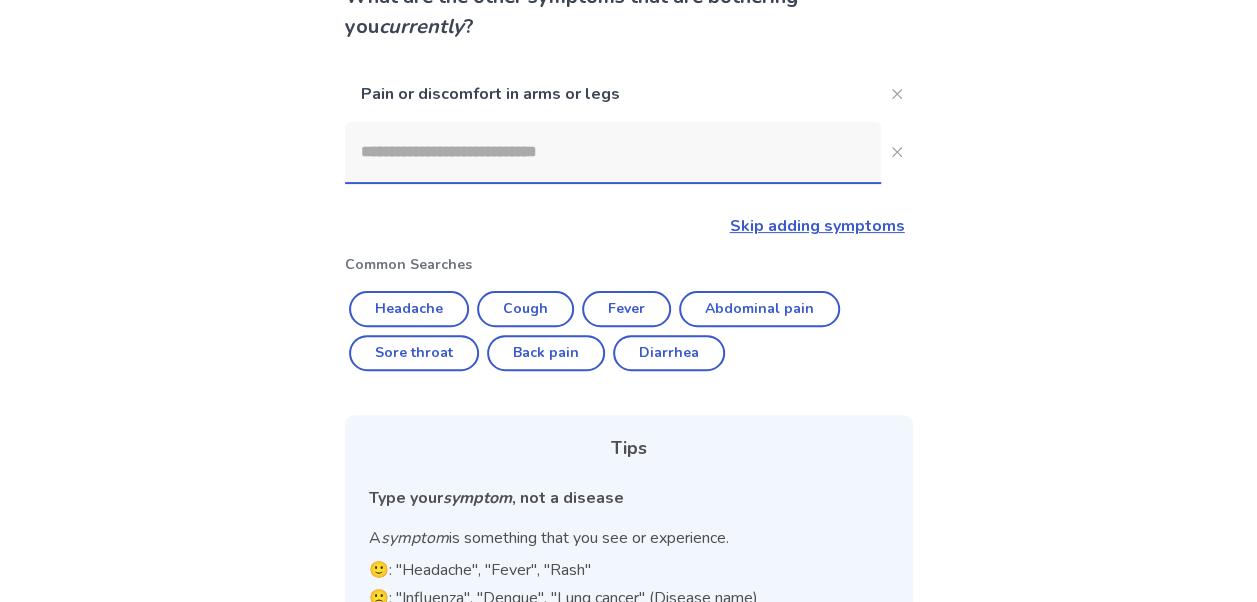 click on "Skip adding symptoms" 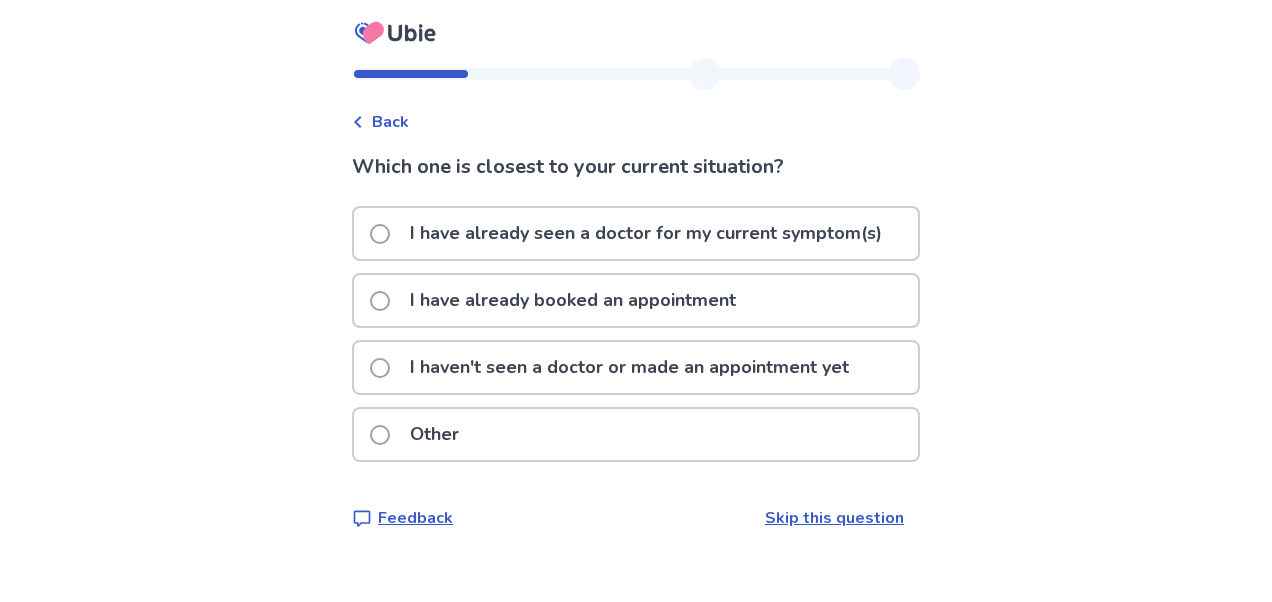 click on "Other" at bounding box center [420, 434] 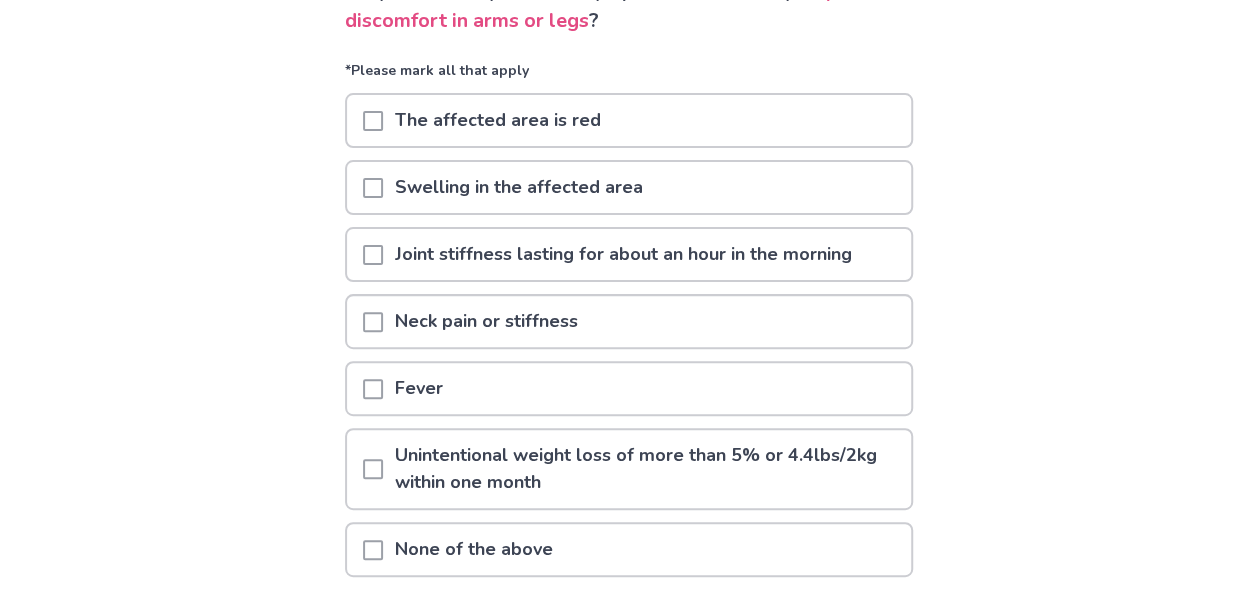scroll, scrollTop: 183, scrollLeft: 0, axis: vertical 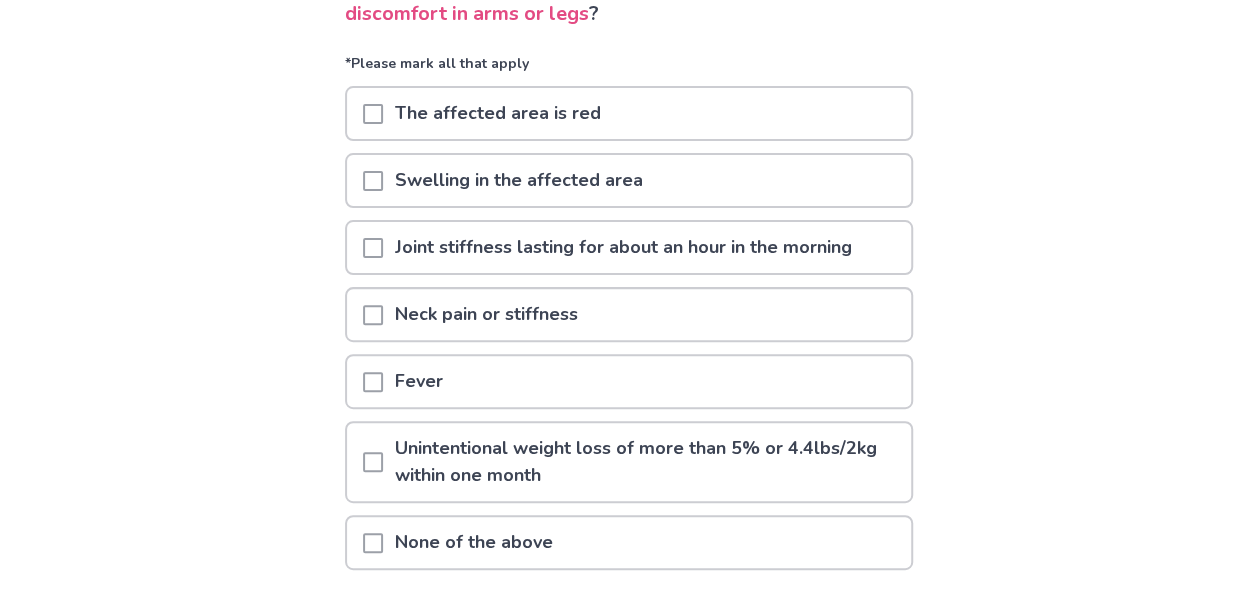 click at bounding box center [373, 247] 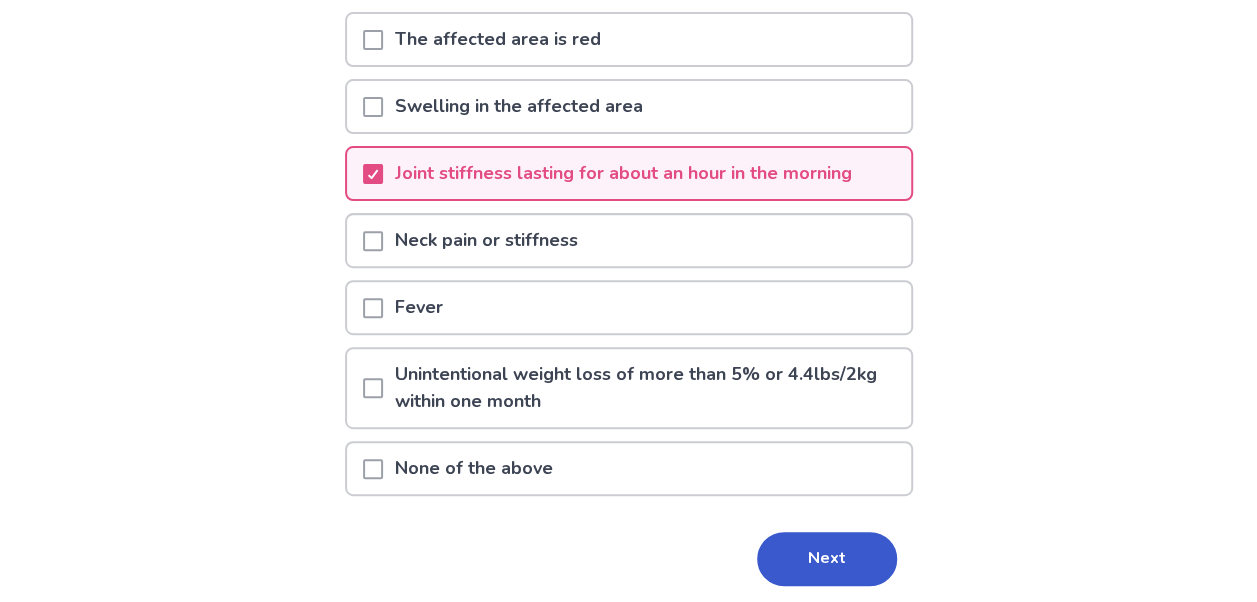 scroll, scrollTop: 272, scrollLeft: 0, axis: vertical 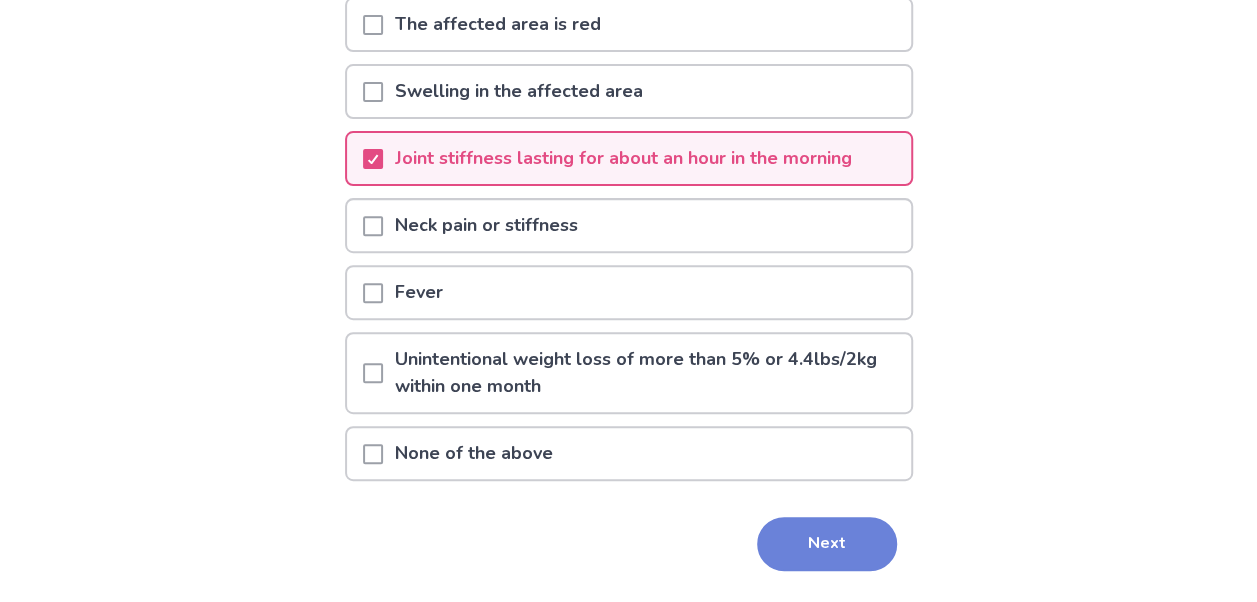 click on "Next" at bounding box center (827, 544) 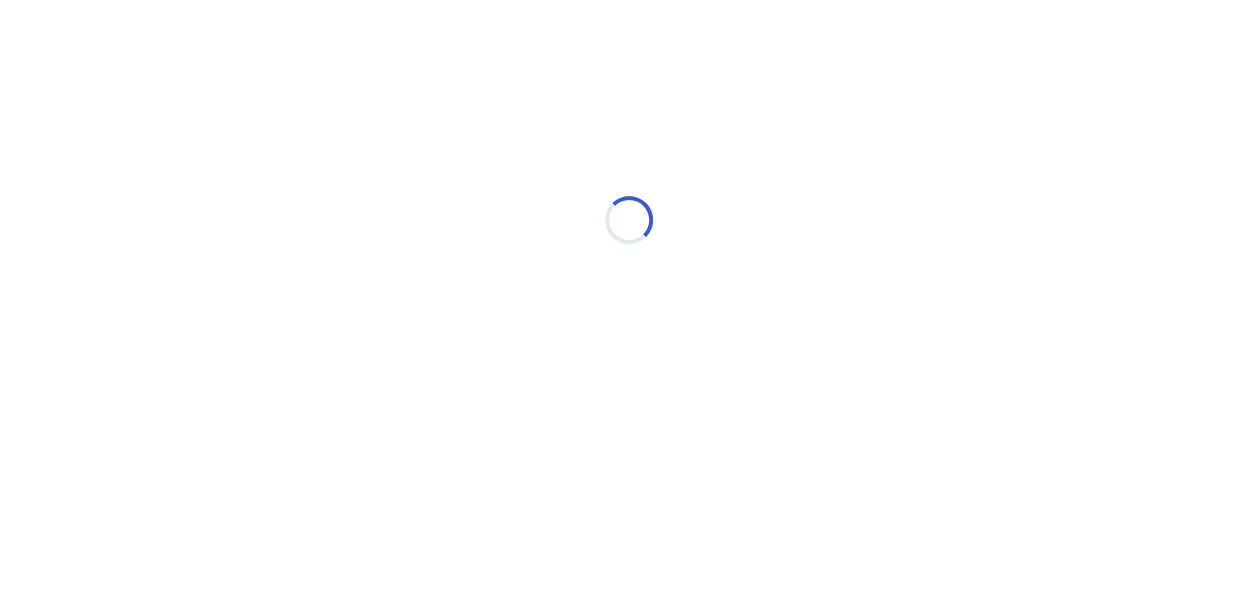 scroll, scrollTop: 0, scrollLeft: 0, axis: both 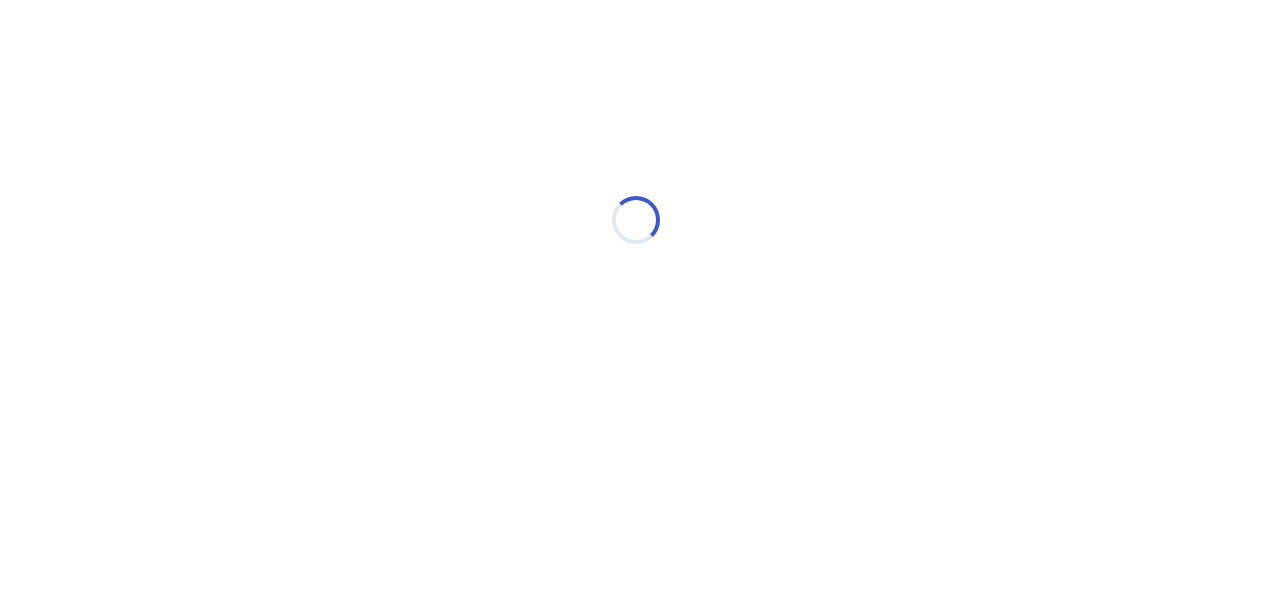 select on "*" 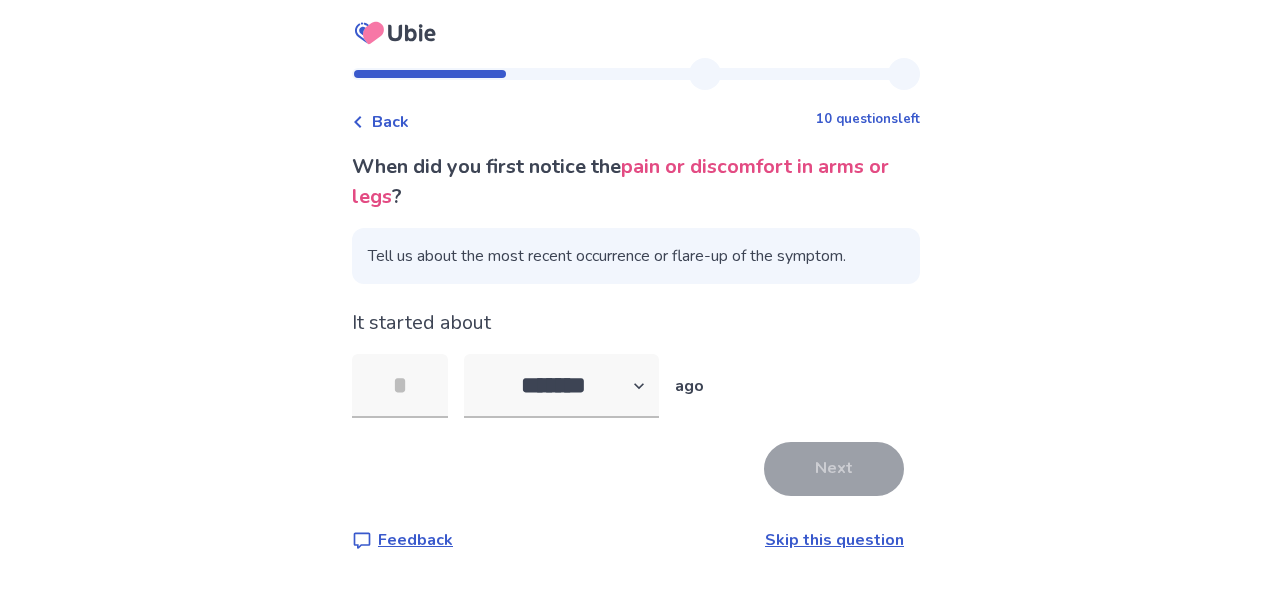 type on "*" 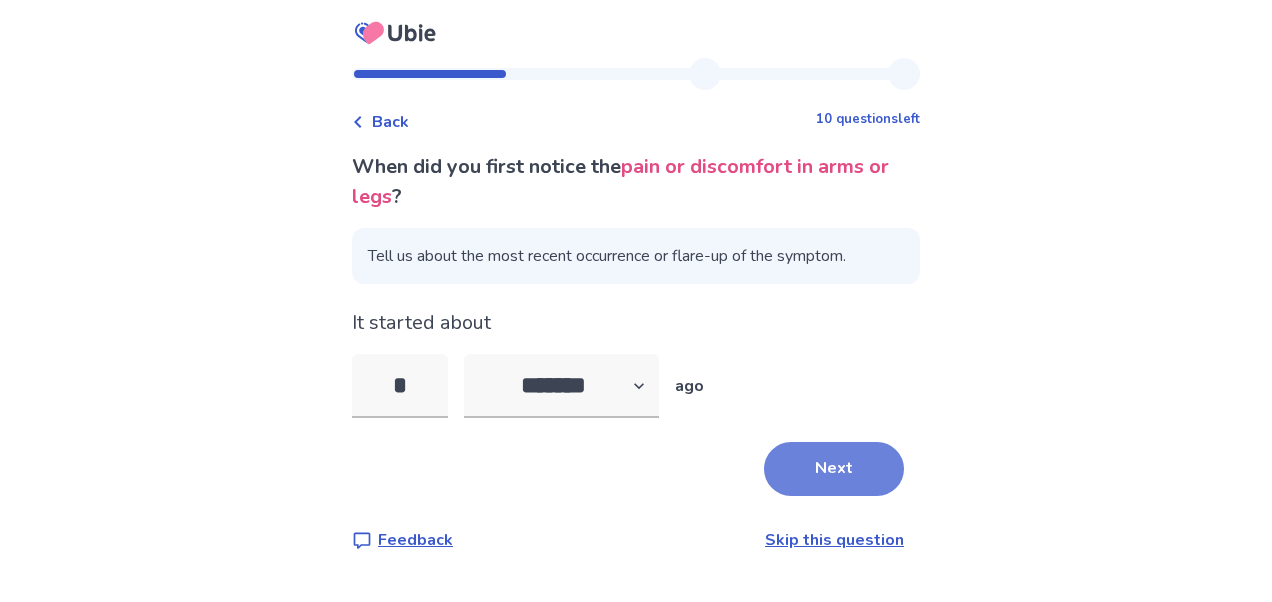 click on "Next" at bounding box center (834, 469) 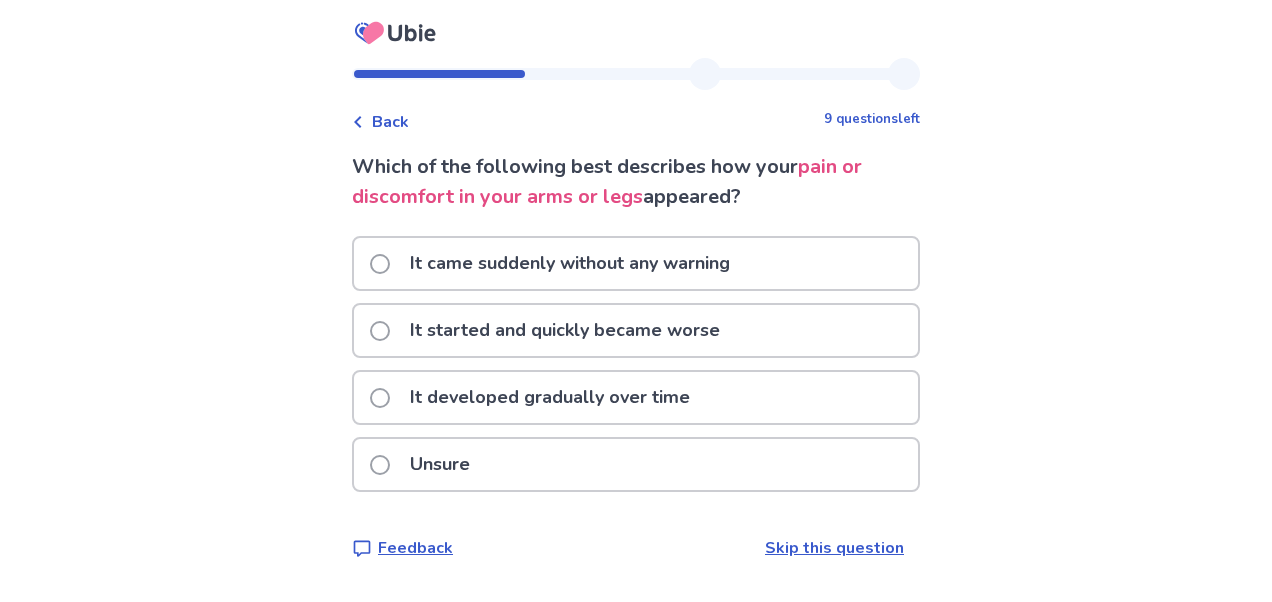 click on "It came suddenly without any warning" at bounding box center [570, 263] 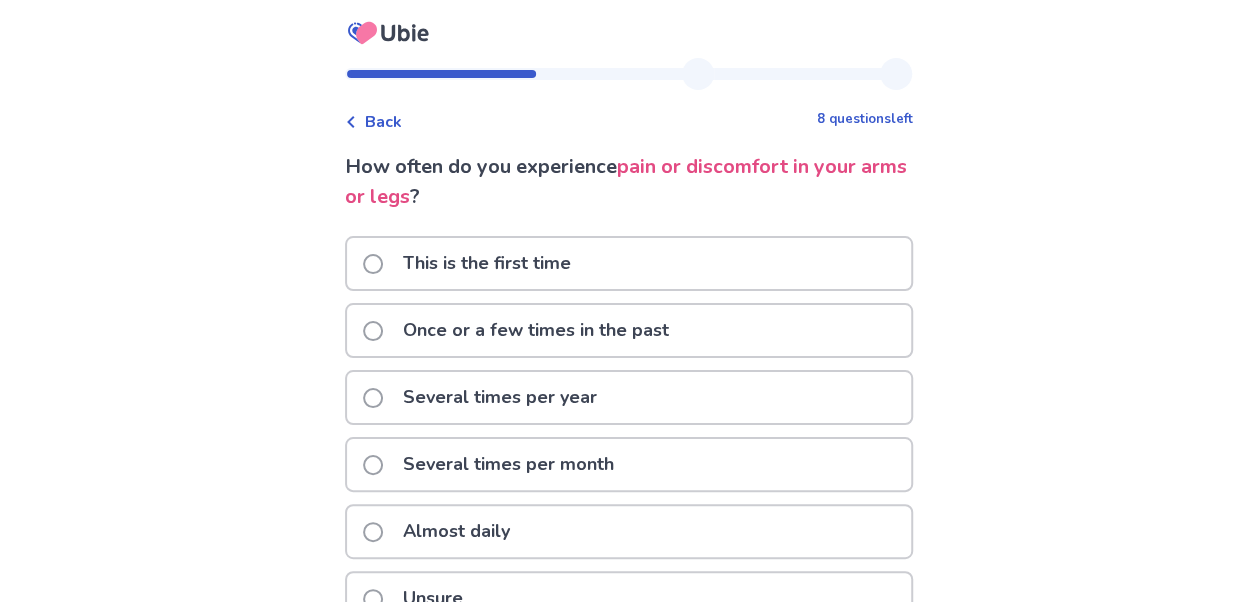 click on "Back" at bounding box center [383, 122] 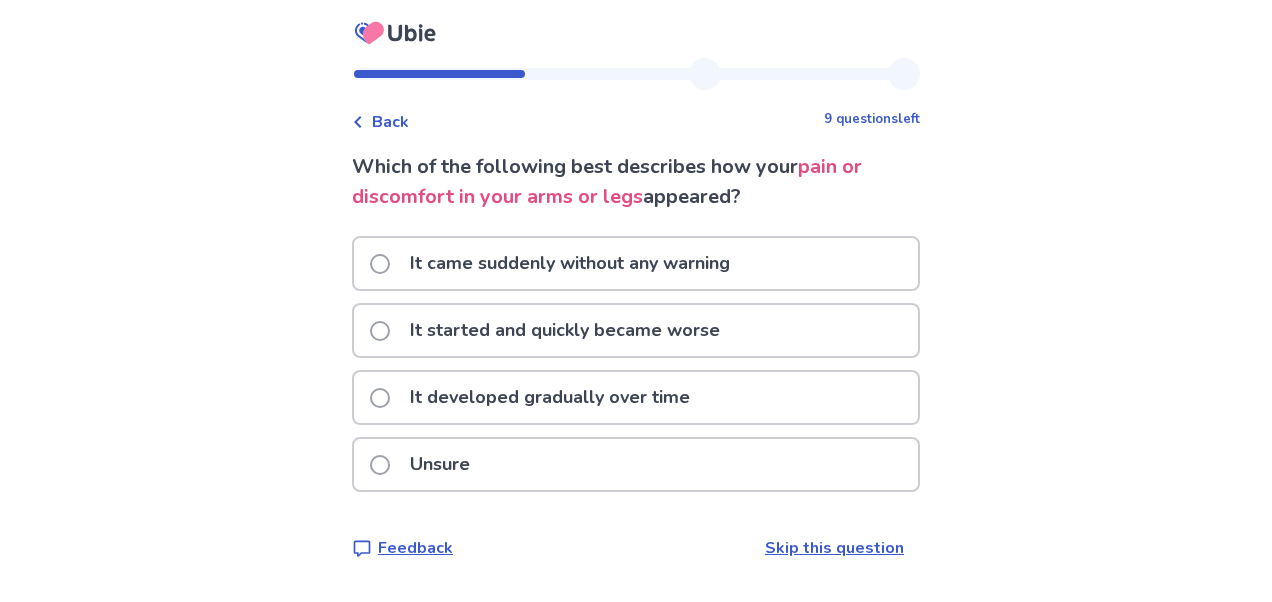 click on "It started and quickly became worse" at bounding box center (565, 330) 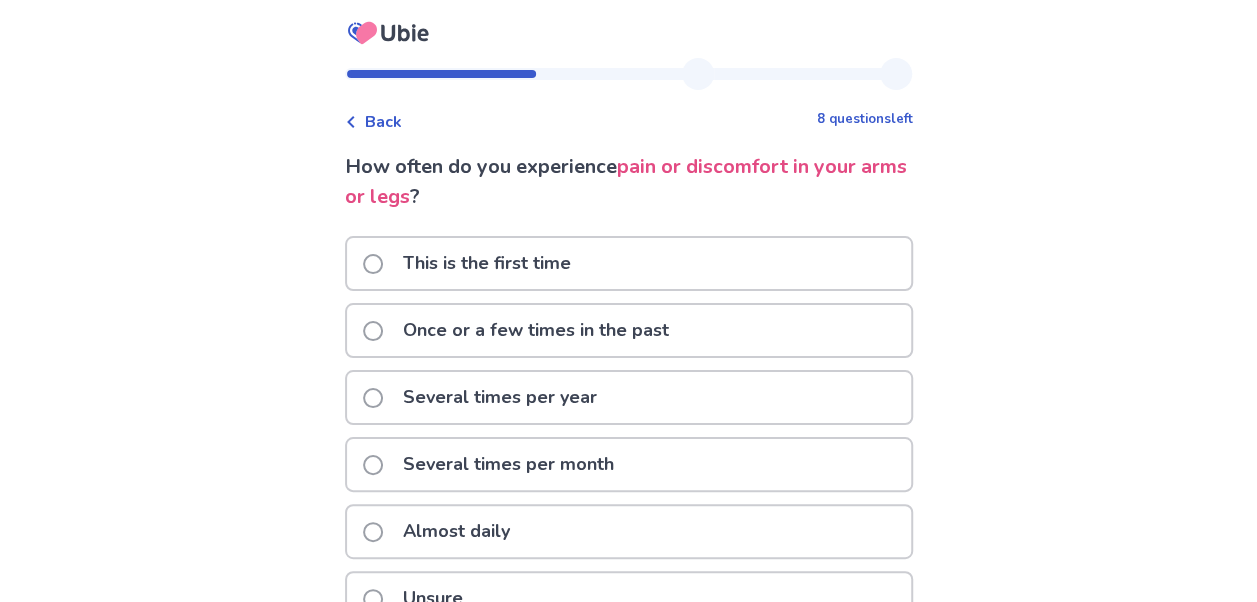 click on "This is the first time" at bounding box center (487, 263) 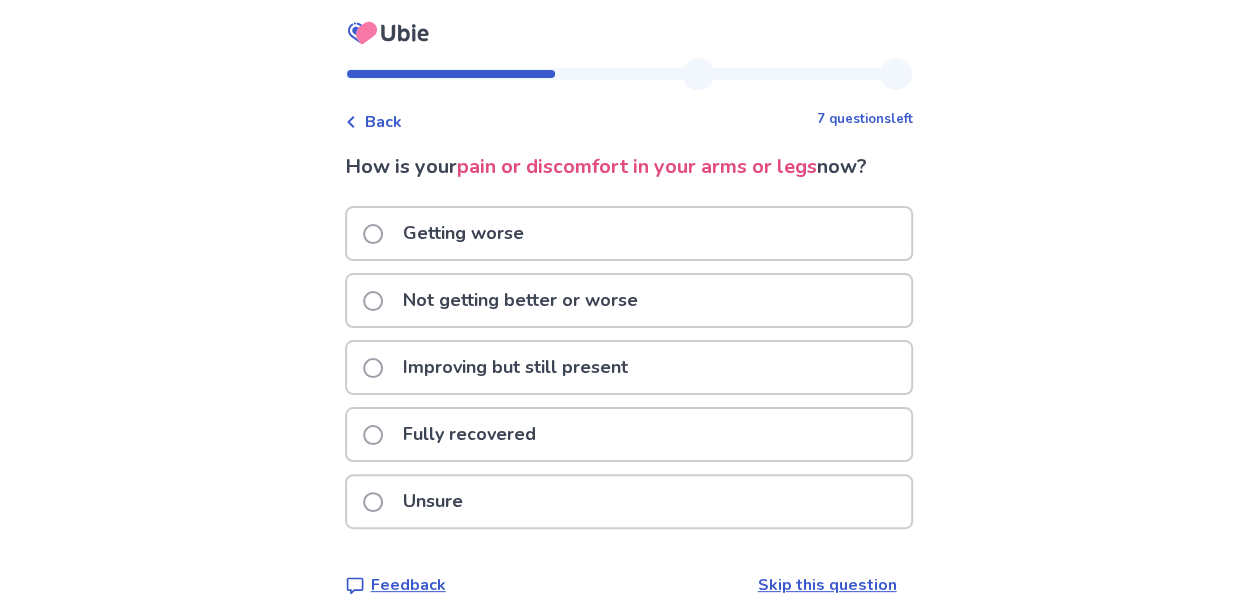 click on "Getting worse" at bounding box center [463, 233] 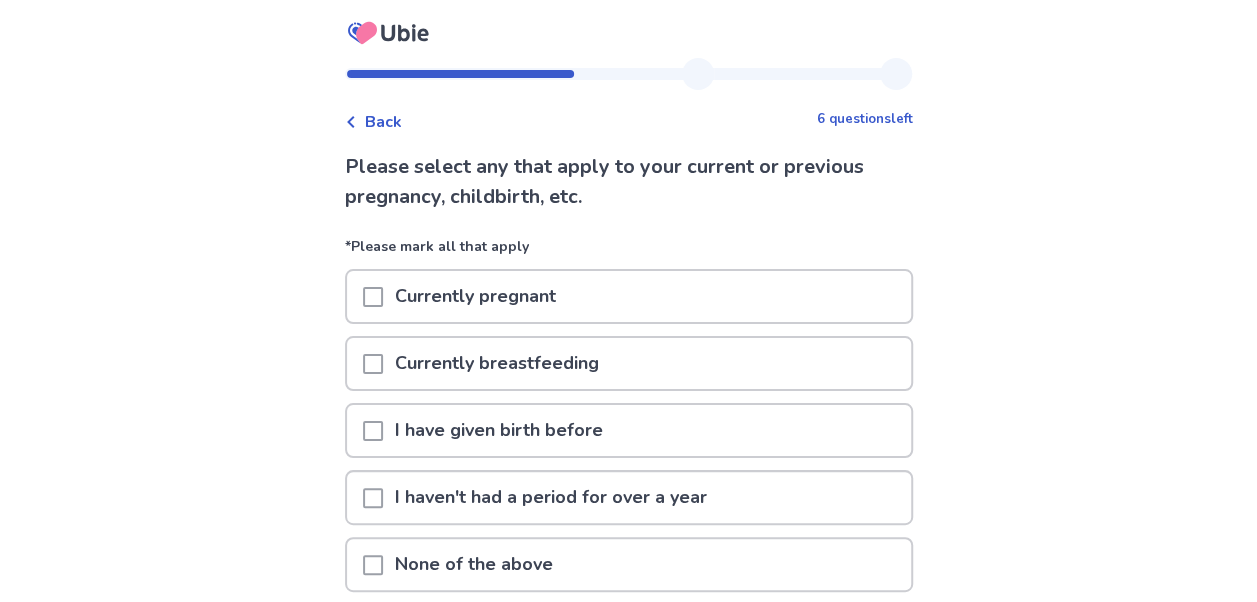 click on "I haven't had a period for over a year" at bounding box center [551, 497] 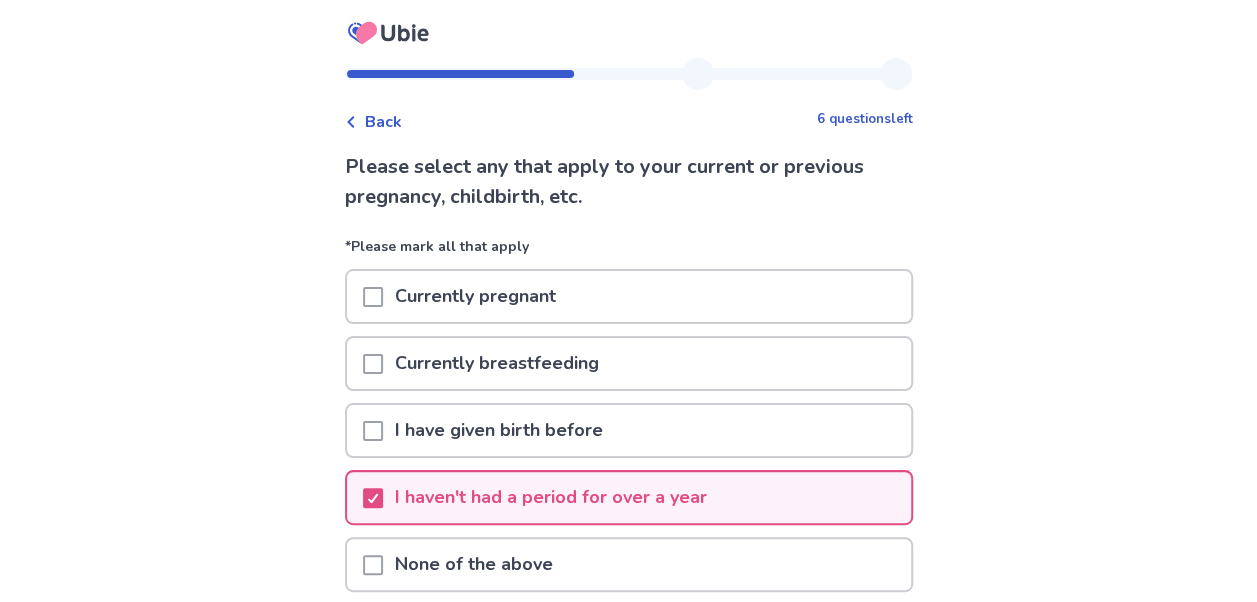click on "None of the above" at bounding box center [474, 564] 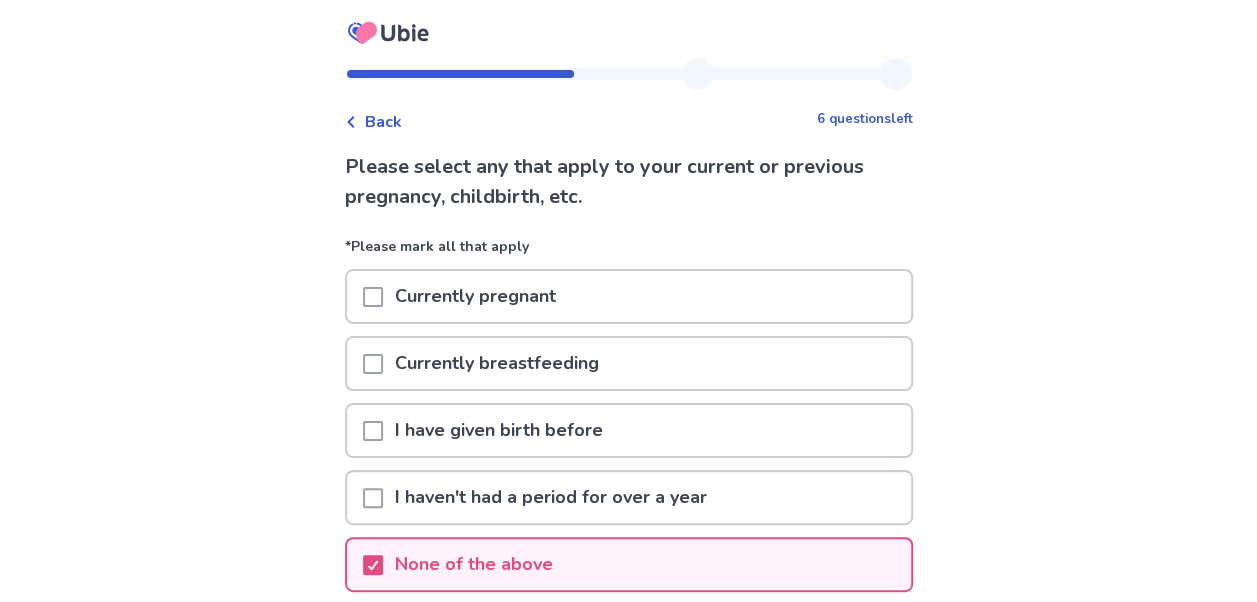 click on "I haven't had a period for over a year" at bounding box center [551, 497] 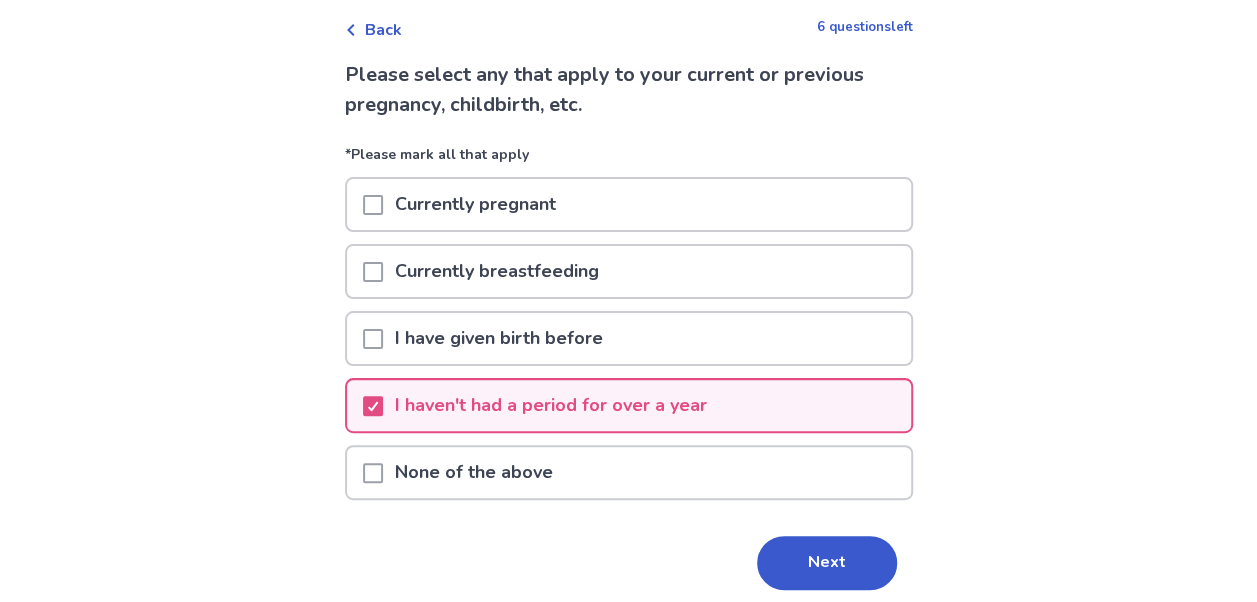 scroll, scrollTop: 143, scrollLeft: 0, axis: vertical 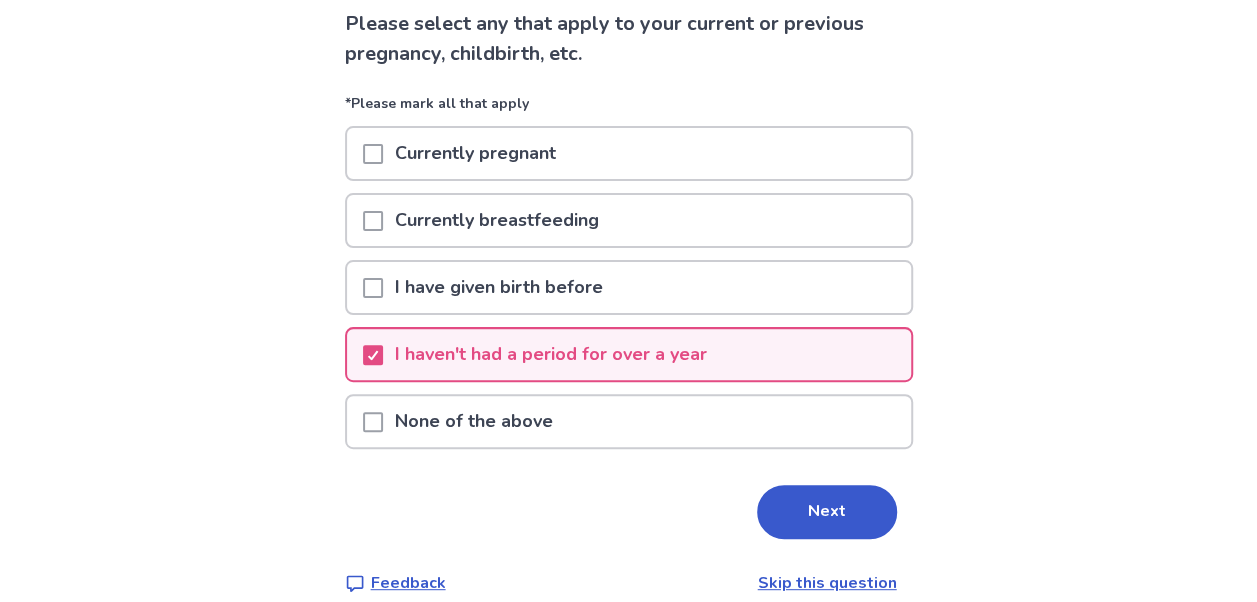 click on "Next" at bounding box center (827, 512) 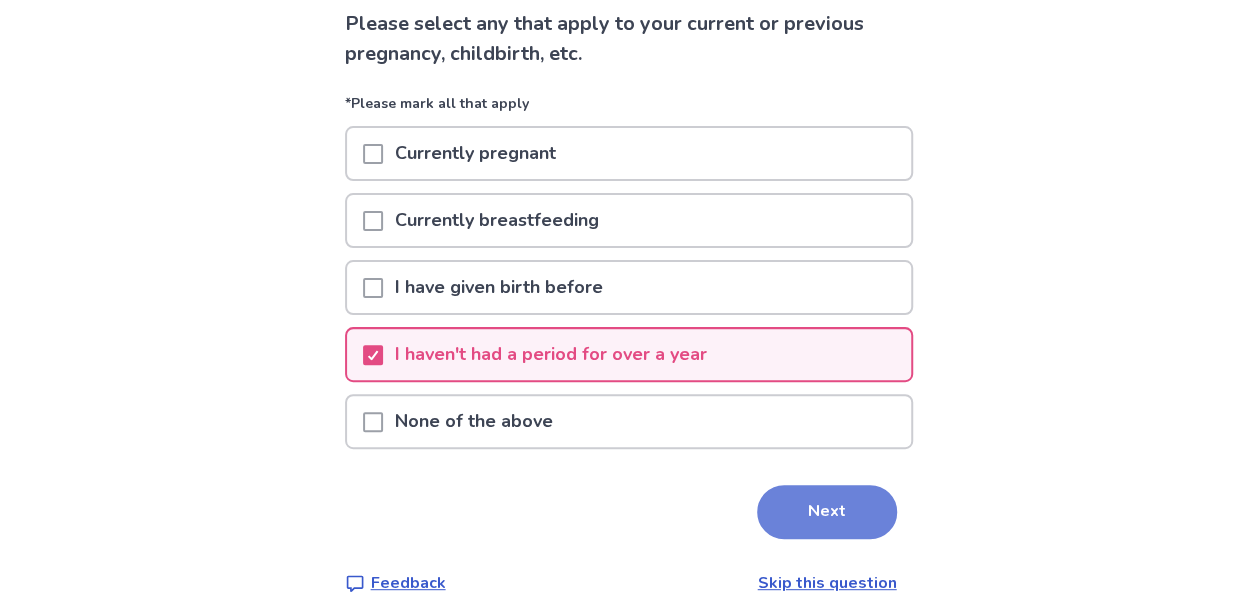 scroll, scrollTop: 0, scrollLeft: 0, axis: both 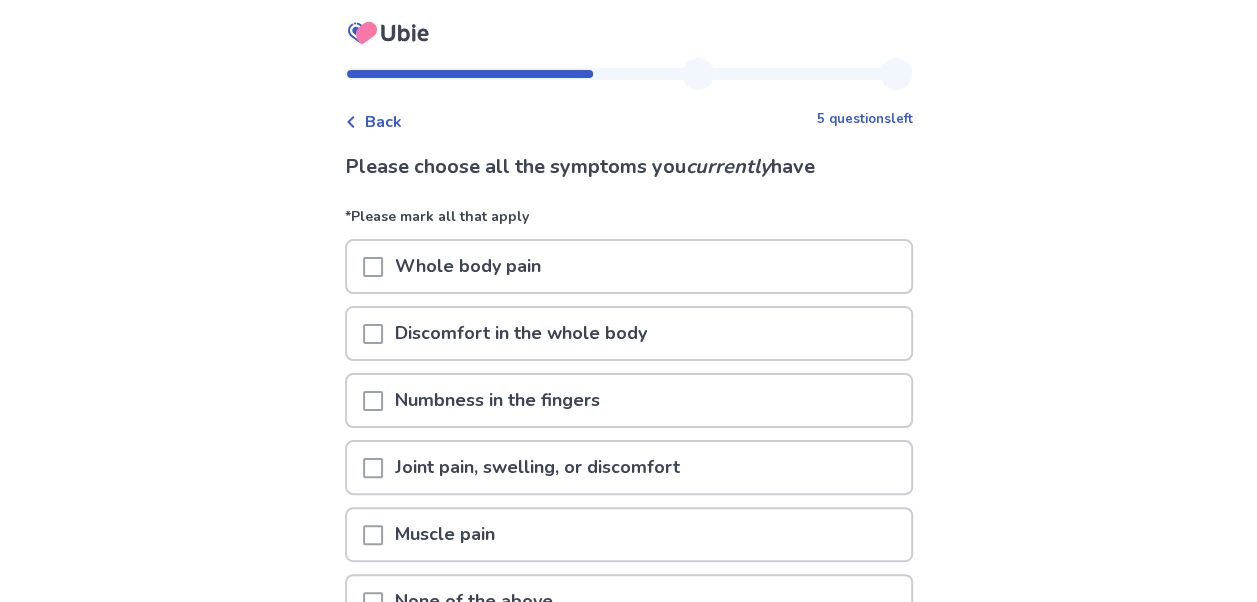 click on "Numbness in the fingers" at bounding box center (497, 400) 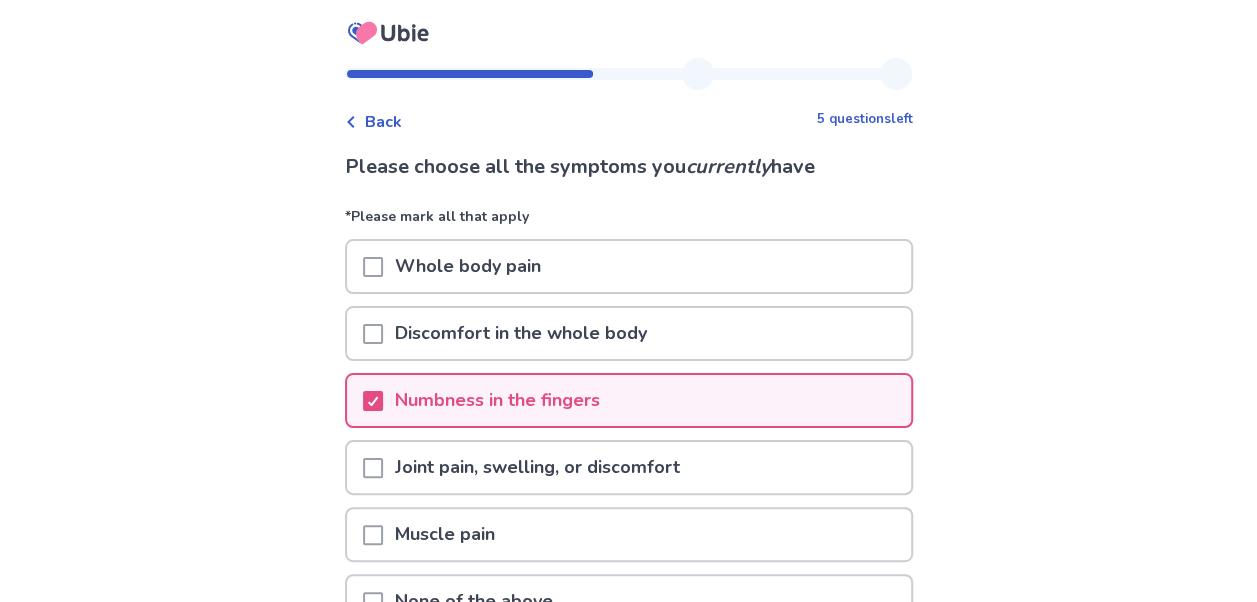 click on "Joint pain, swelling, or discomfort" at bounding box center (537, 467) 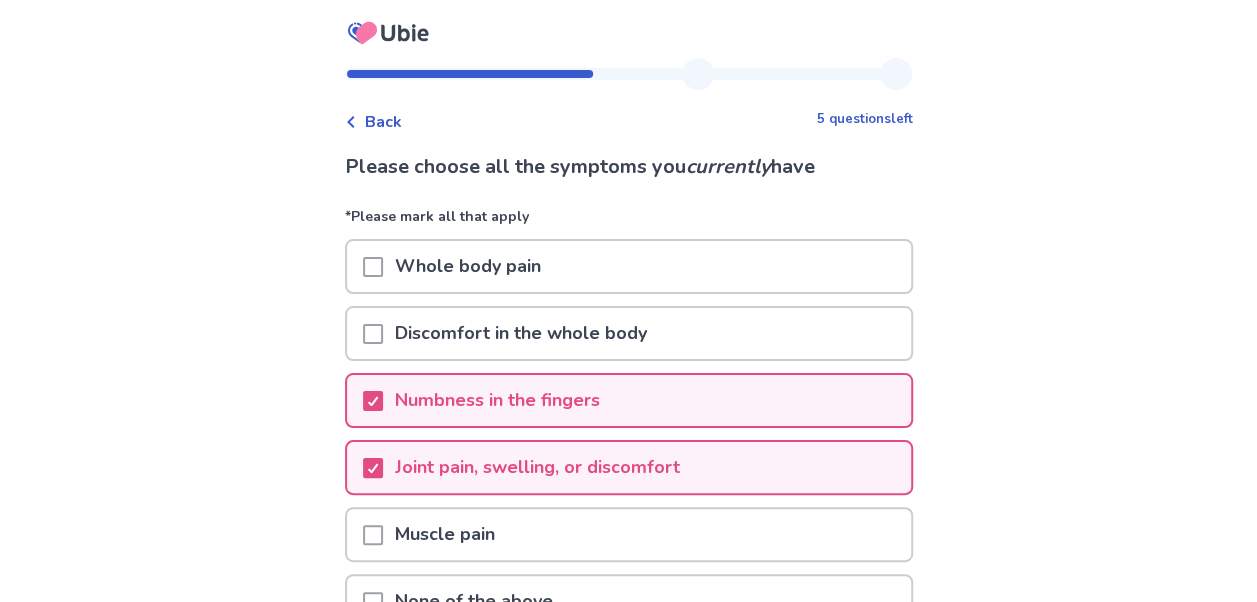 click on "Discomfort in the whole body" at bounding box center [521, 333] 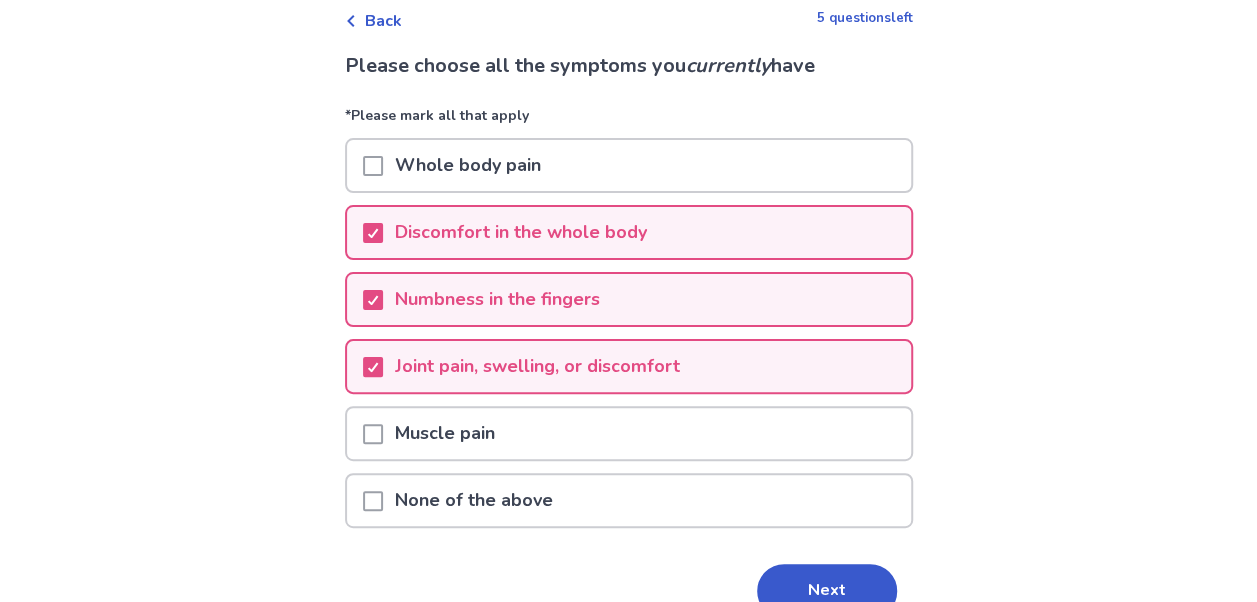 scroll, scrollTop: 205, scrollLeft: 0, axis: vertical 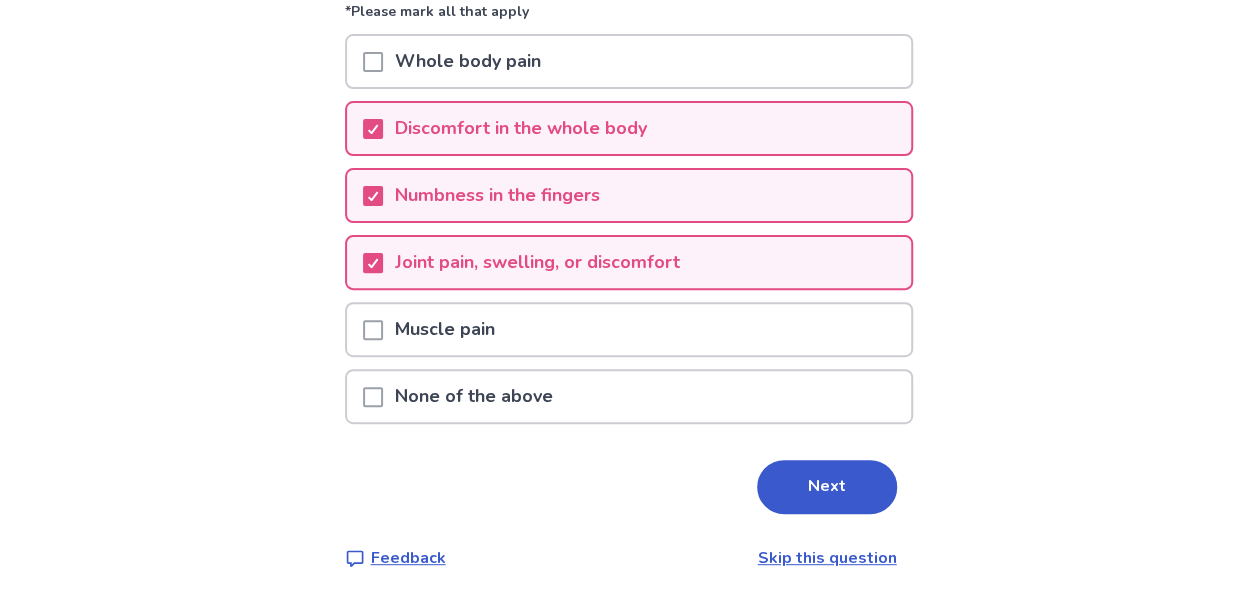 click on "Muscle pain" at bounding box center [445, 329] 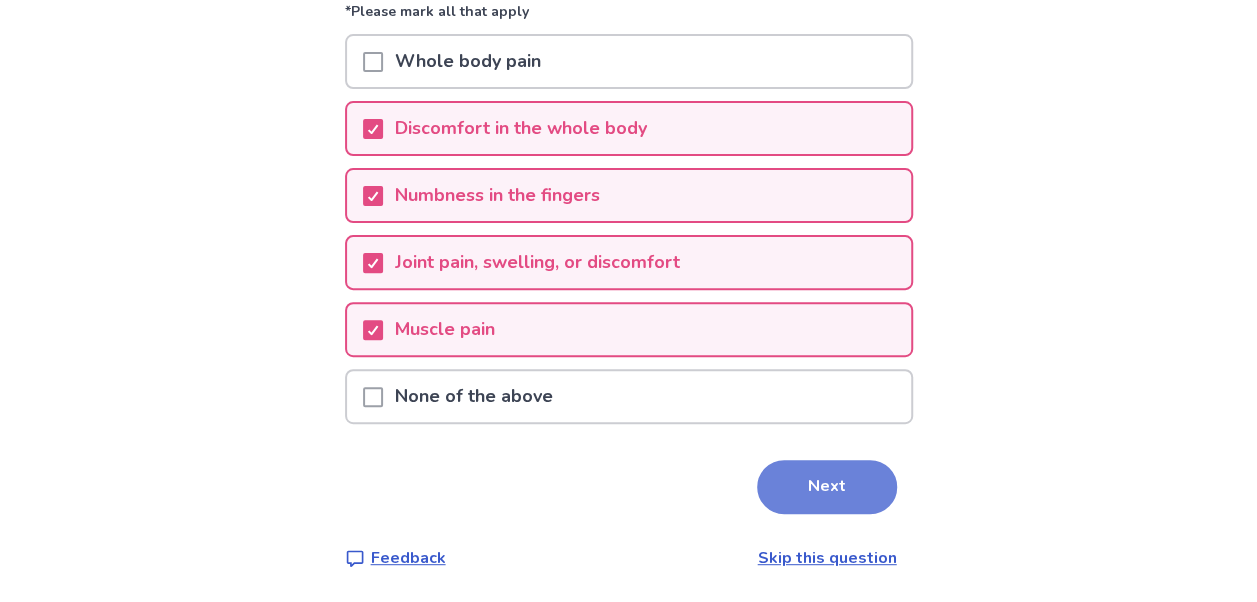 click on "Next" at bounding box center [827, 487] 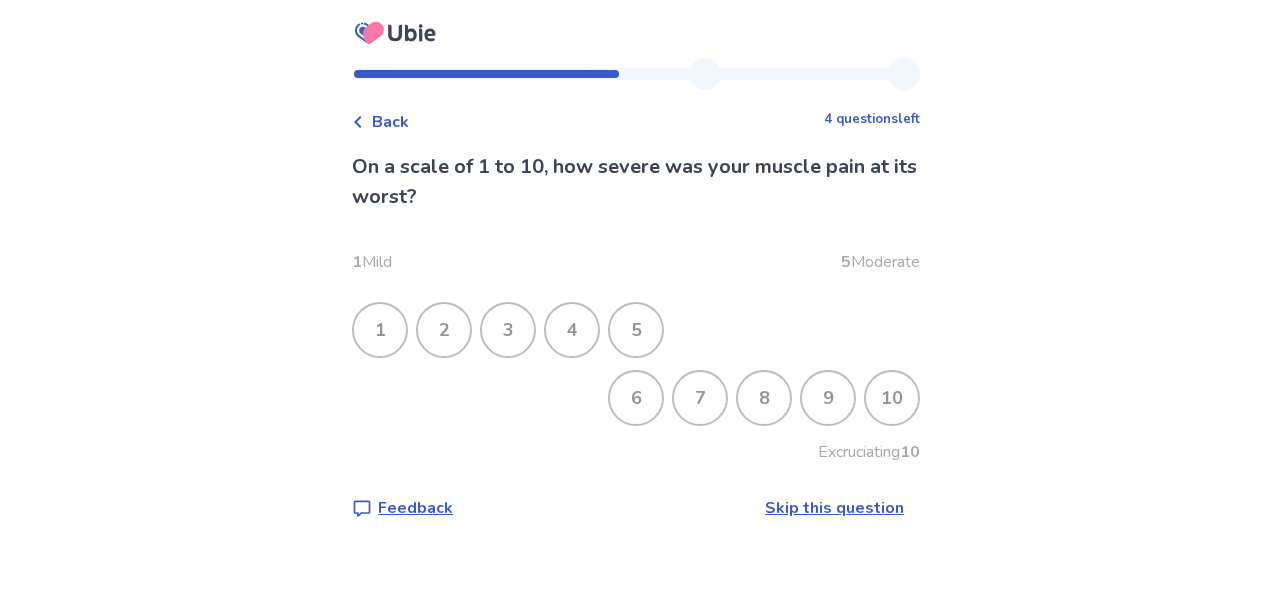 click on "8" at bounding box center (764, 398) 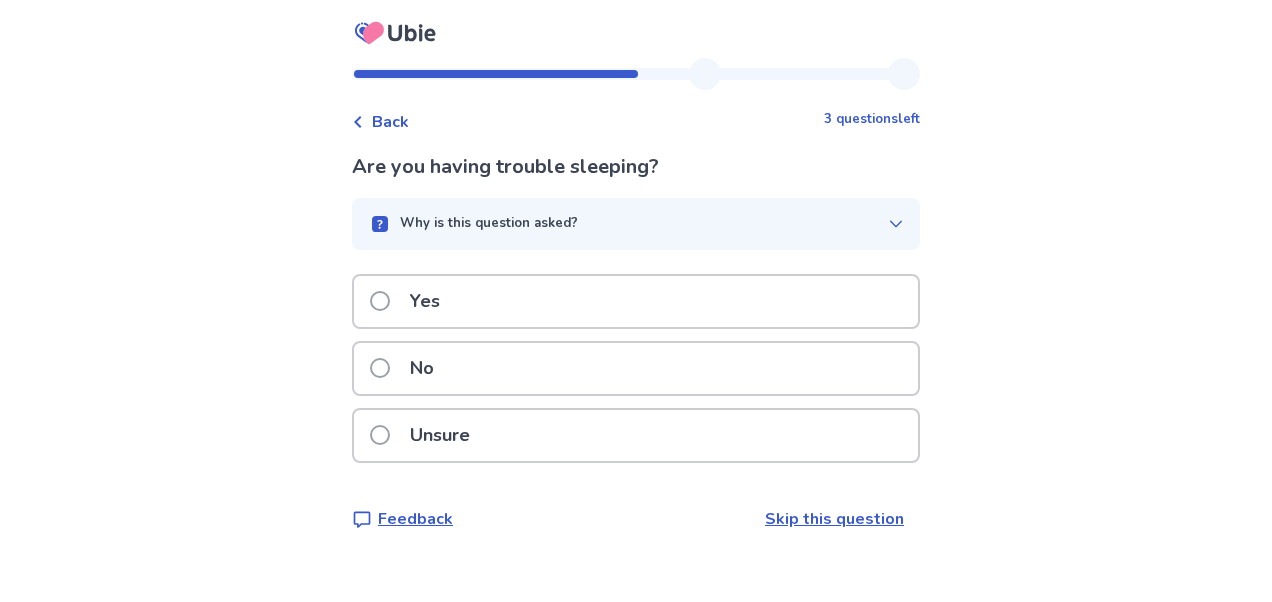 click on "Yes" at bounding box center (636, 301) 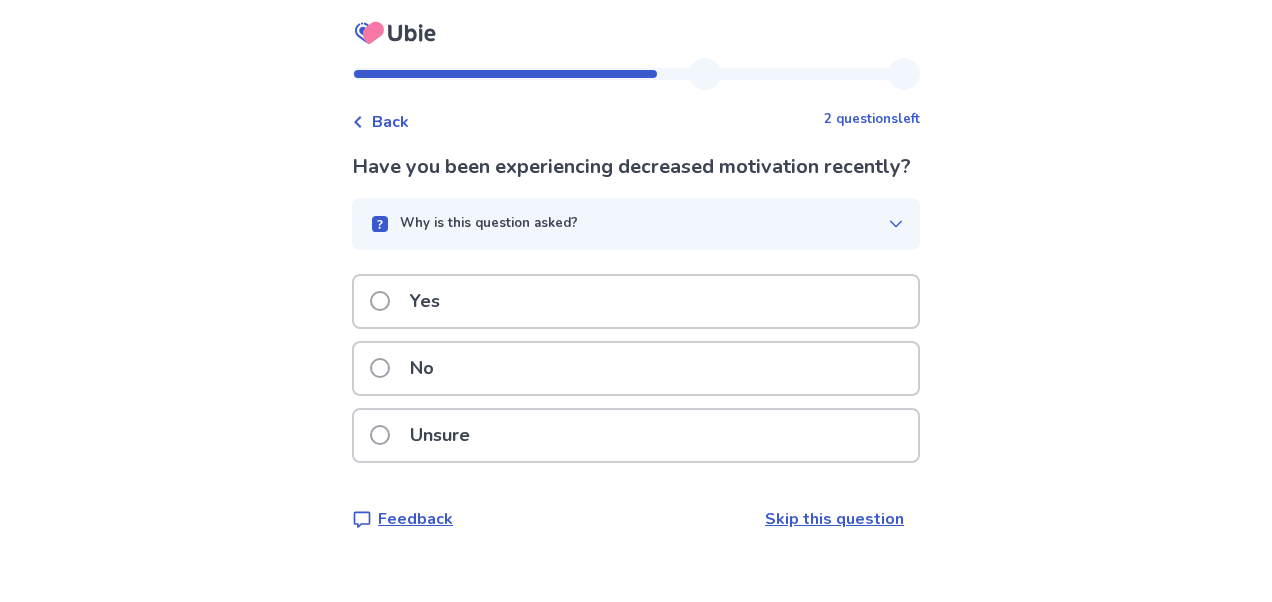 click on "No" at bounding box center [636, 368] 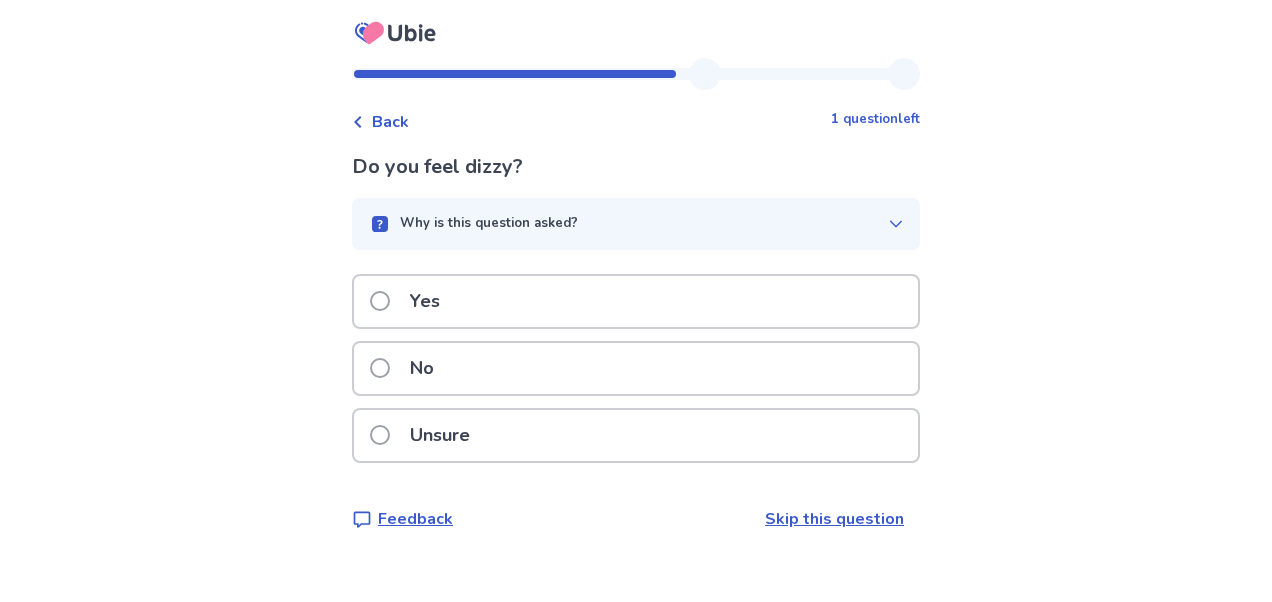 click on "Yes" at bounding box center [636, 301] 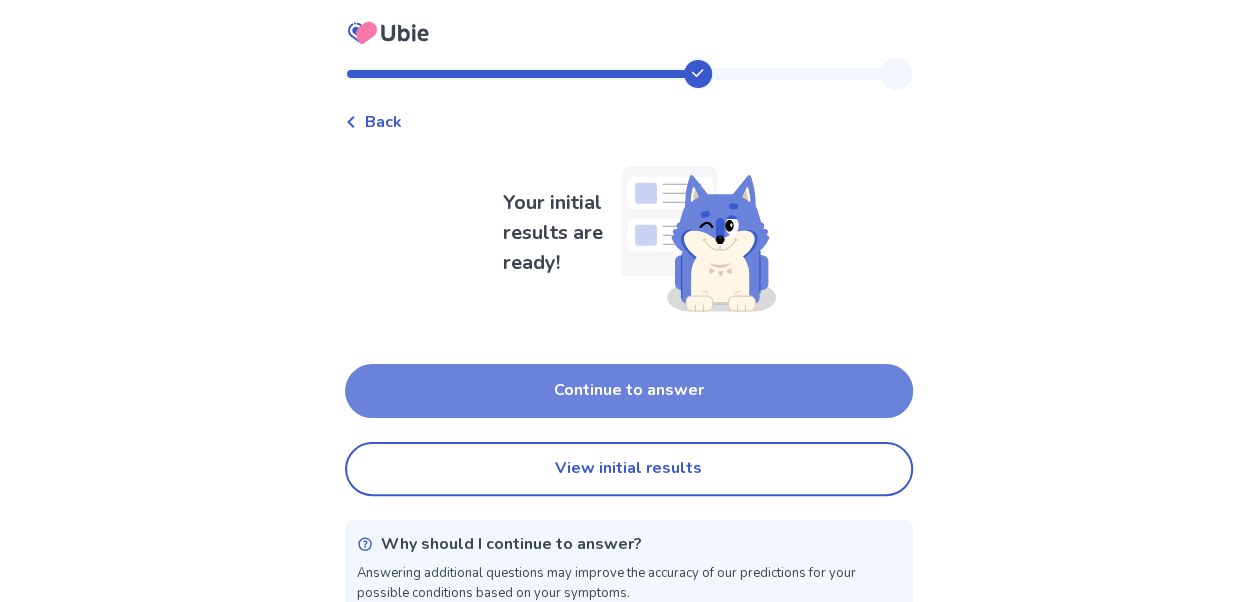 click on "Continue to answer" at bounding box center [629, 391] 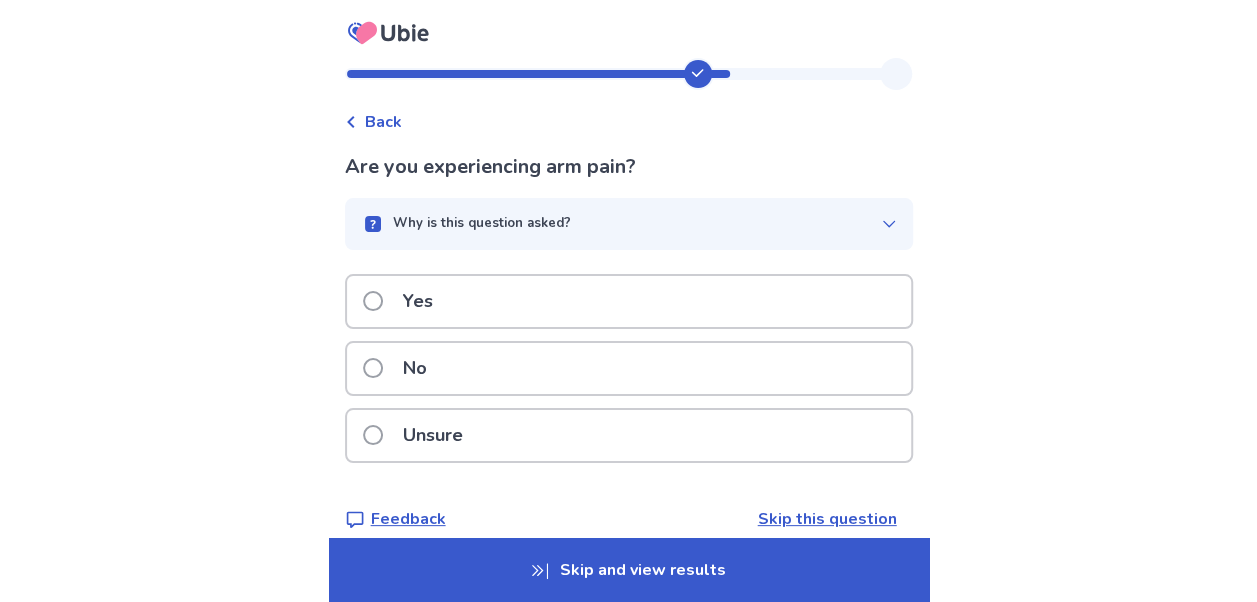 click on "Yes" at bounding box center (629, 301) 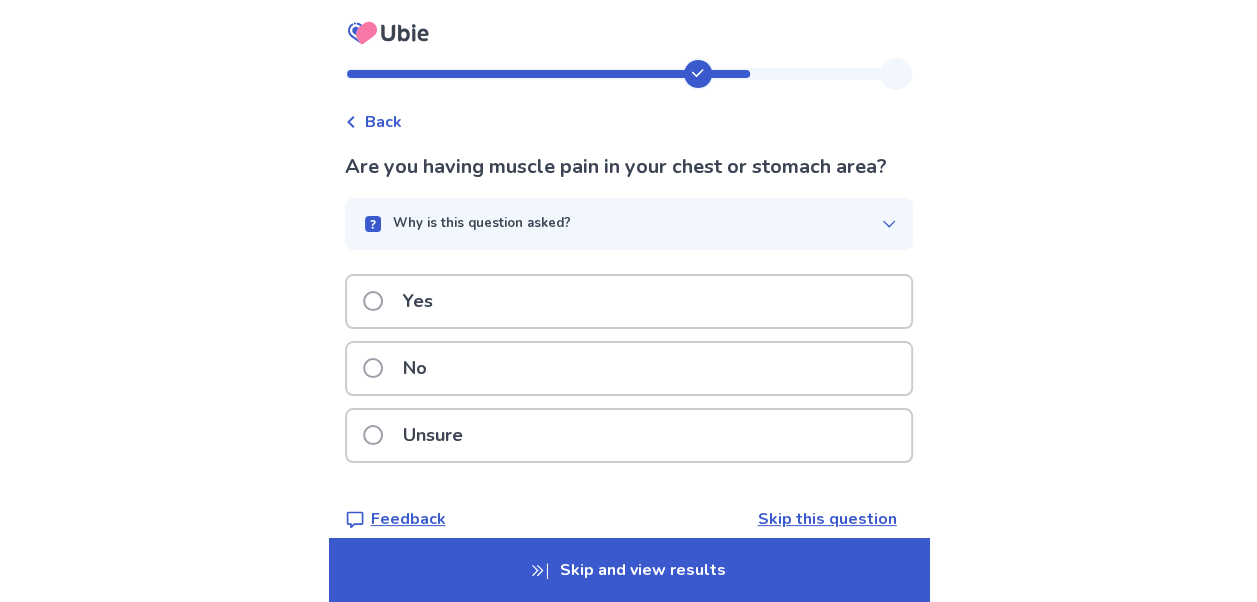 click at bounding box center (373, 368) 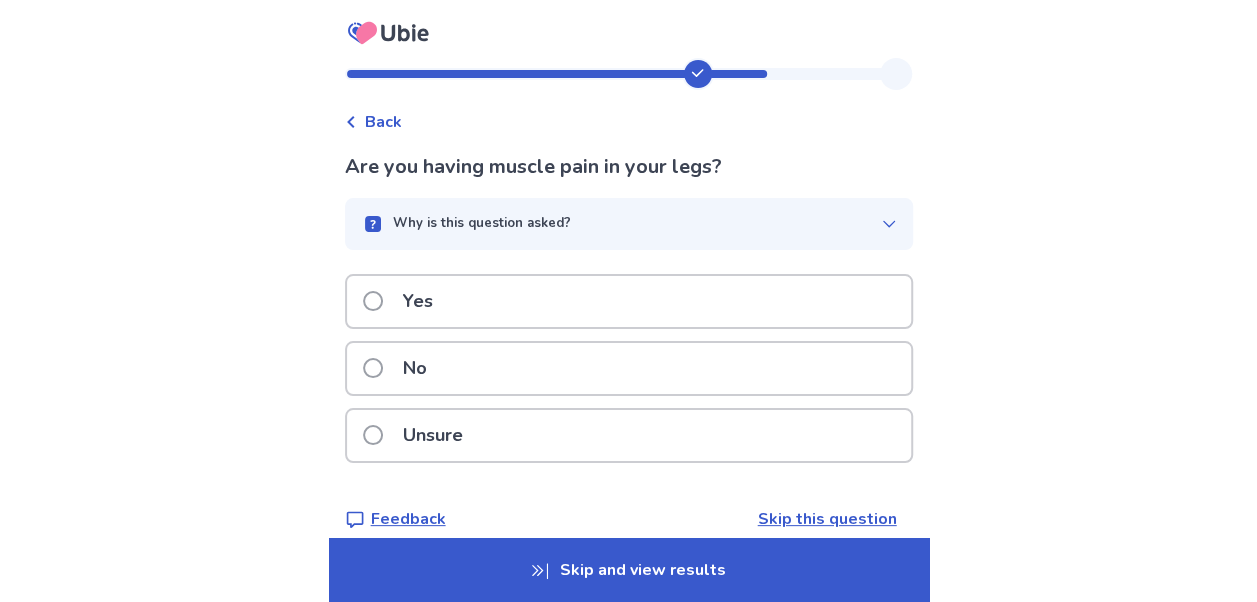 click on "Yes" at bounding box center (404, 301) 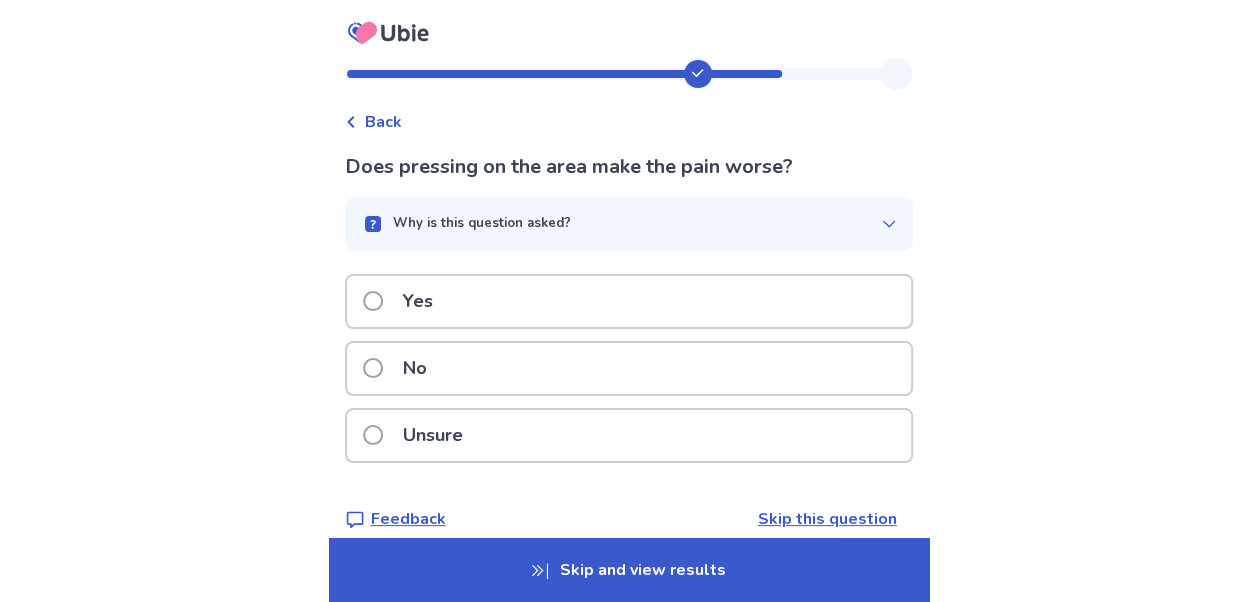 click on "No" at bounding box center (401, 368) 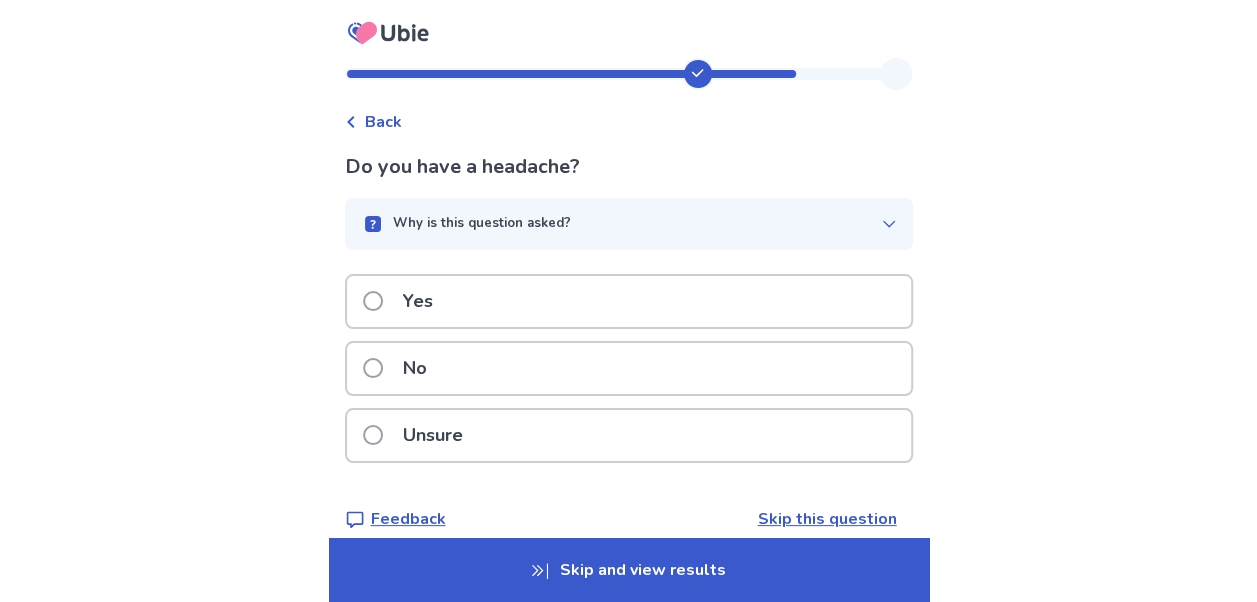 click at bounding box center [373, 368] 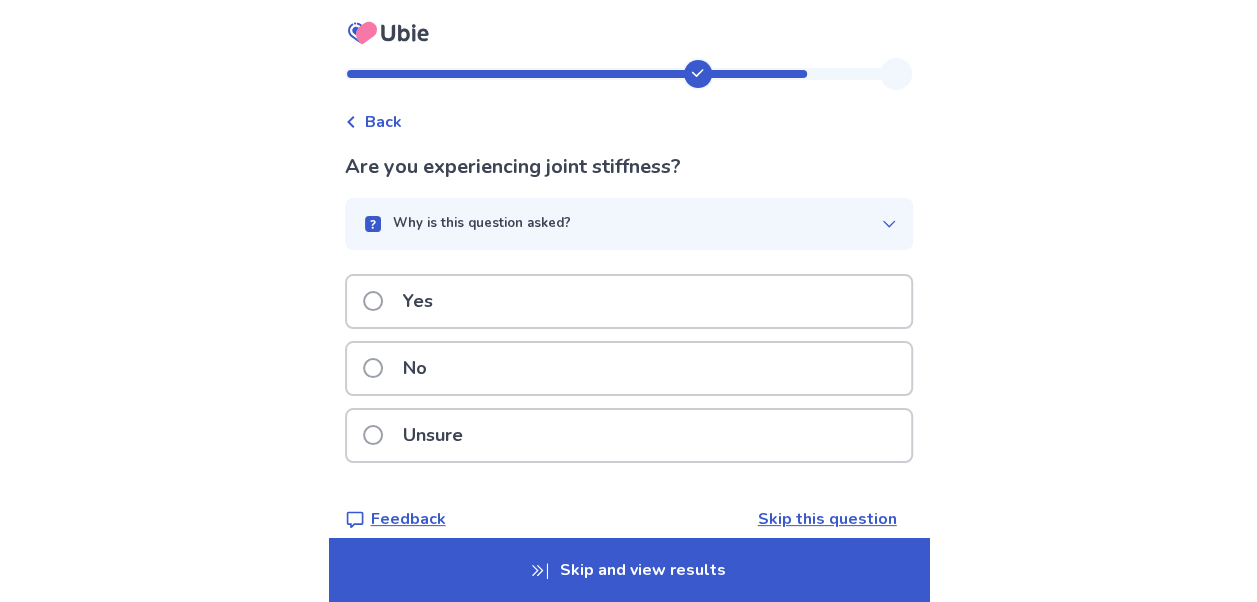 click at bounding box center (373, 301) 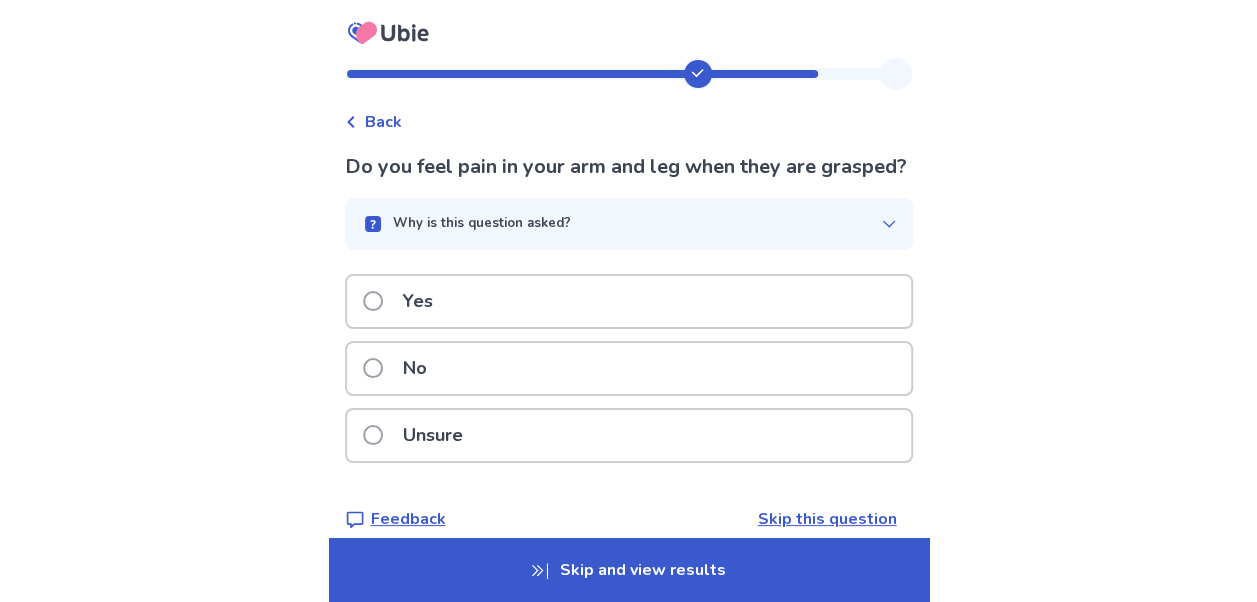 click at bounding box center [373, 301] 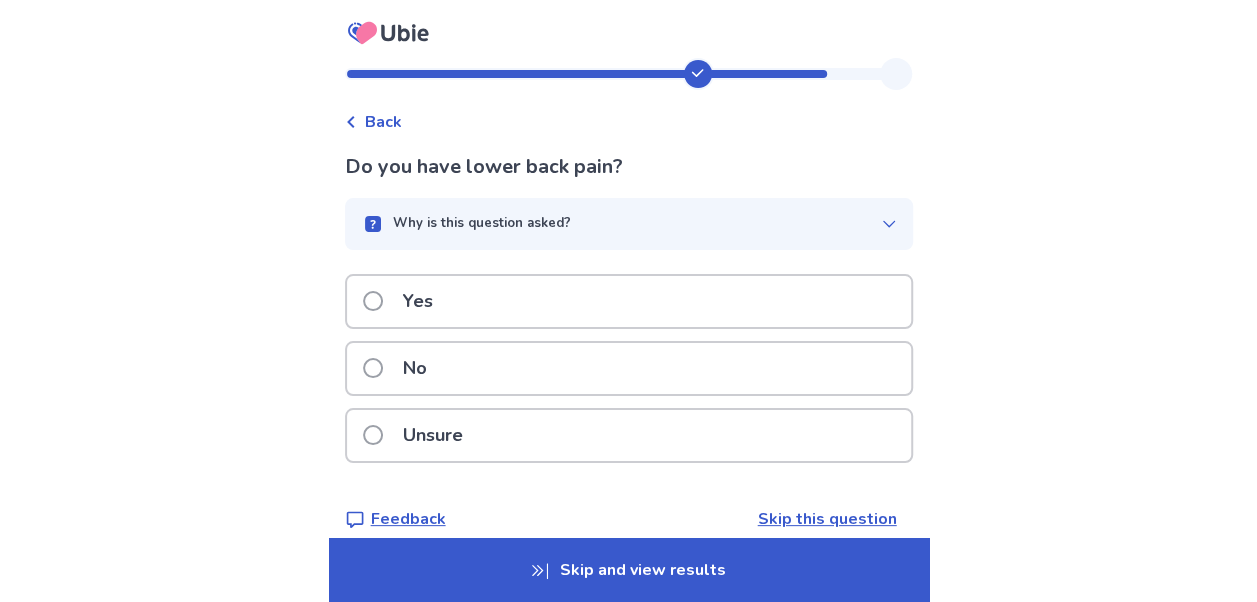 click at bounding box center [373, 368] 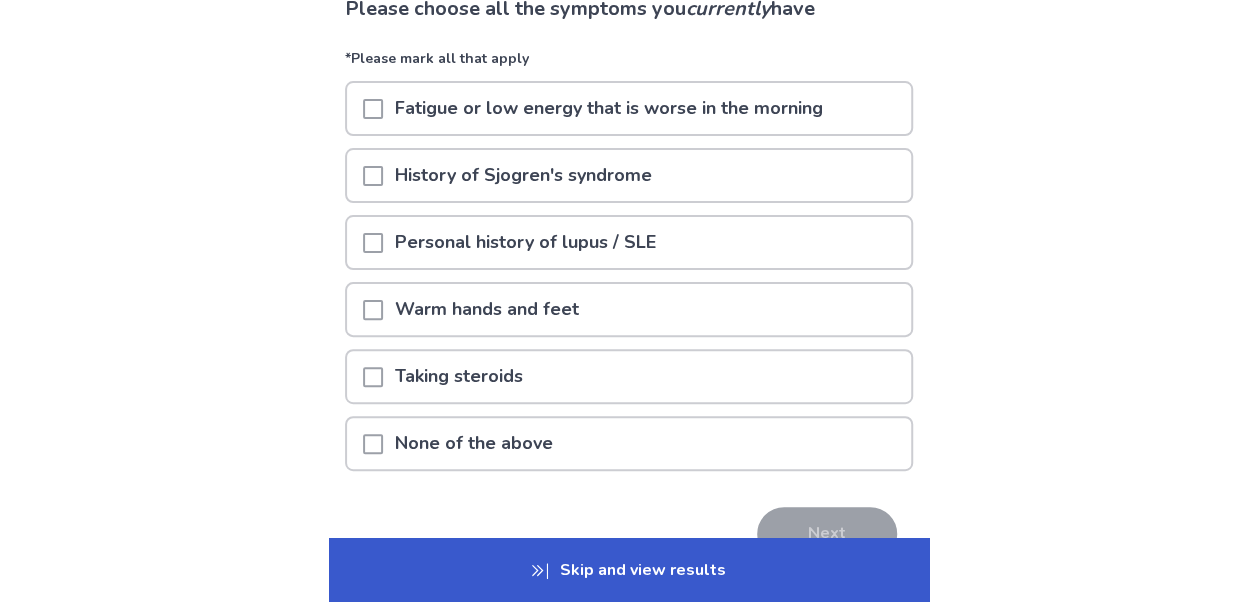 scroll, scrollTop: 159, scrollLeft: 0, axis: vertical 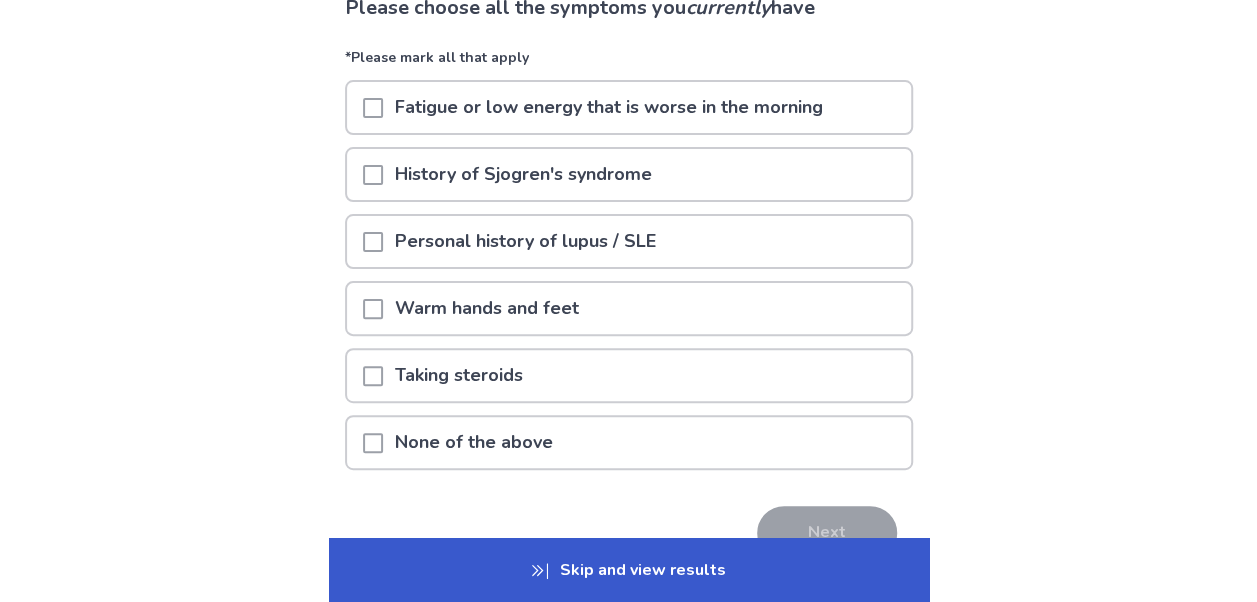 click on "Warm hands and feet" at bounding box center (487, 308) 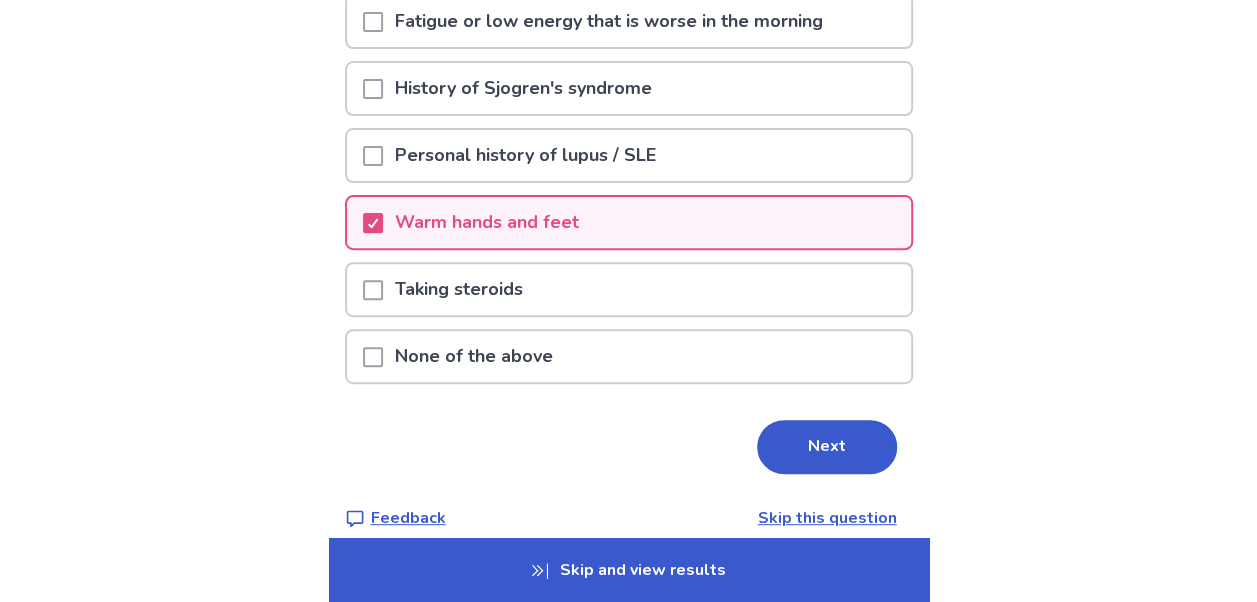scroll, scrollTop: 249, scrollLeft: 0, axis: vertical 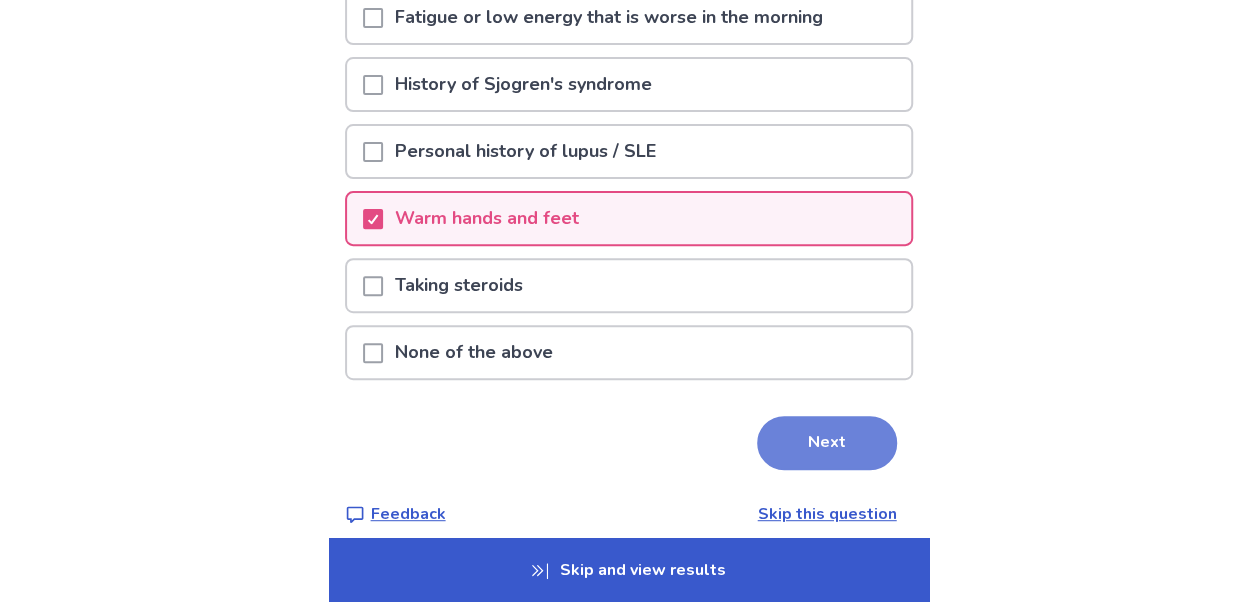 click on "Next" at bounding box center (827, 443) 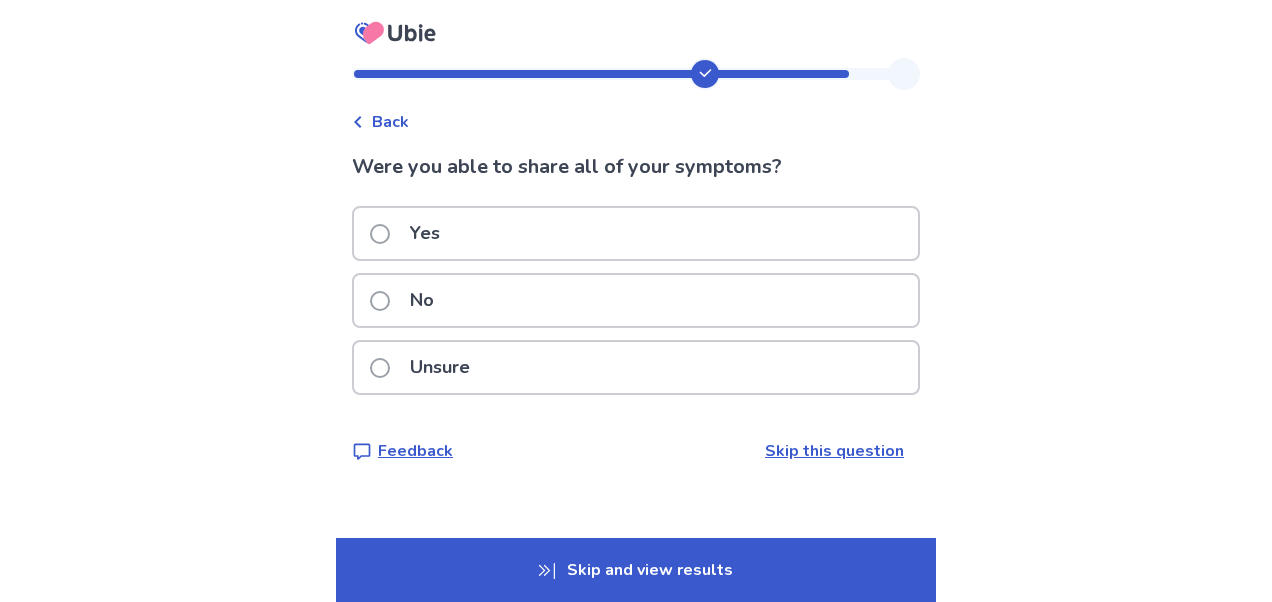 click at bounding box center (380, 234) 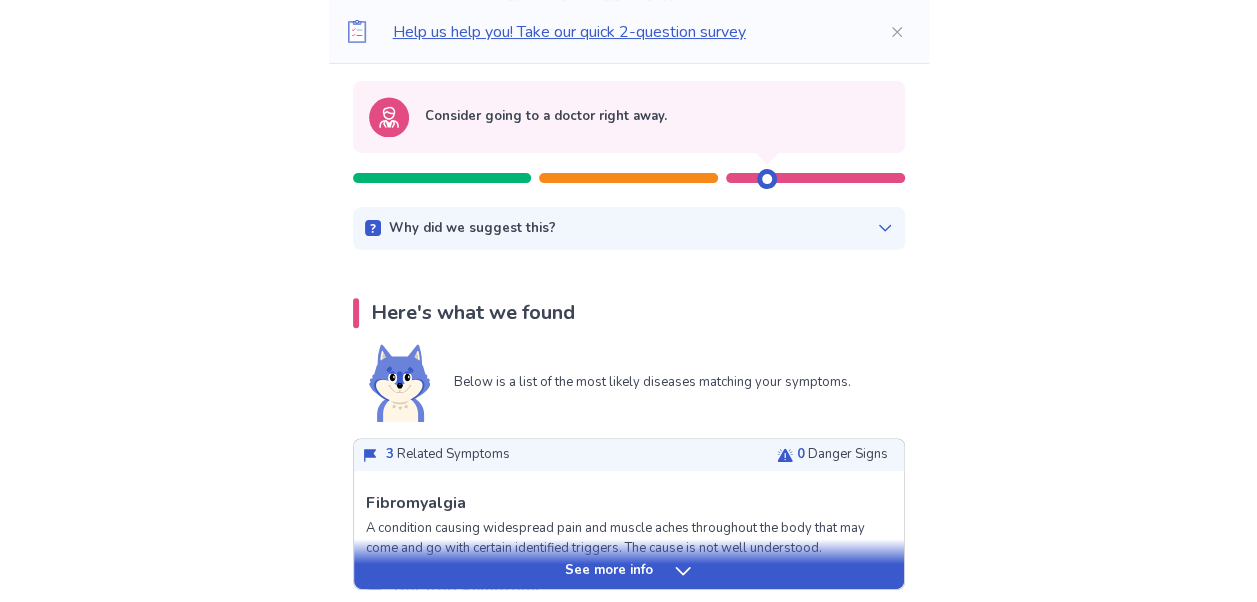 scroll, scrollTop: 516, scrollLeft: 0, axis: vertical 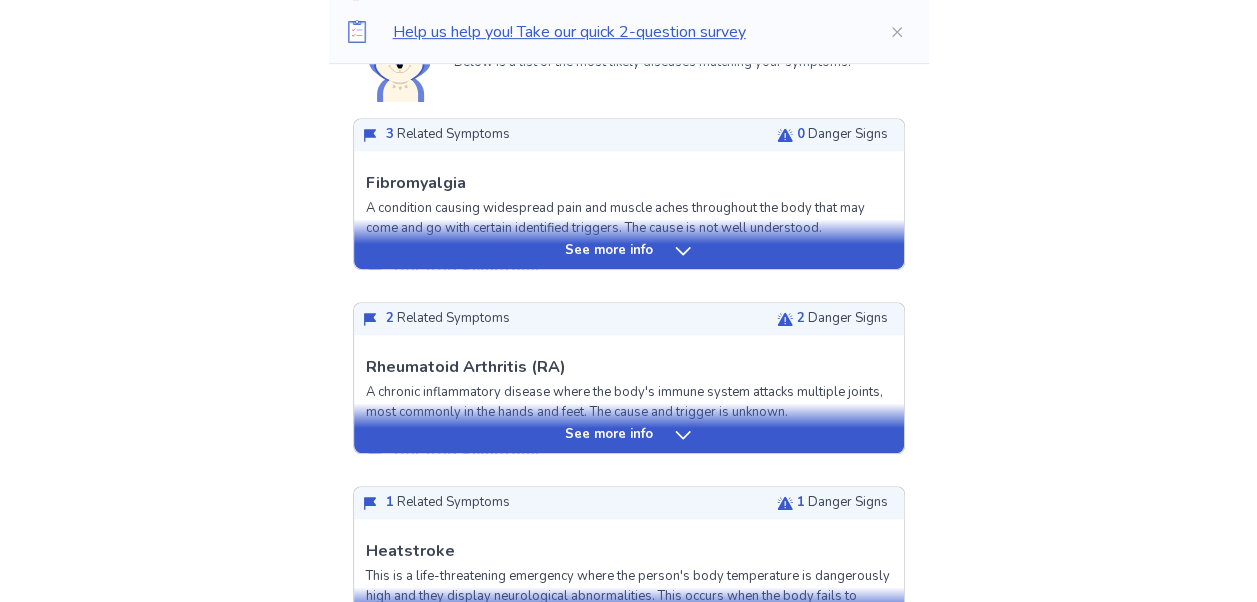 click on "See more info" at bounding box center [609, 251] 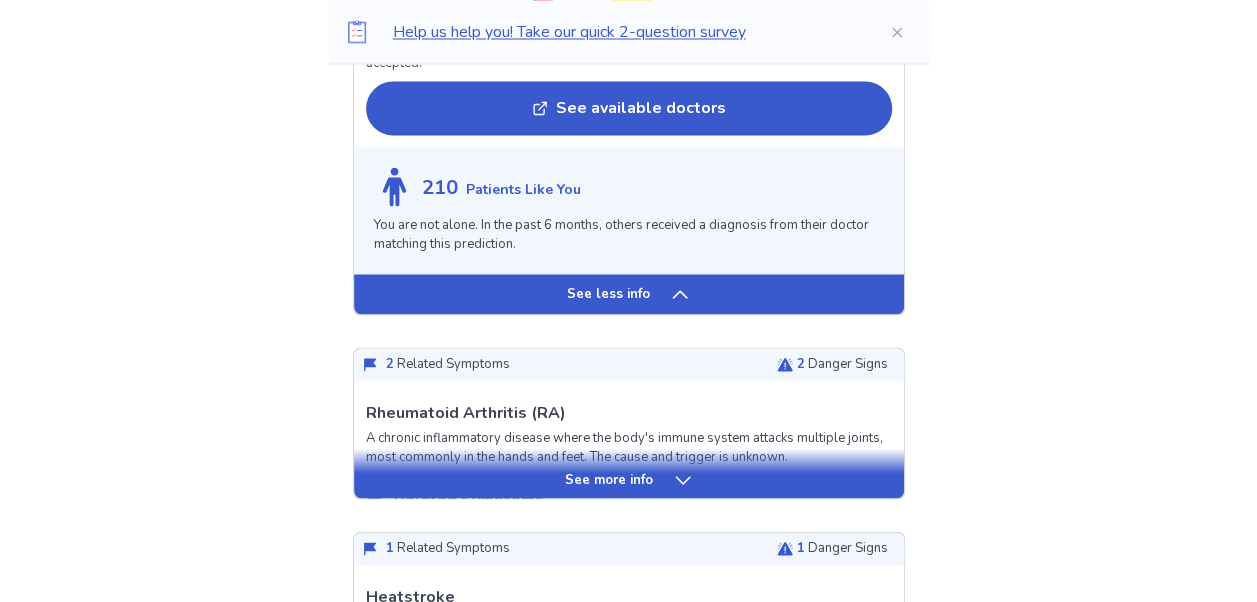 scroll, scrollTop: 1843, scrollLeft: 0, axis: vertical 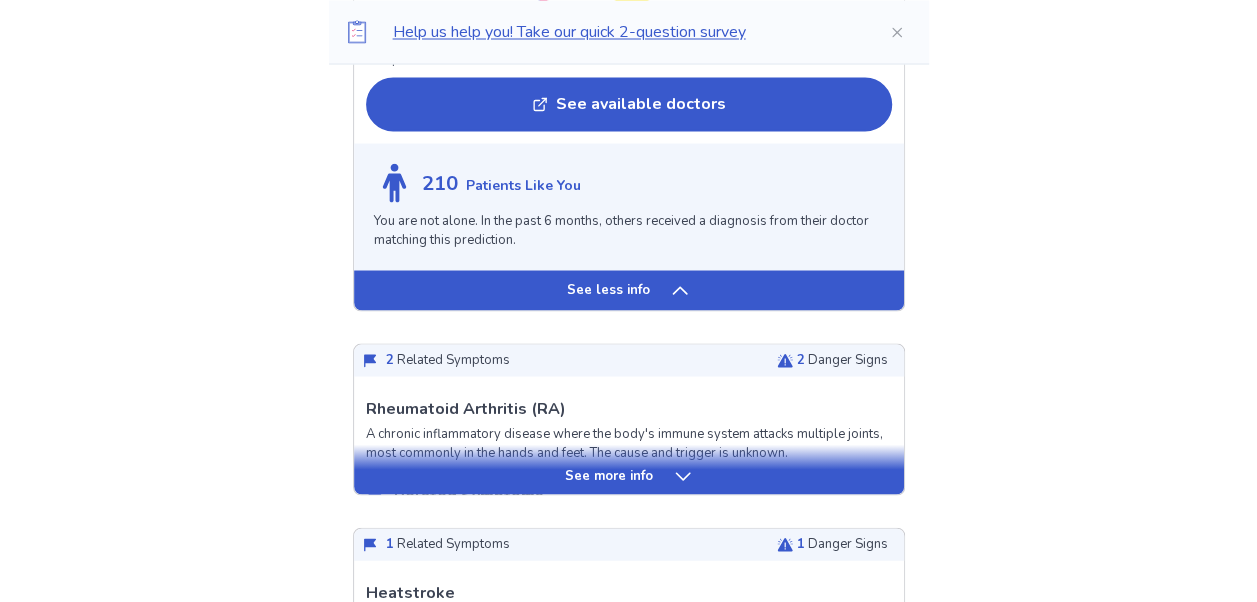 click on "See less info" at bounding box center (608, 290) 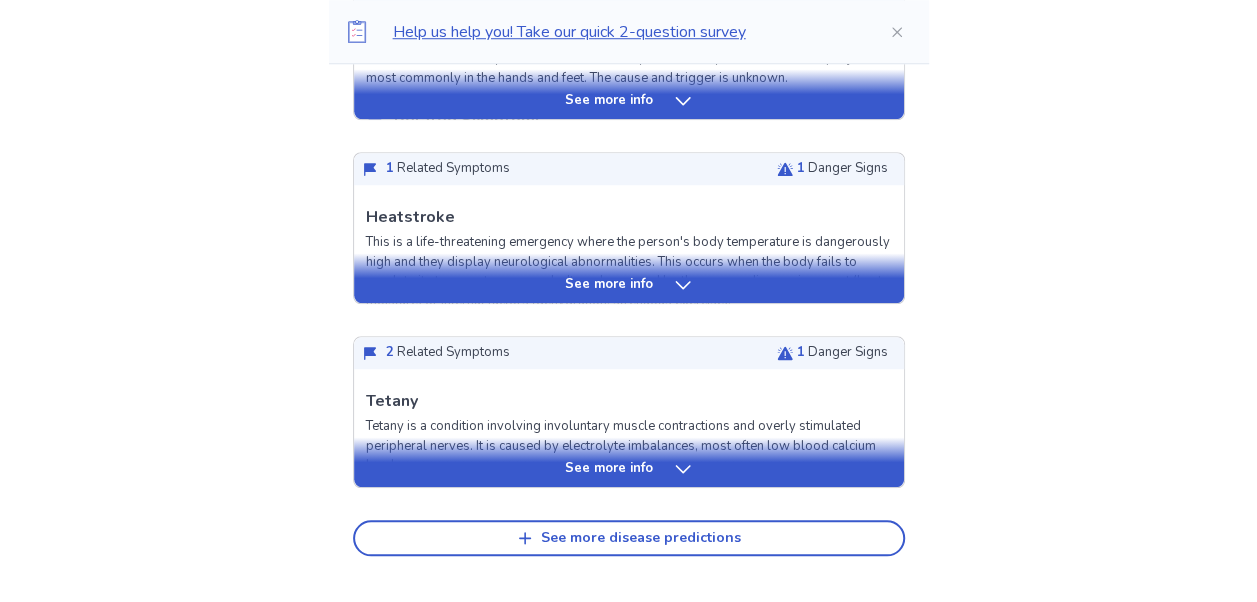 scroll, scrollTop: 852, scrollLeft: 0, axis: vertical 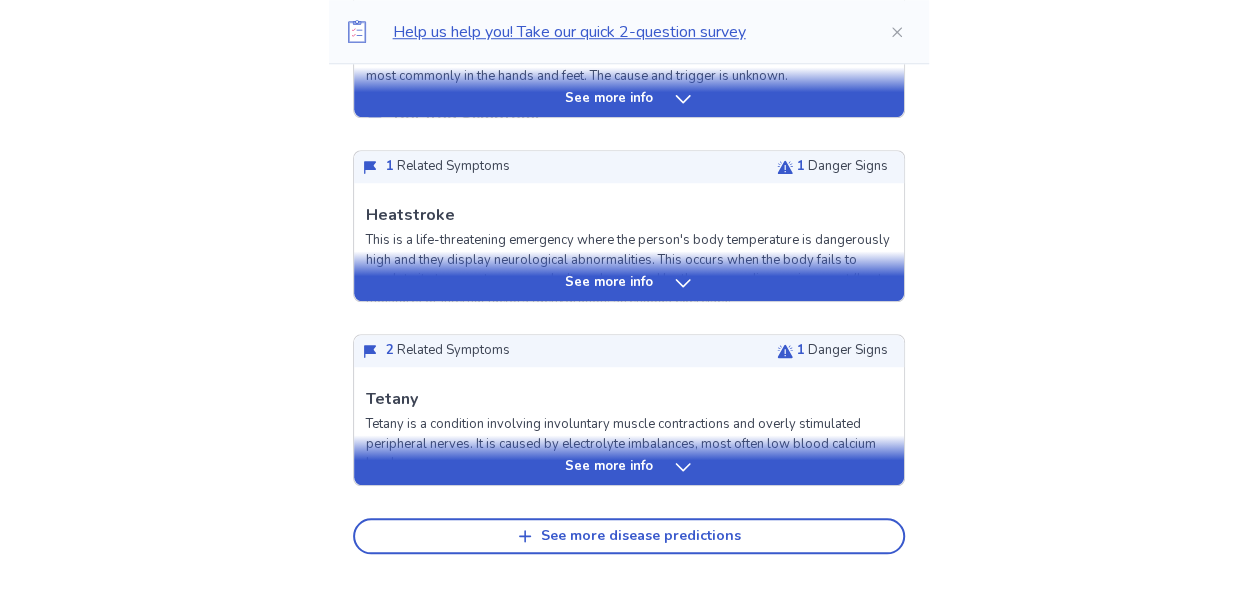 click on "3 Related Symptoms 0 Danger Signs See more info Fibromyalgia A condition causing widespread pain and muscle aches throughout the body that may come and go with certain identified triggers. The cause is not well understood. Related Symptoms Typical symptoms are listed below in order of relevance, with your answers marked in bold. Whole body pain Fatigue or low energy that is worse in the morning Decreased motivation Dizziness Arm pain Joint pain, swelling, or discomfort Danger Signs If you have any symptoms marked in bold, you should see a doctor. Fatigue or low energy that is worse in the morning Treatment Options Treated by: Primary Care Physician Rheumatologist Treatment is multimodal and not curative. It includes a variety of things like medications, therapy, stress reduction techniques and exercise to help alleviate symptoms. 210 Patients Like You You are not alone. In the past 6 months, others received a diagnosis from their doctor matching this prediction. See less info 2 Related Symptoms 2" at bounding box center (629, 134) 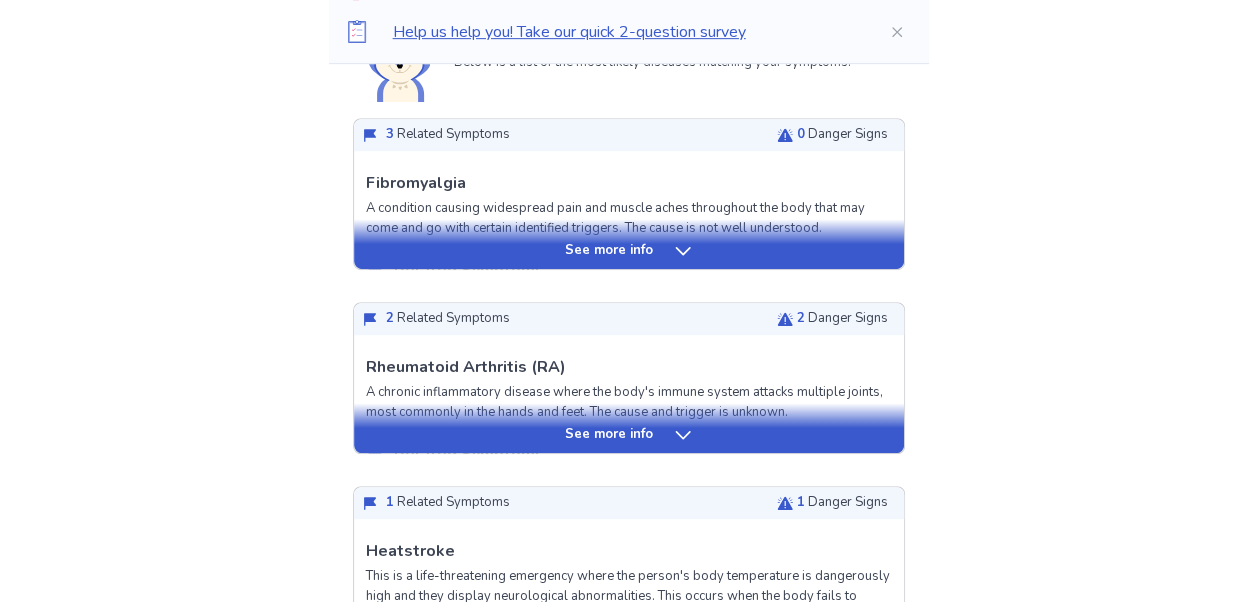 scroll, scrollTop: 510, scrollLeft: 0, axis: vertical 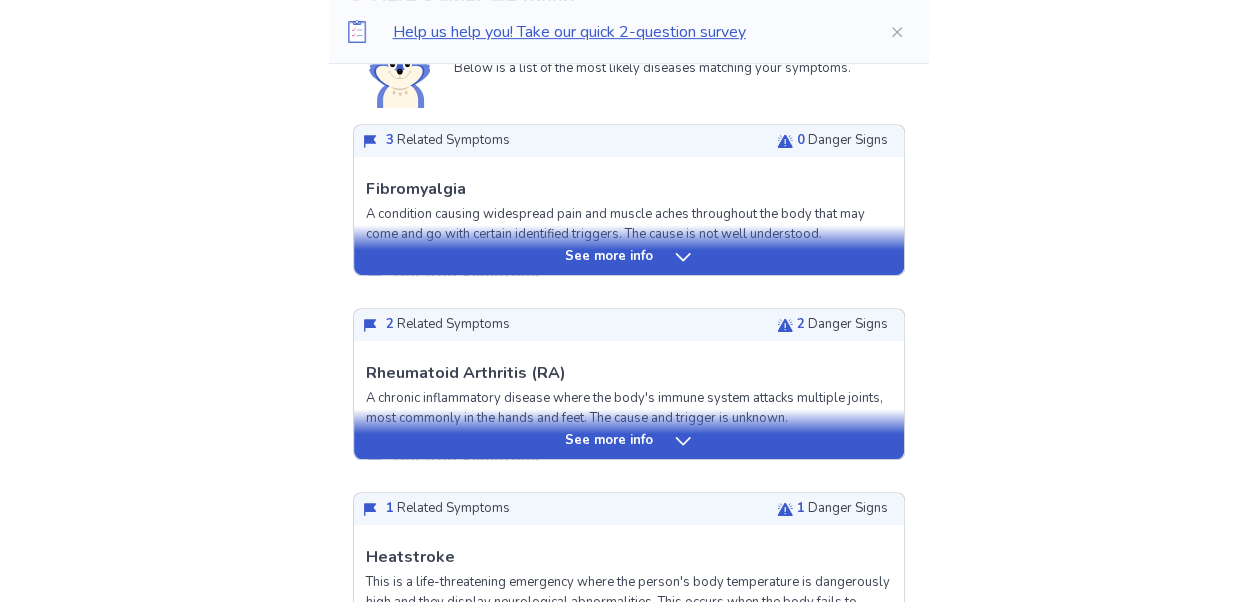 click on "See more info" at bounding box center (629, 250) 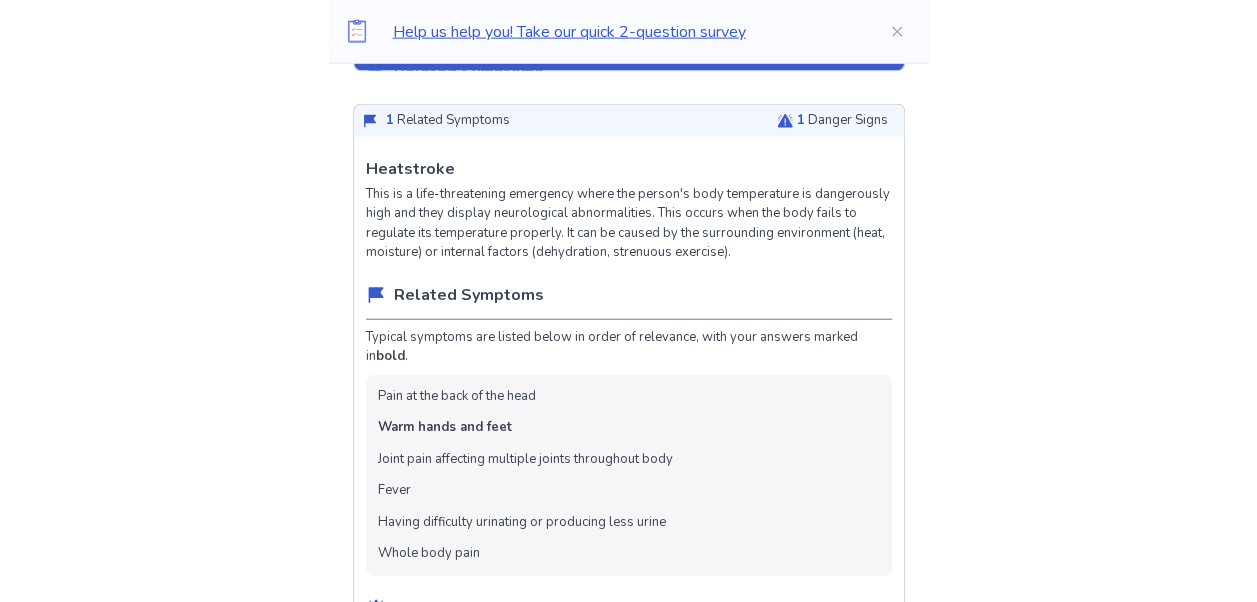 scroll, scrollTop: 2280, scrollLeft: 0, axis: vertical 